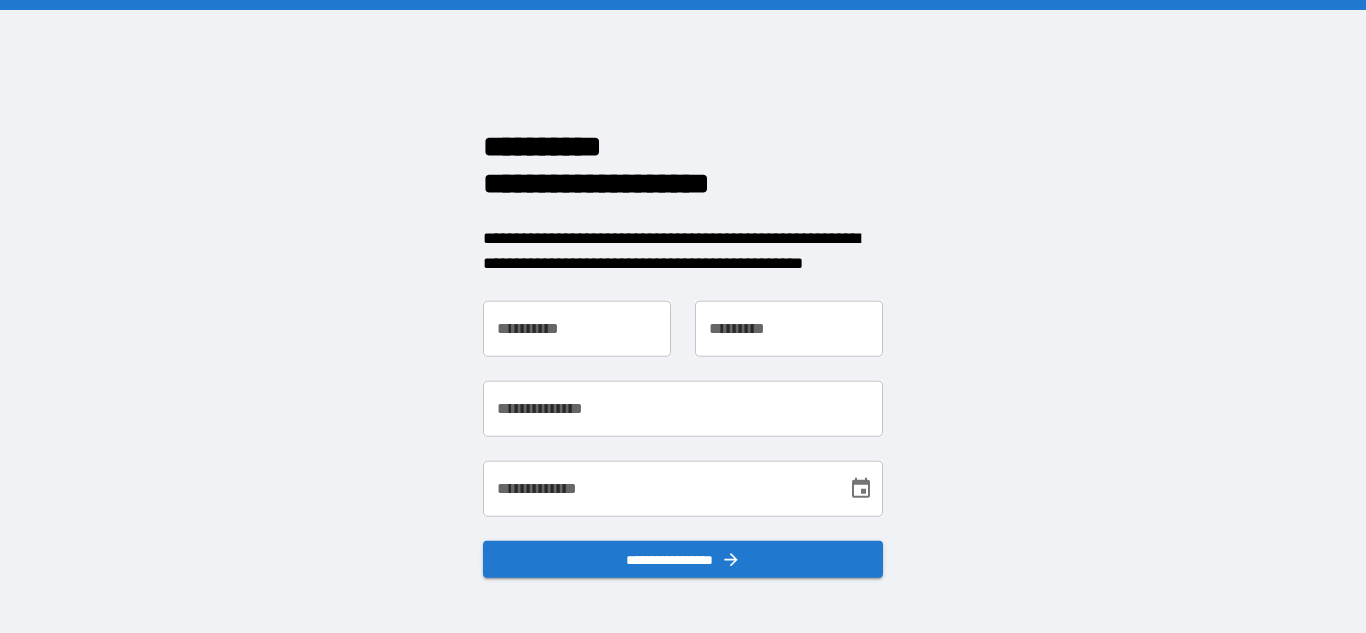 scroll, scrollTop: 0, scrollLeft: 0, axis: both 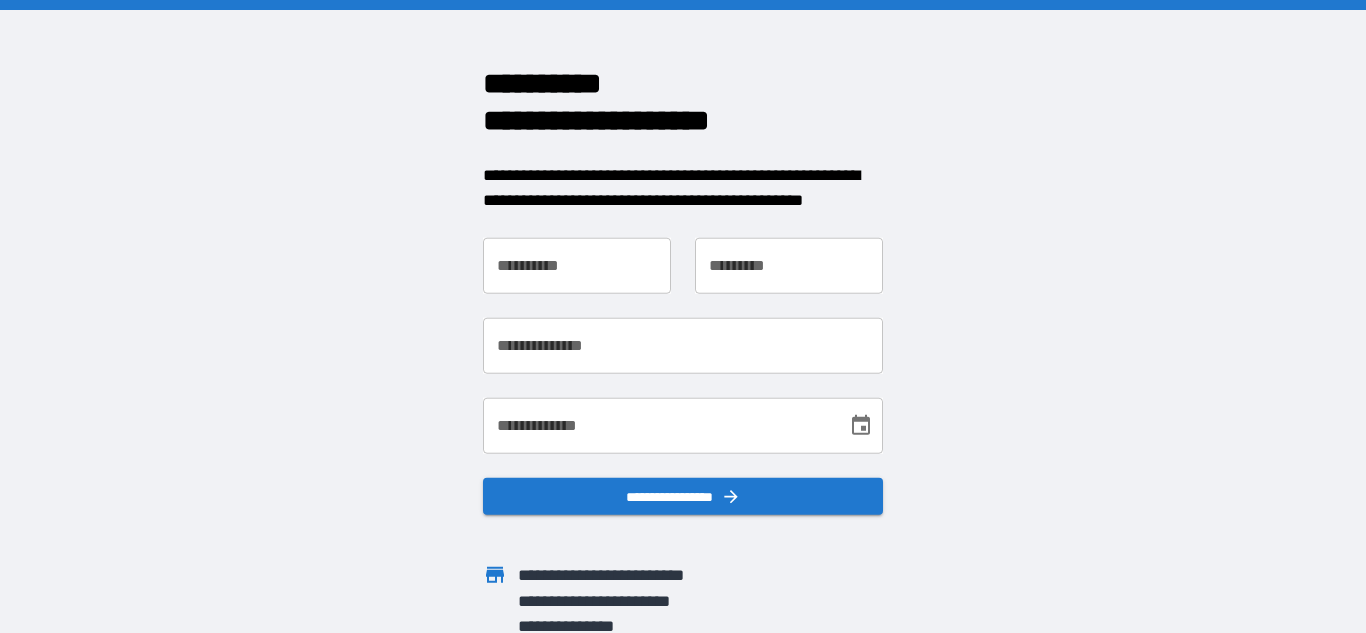 click on "**********" at bounding box center (577, 265) 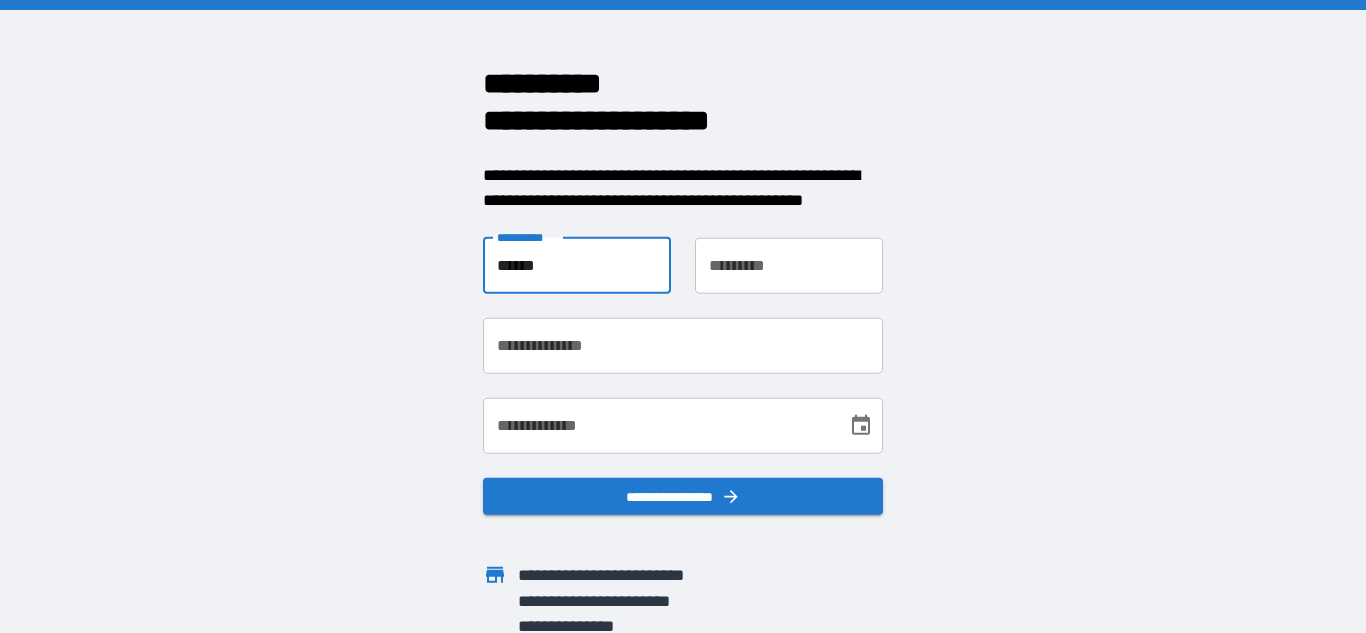 type on "******" 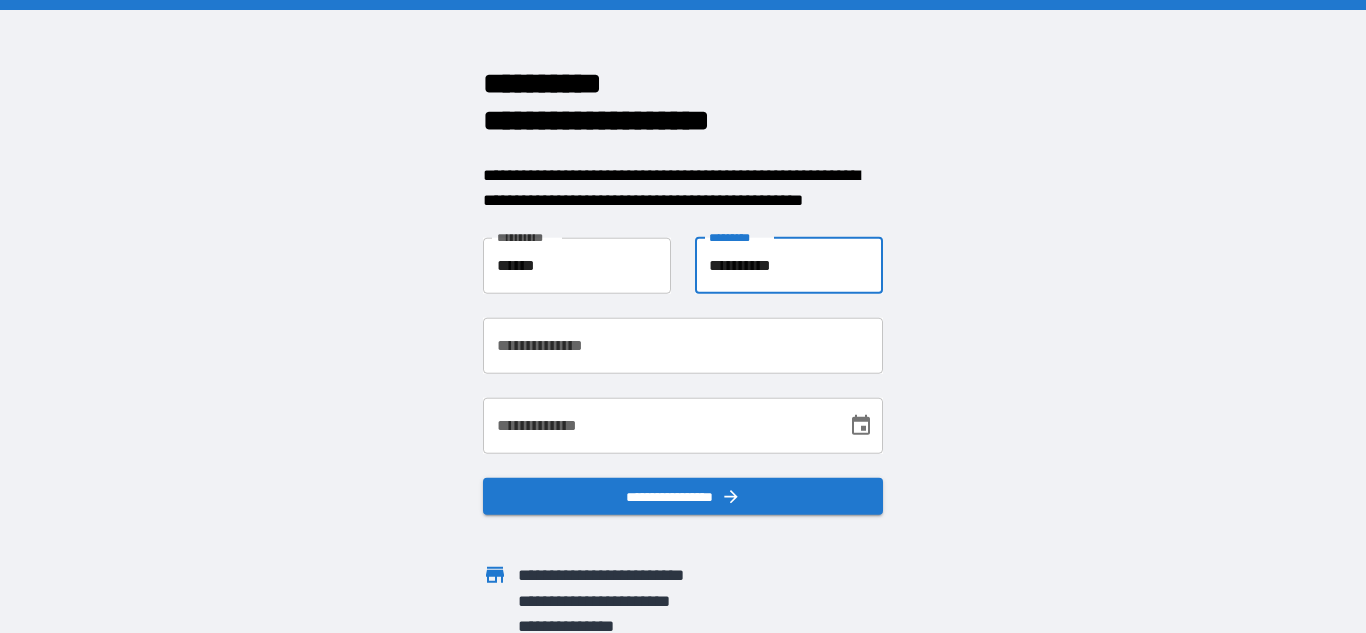 type on "**********" 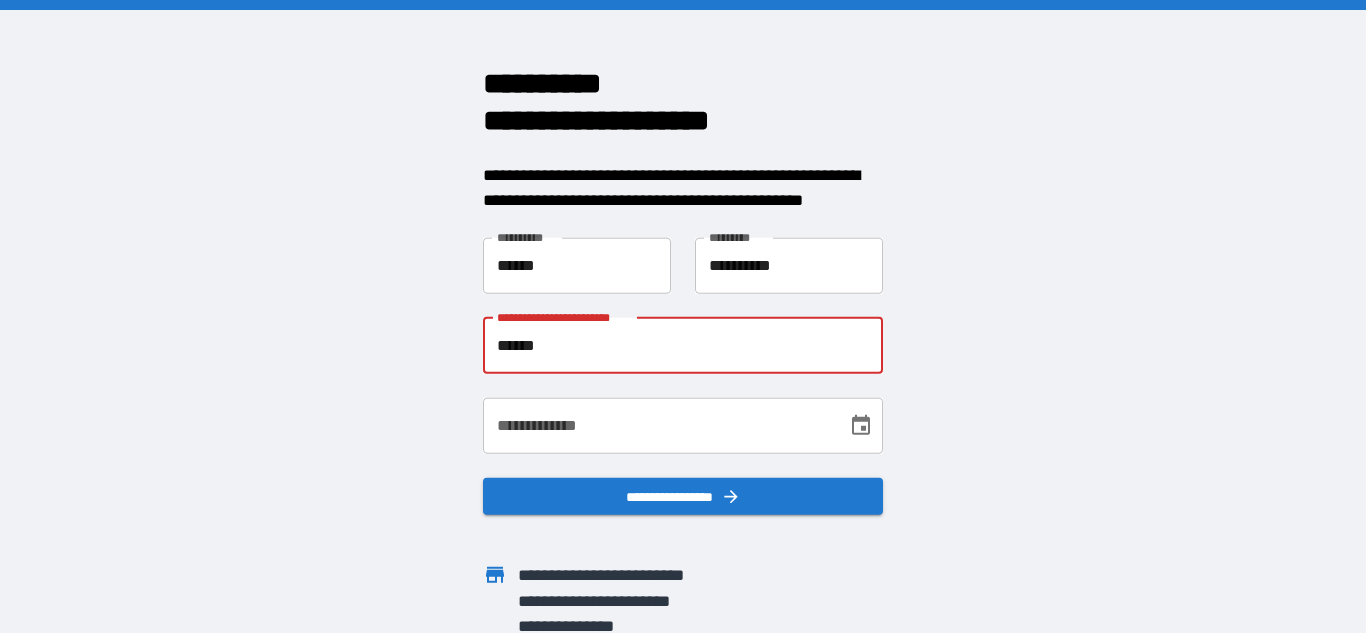 type on "**********" 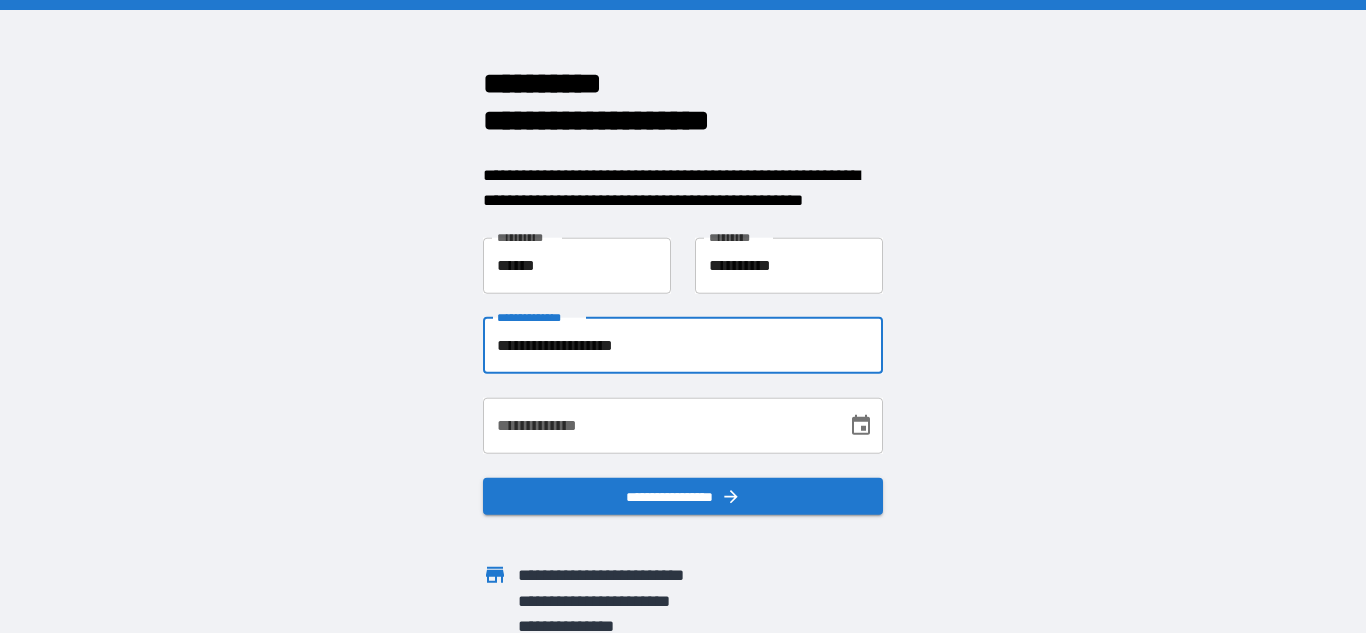 click 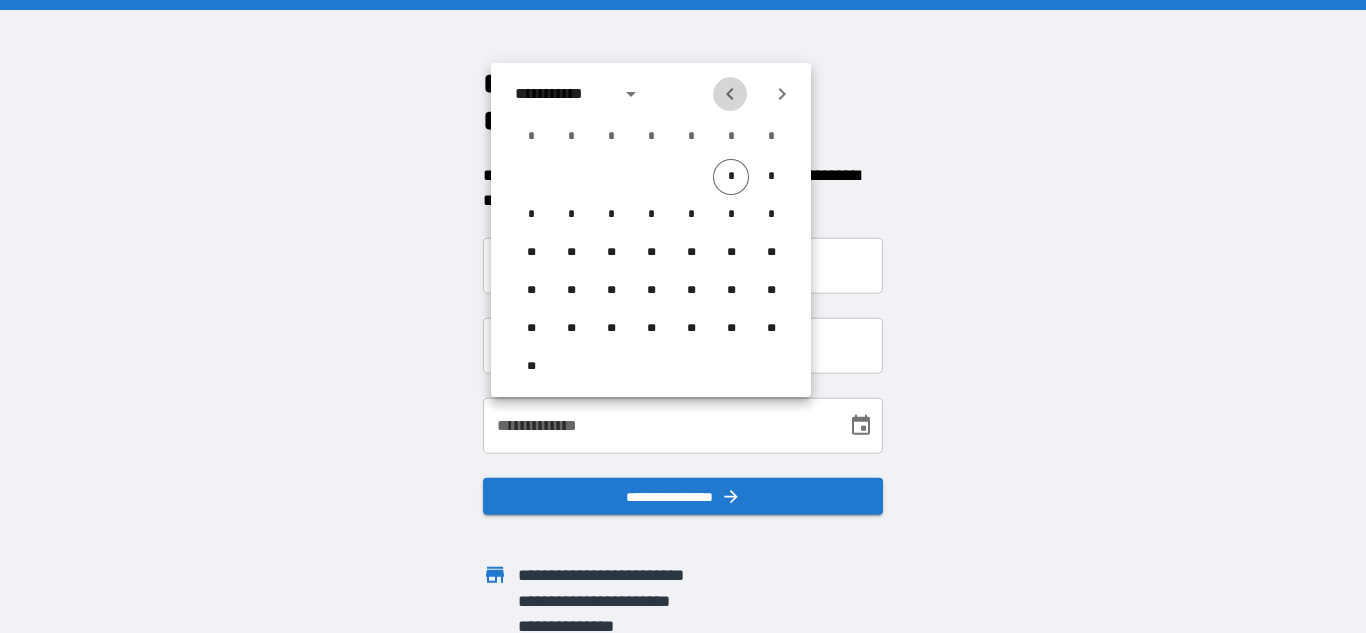 click 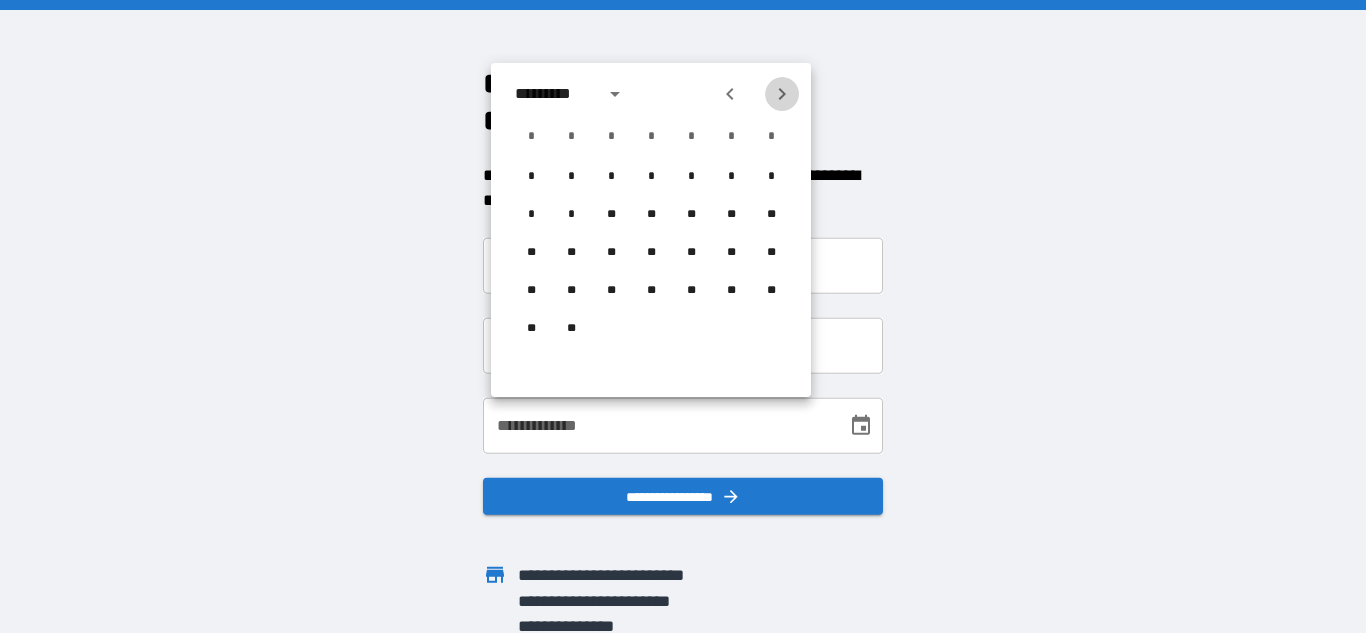 click 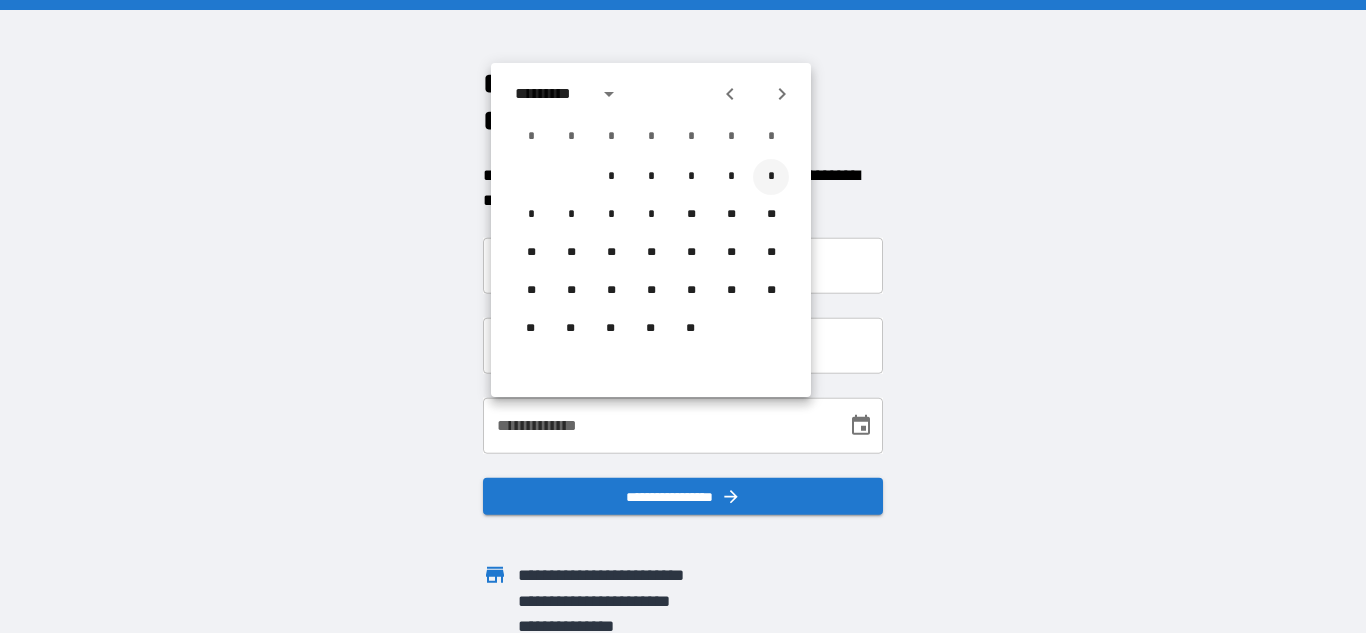 click on "*" at bounding box center [771, 177] 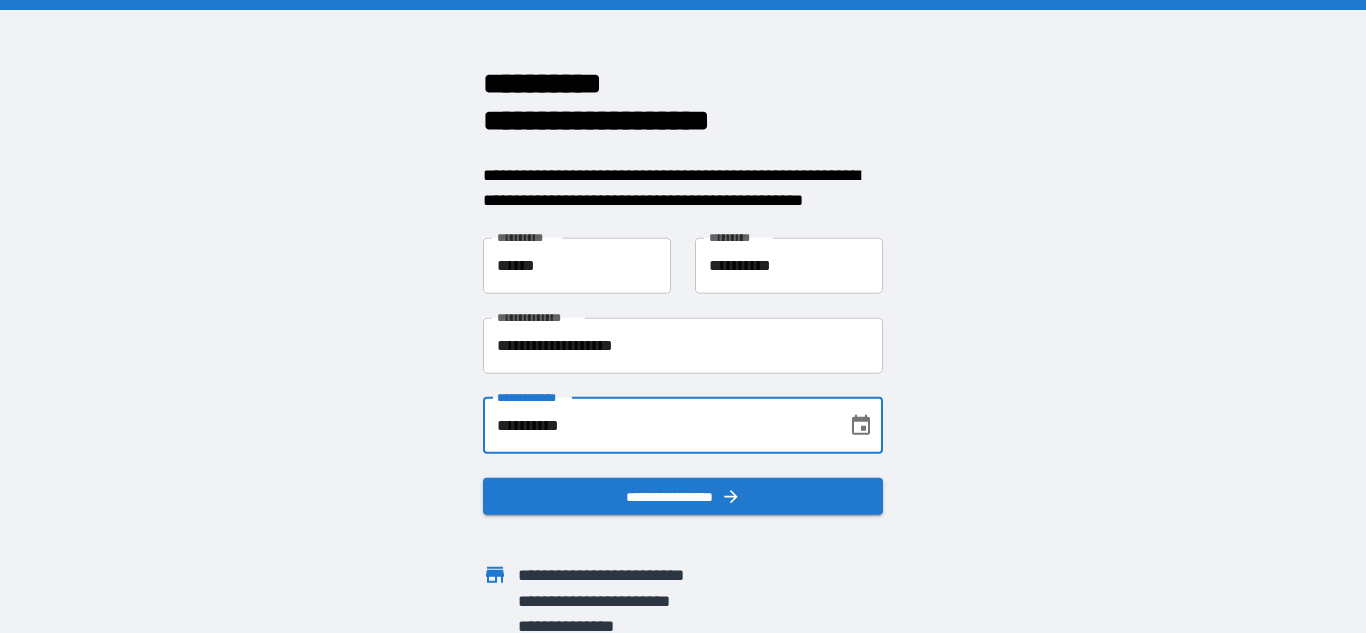 click on "**********" at bounding box center (658, 425) 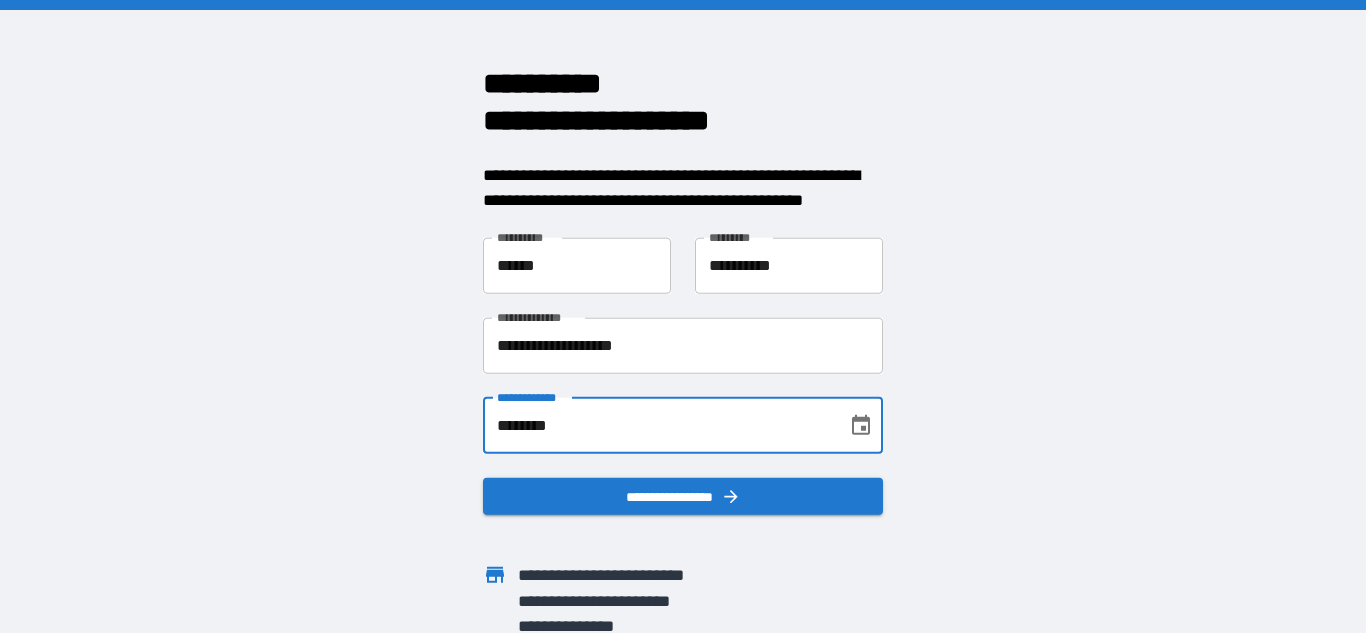 click on "********" at bounding box center [658, 425] 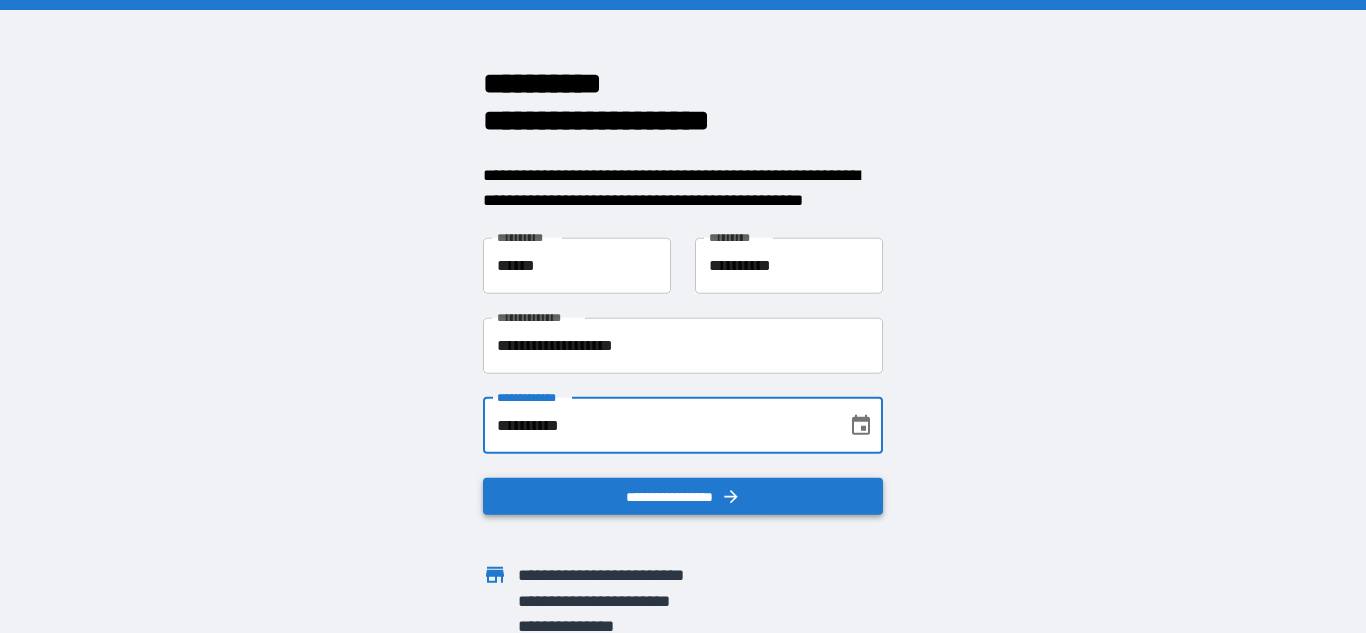 type on "**********" 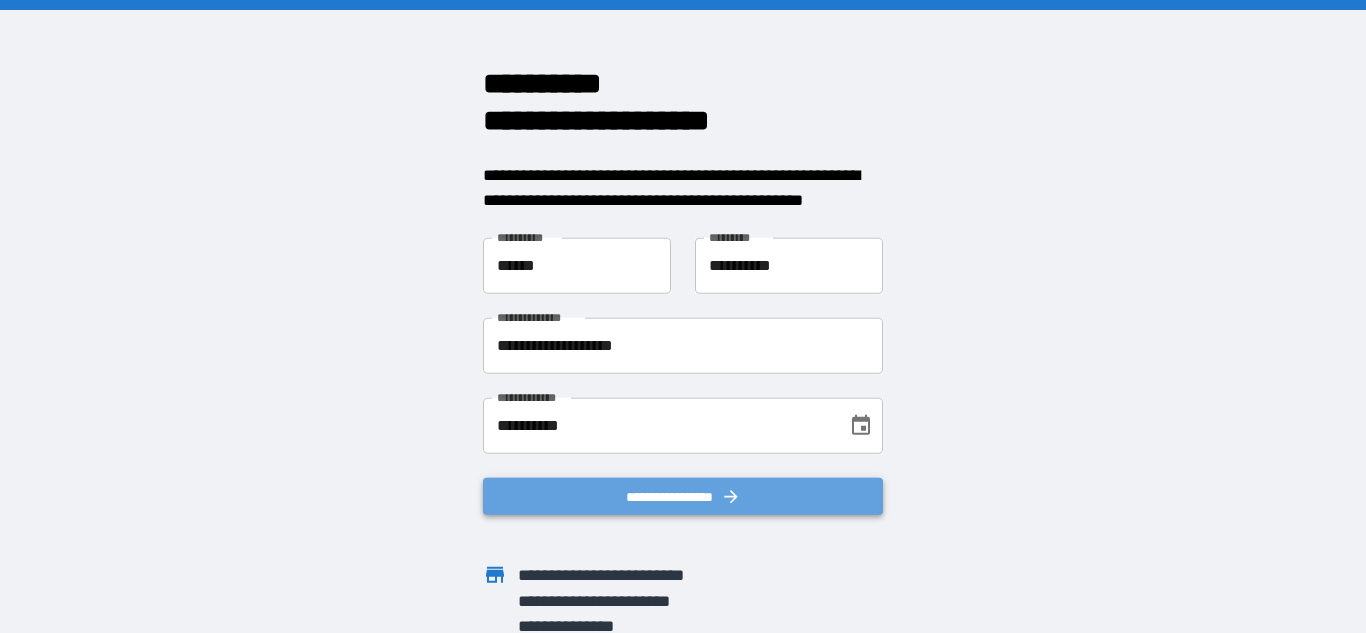 click on "**********" at bounding box center (683, 496) 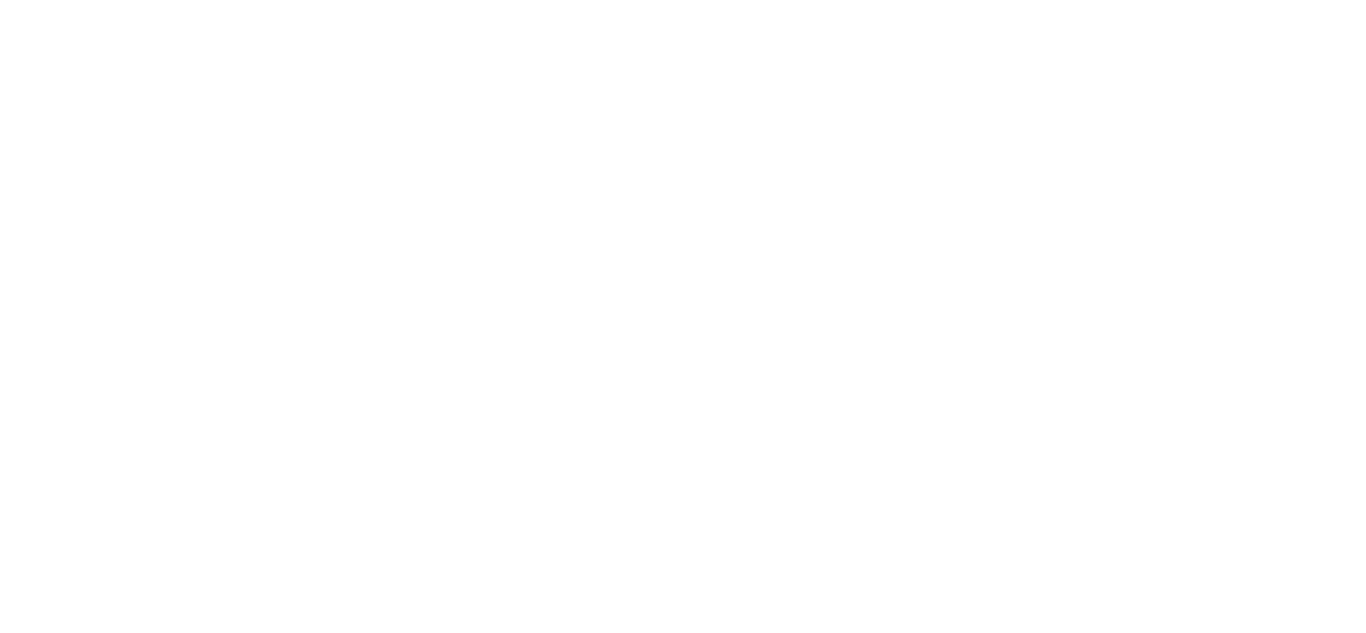 scroll, scrollTop: 0, scrollLeft: 0, axis: both 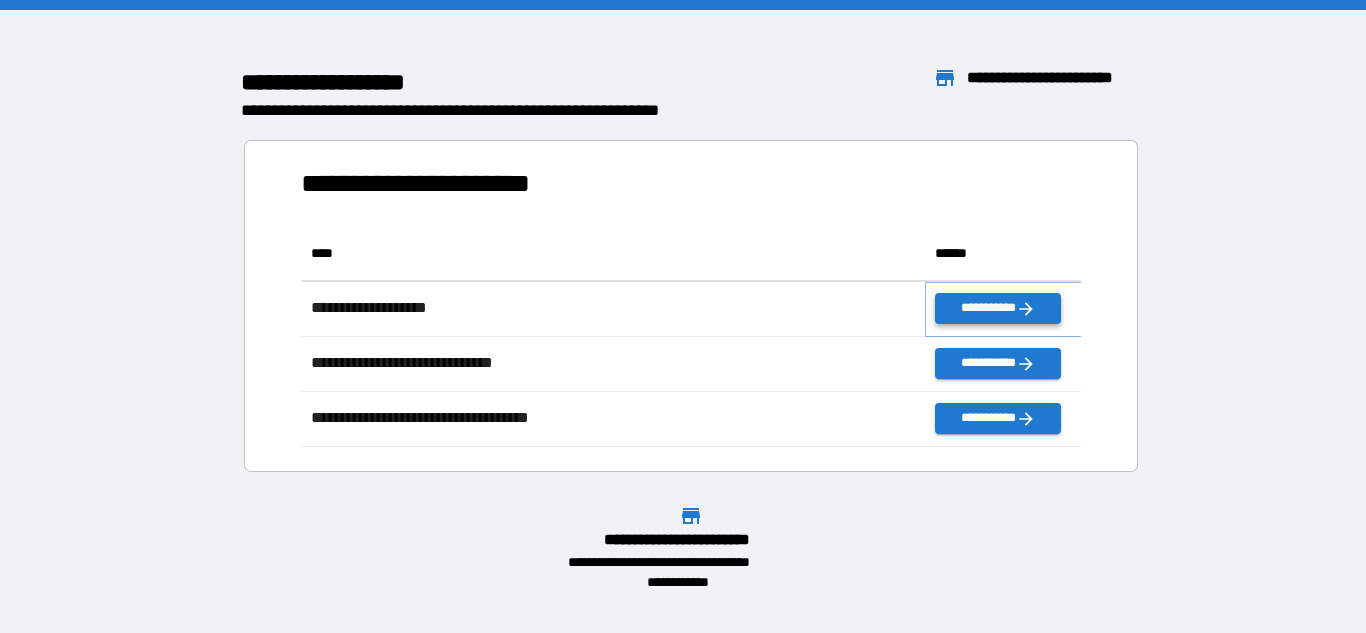 click on "**********" at bounding box center (997, 308) 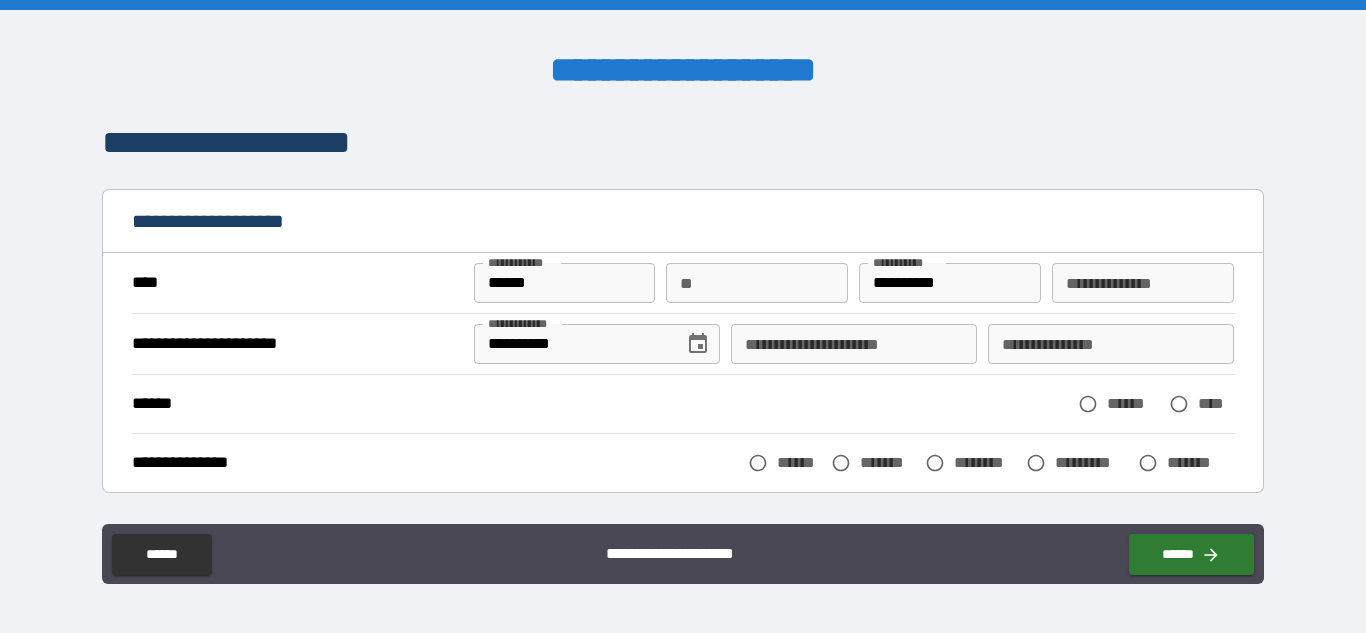 click on "**" at bounding box center (757, 283) 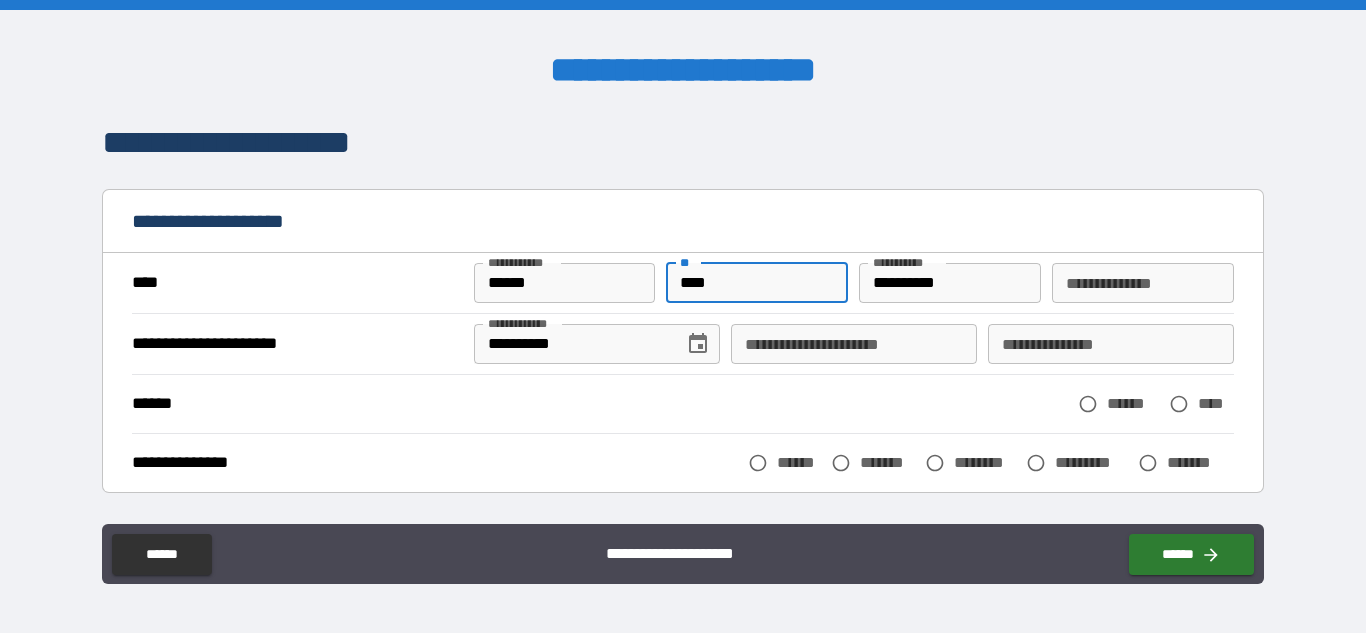 type on "****" 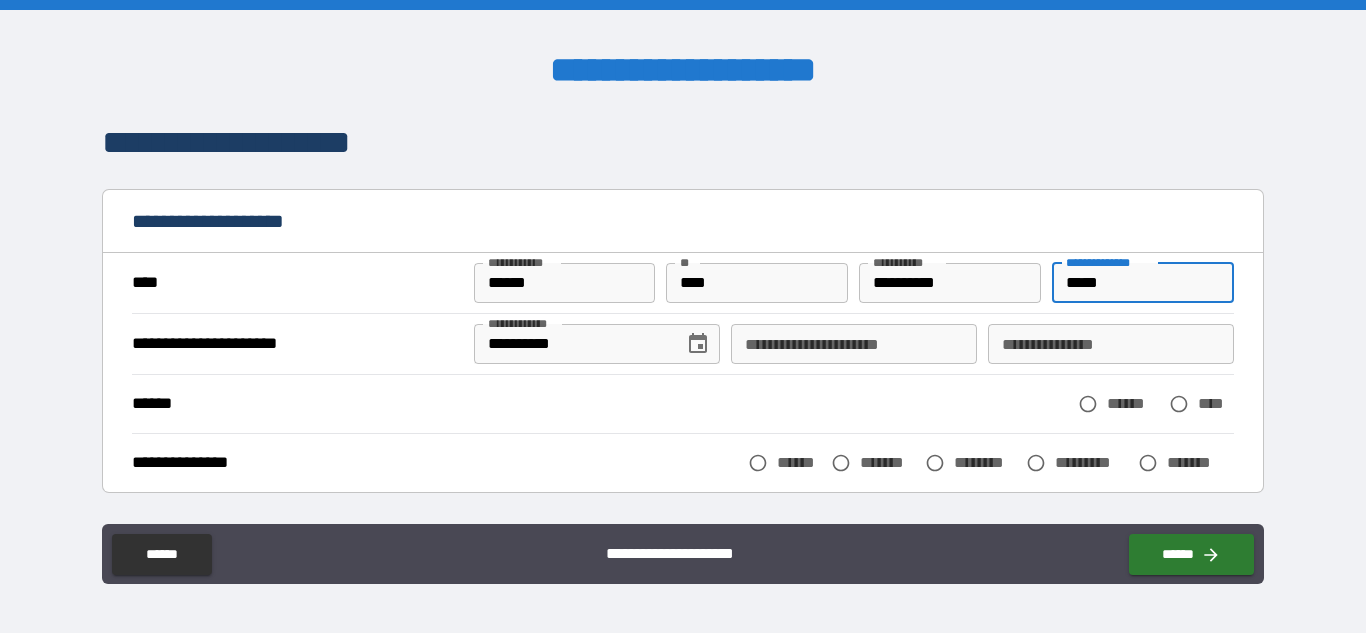 type on "*****" 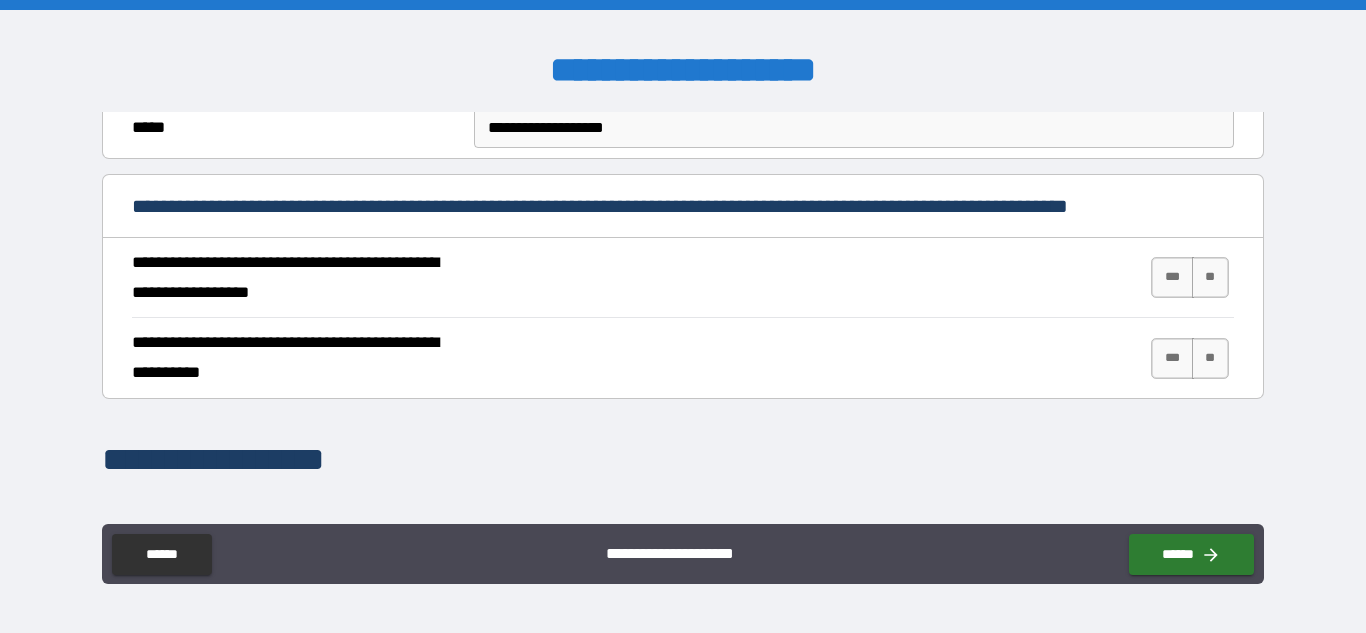 scroll, scrollTop: 706, scrollLeft: 0, axis: vertical 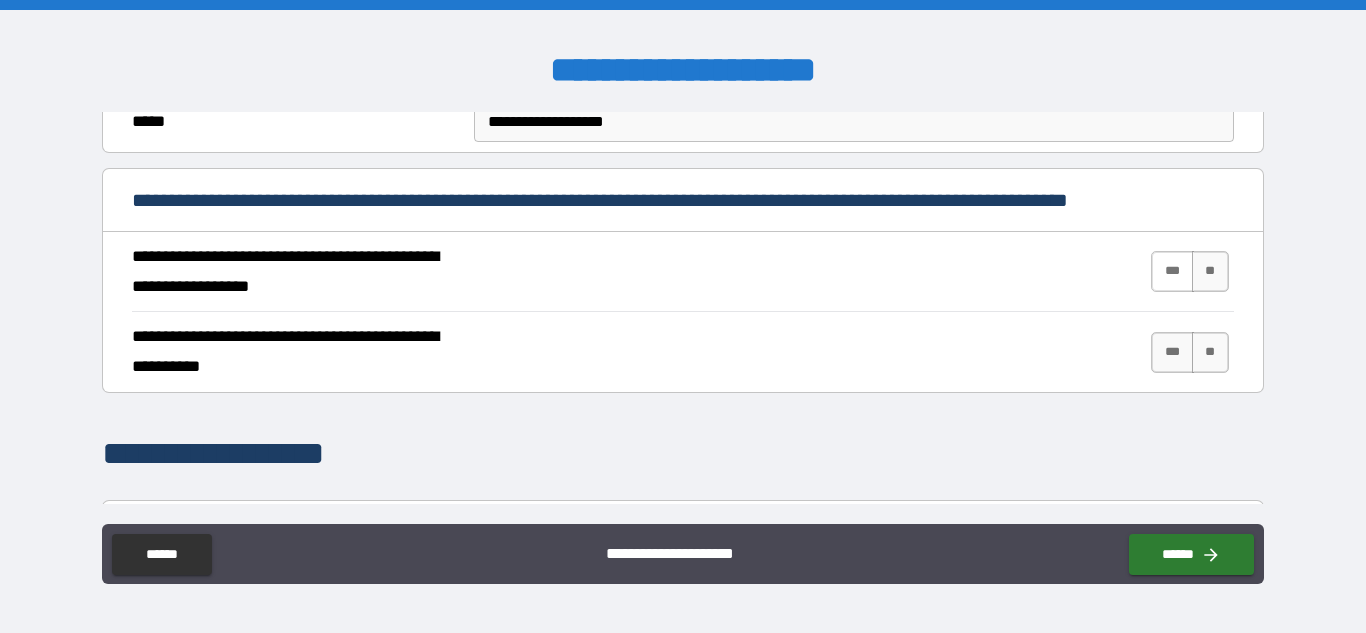 click on "***" at bounding box center (1172, 271) 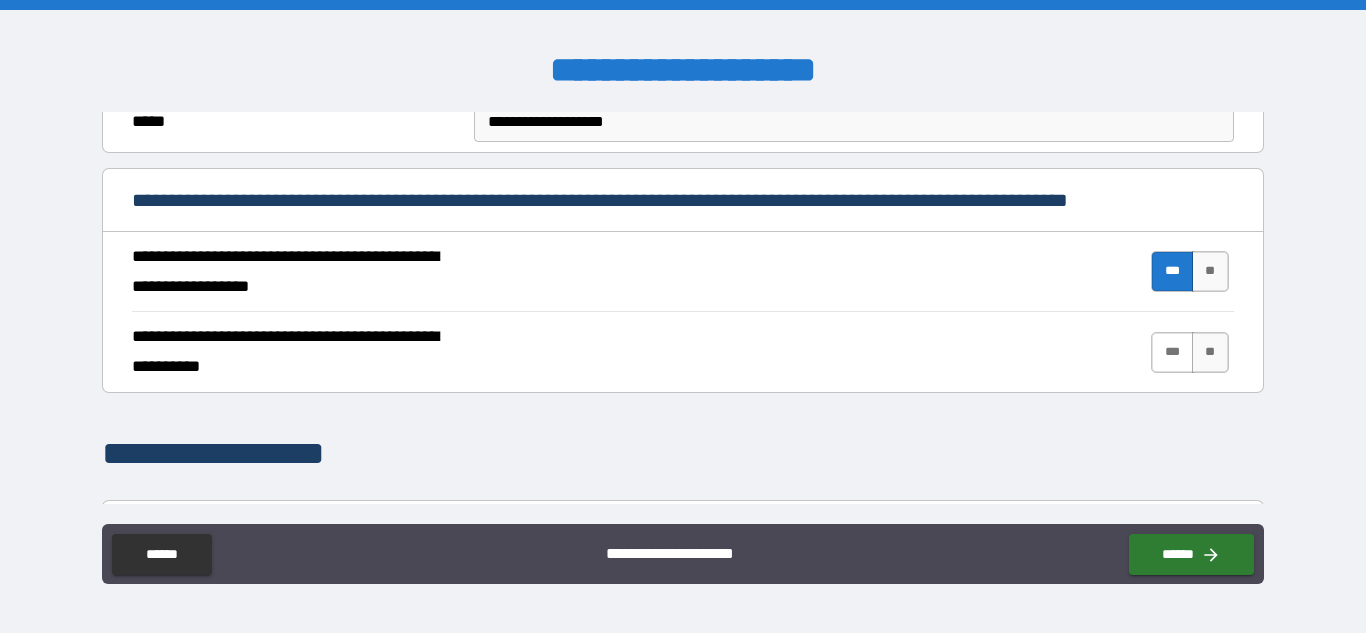 click on "***" at bounding box center [1172, 352] 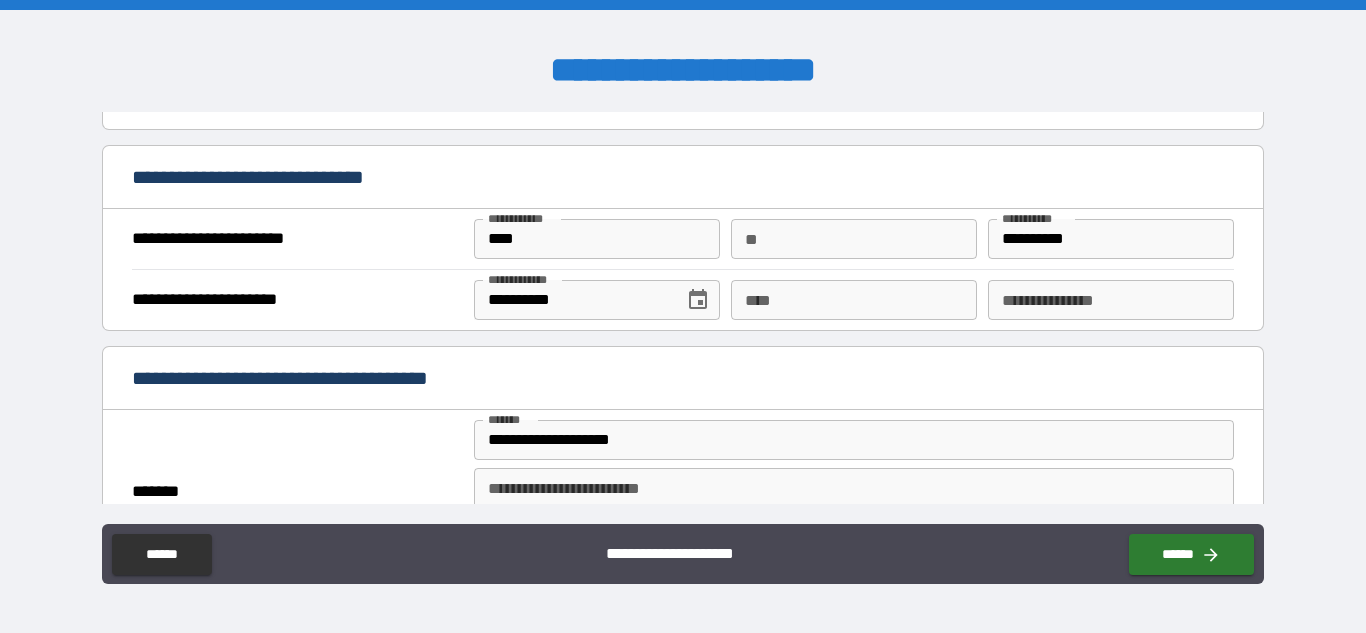 scroll, scrollTop: 1235, scrollLeft: 0, axis: vertical 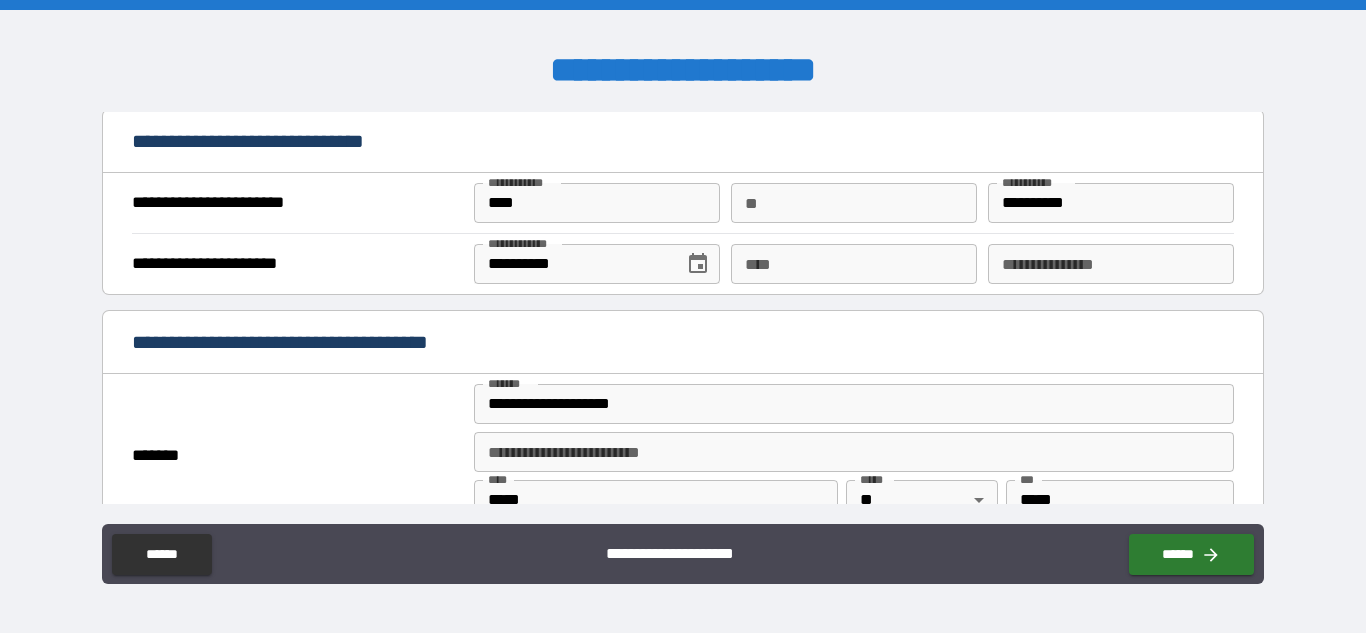 click on "**" at bounding box center [854, 203] 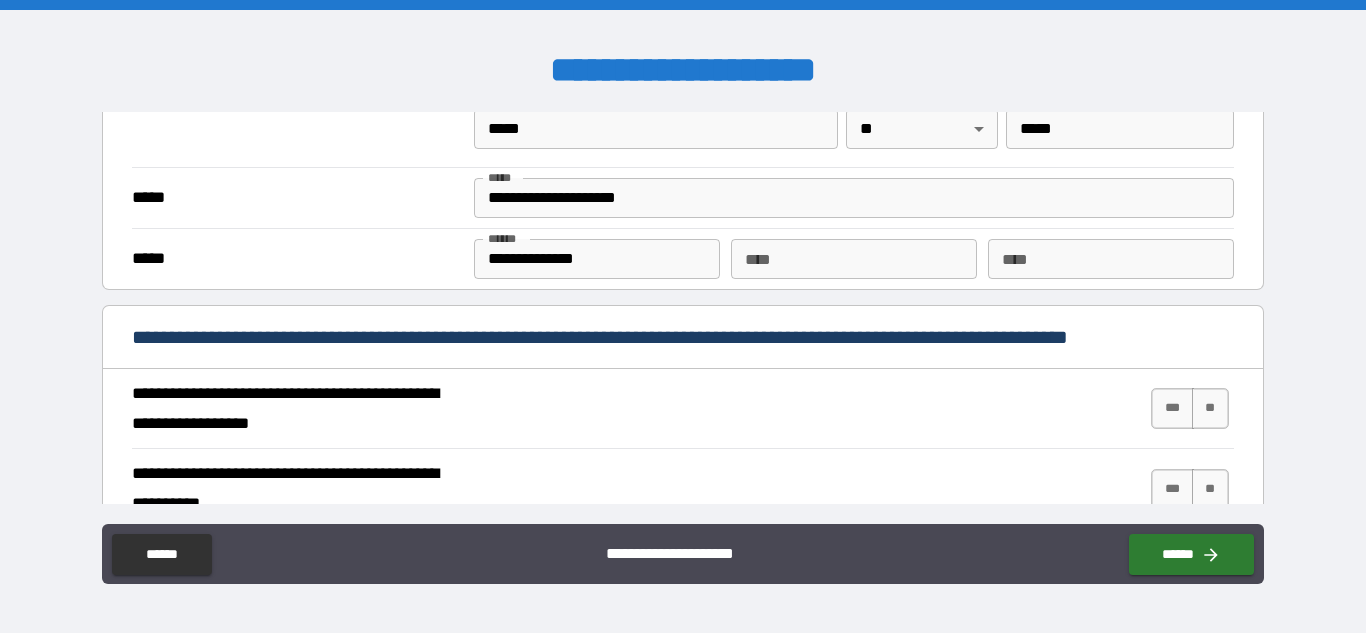 scroll, scrollTop: 1668, scrollLeft: 0, axis: vertical 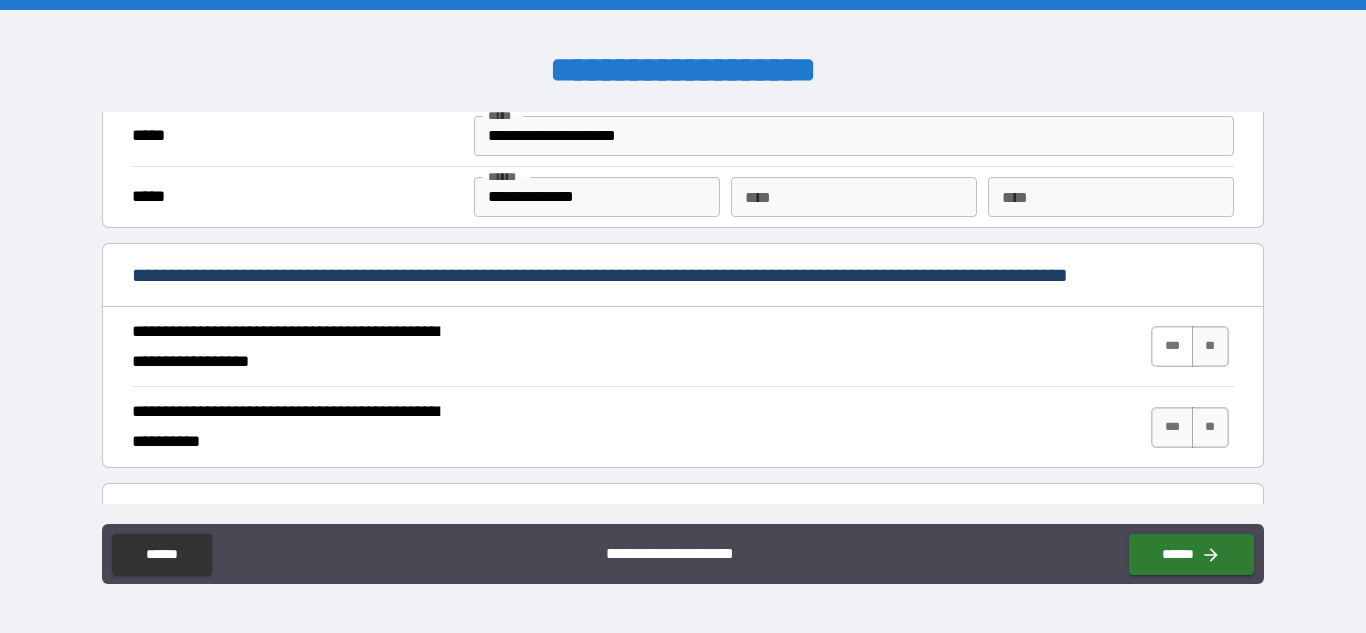 type on "*" 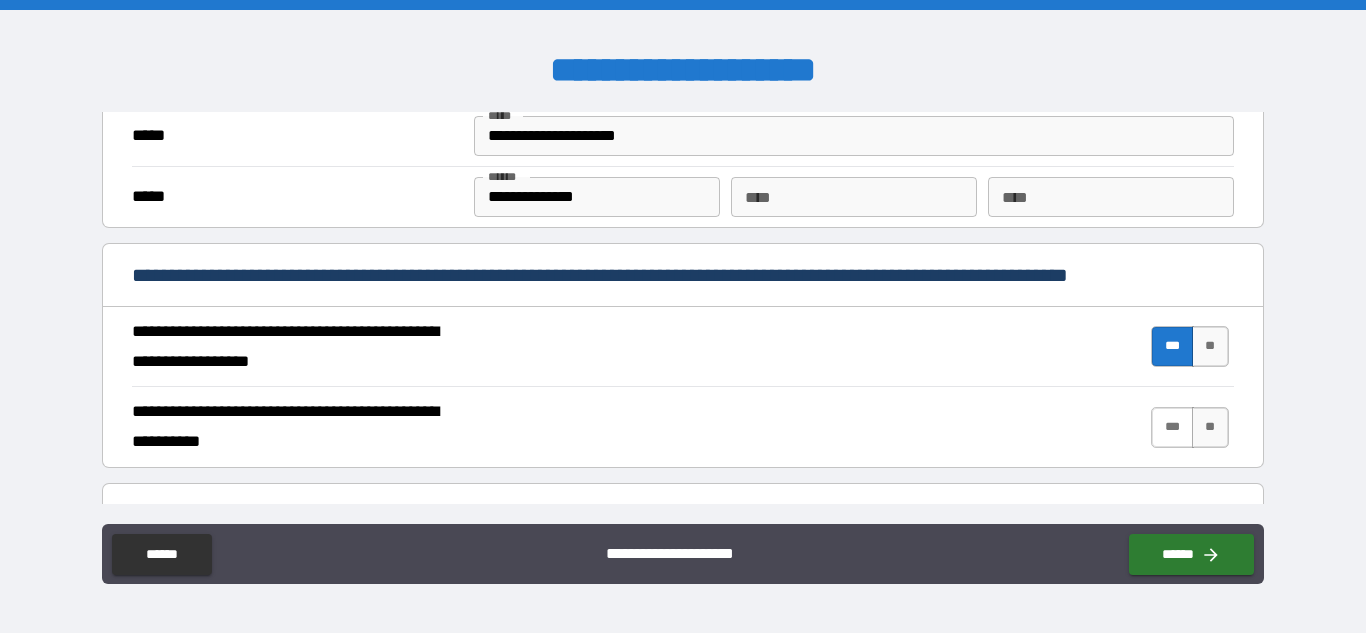 click on "***" at bounding box center (1172, 427) 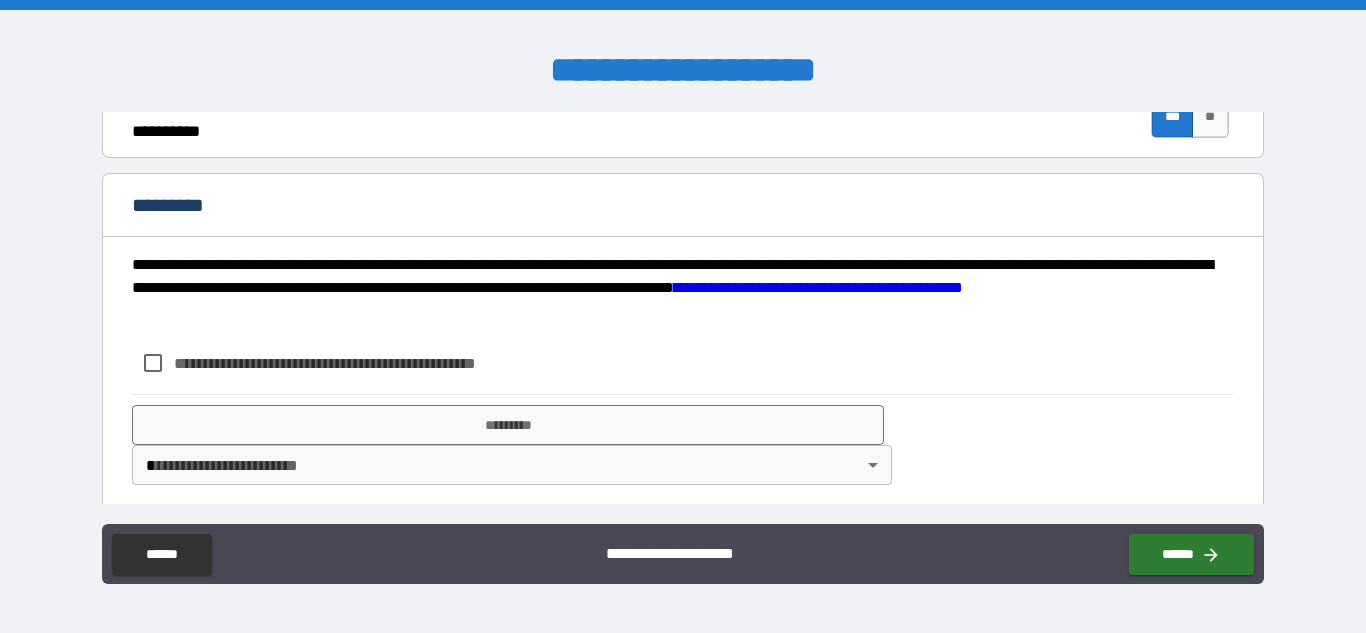 scroll, scrollTop: 1990, scrollLeft: 0, axis: vertical 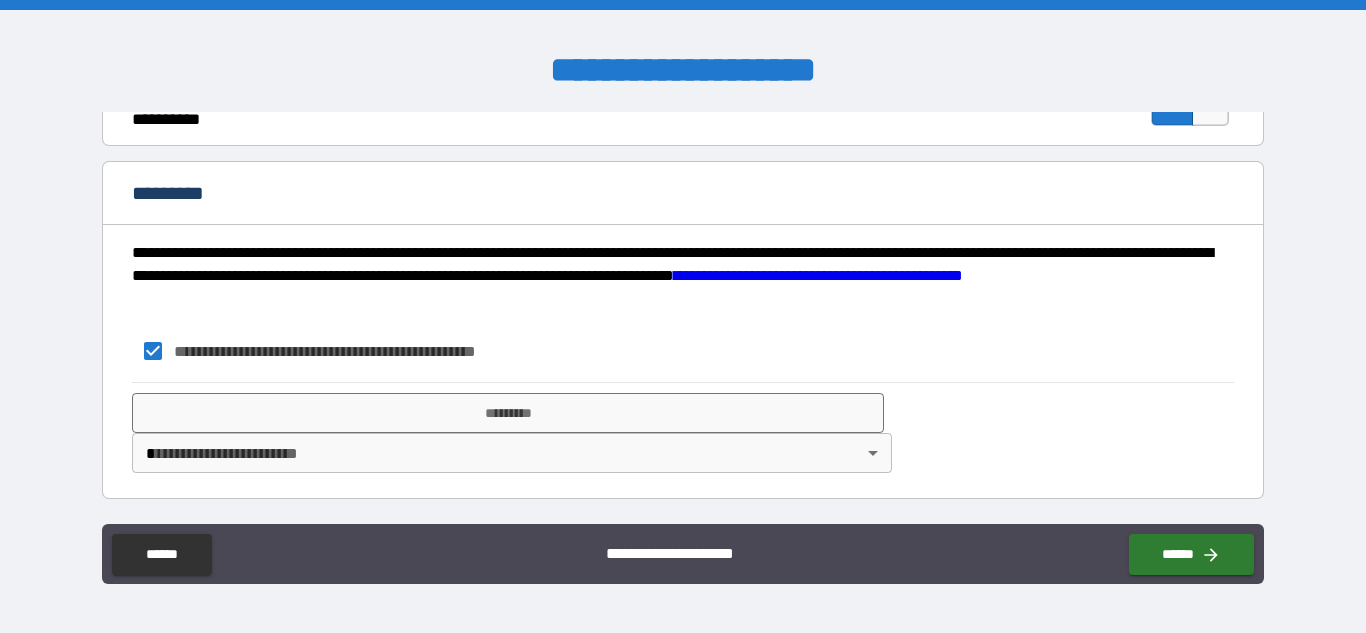 click on "**********" at bounding box center [683, 316] 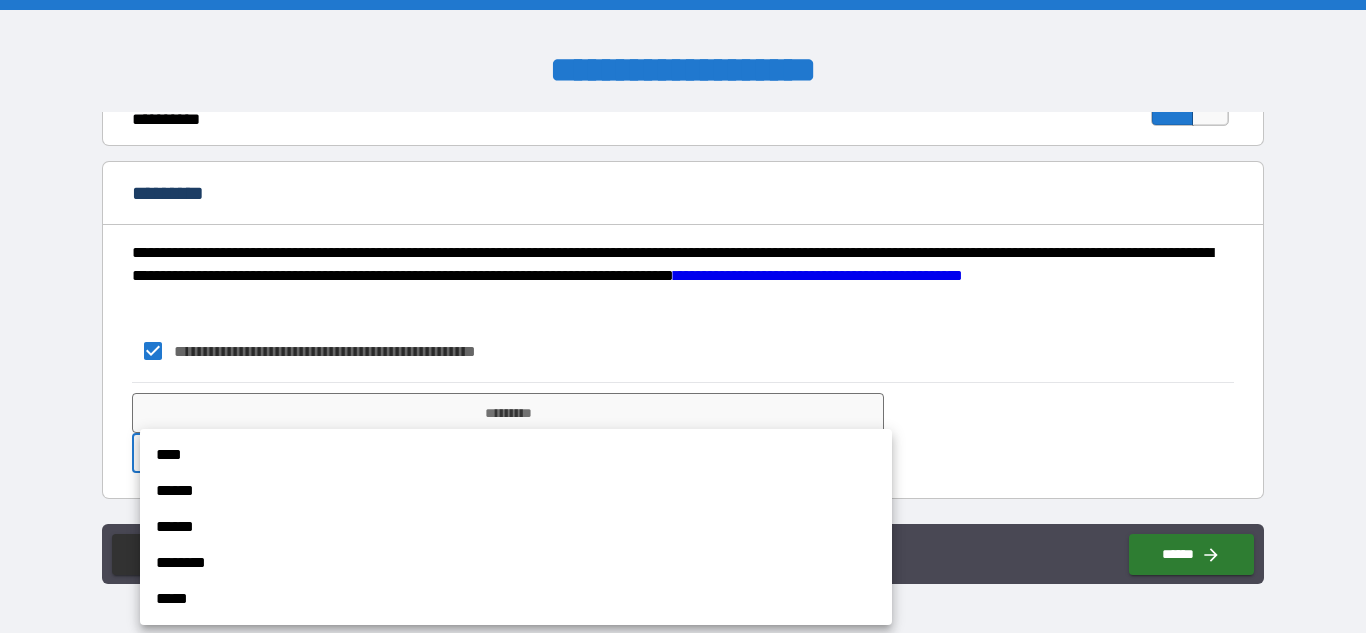 click on "******" at bounding box center (516, 491) 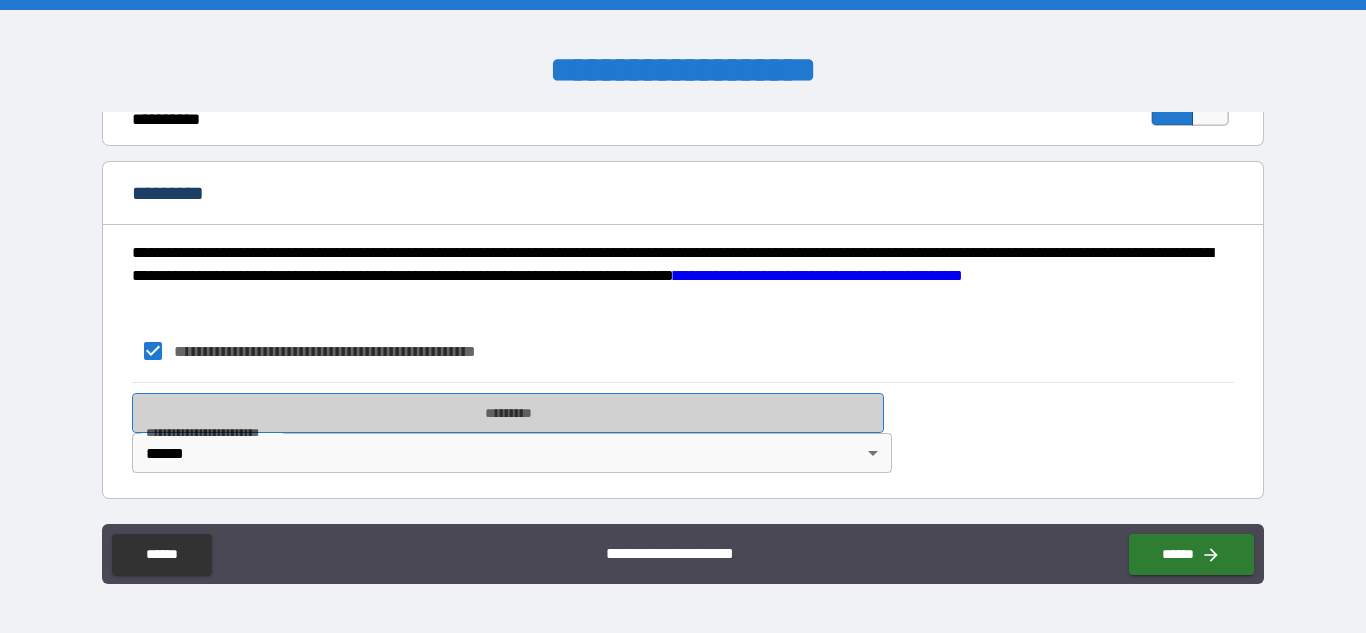 click on "*********" at bounding box center (508, 413) 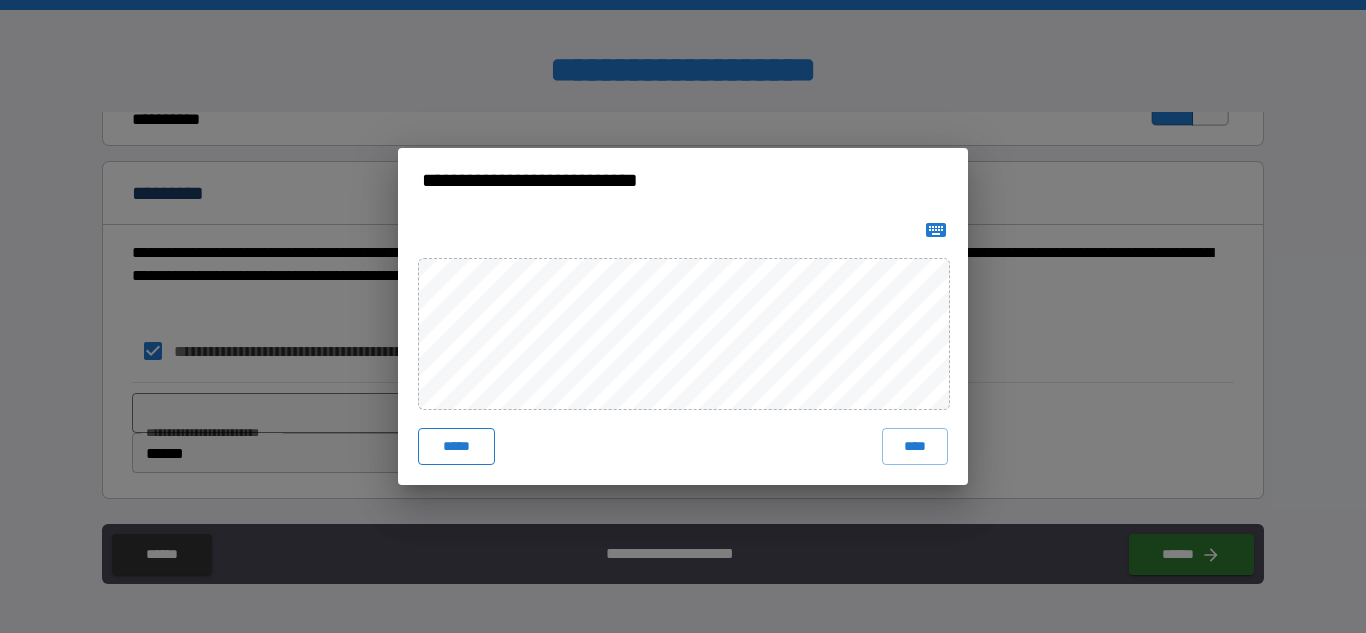 click on "*****" at bounding box center (456, 446) 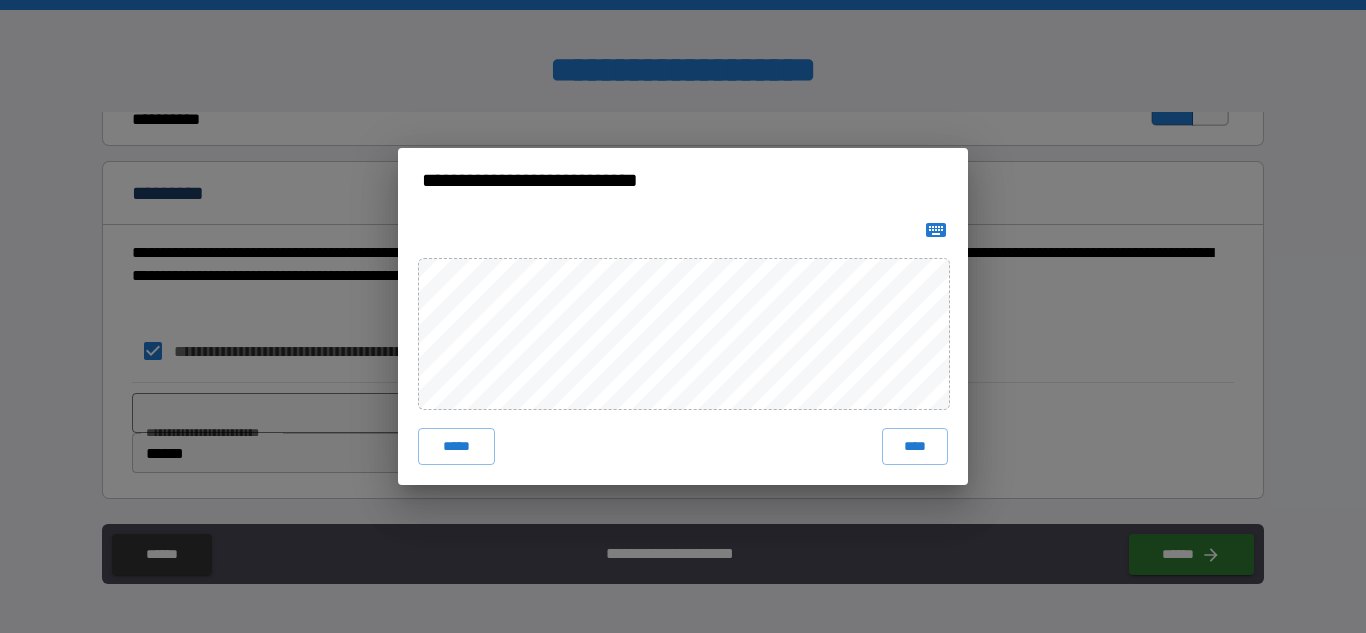 click 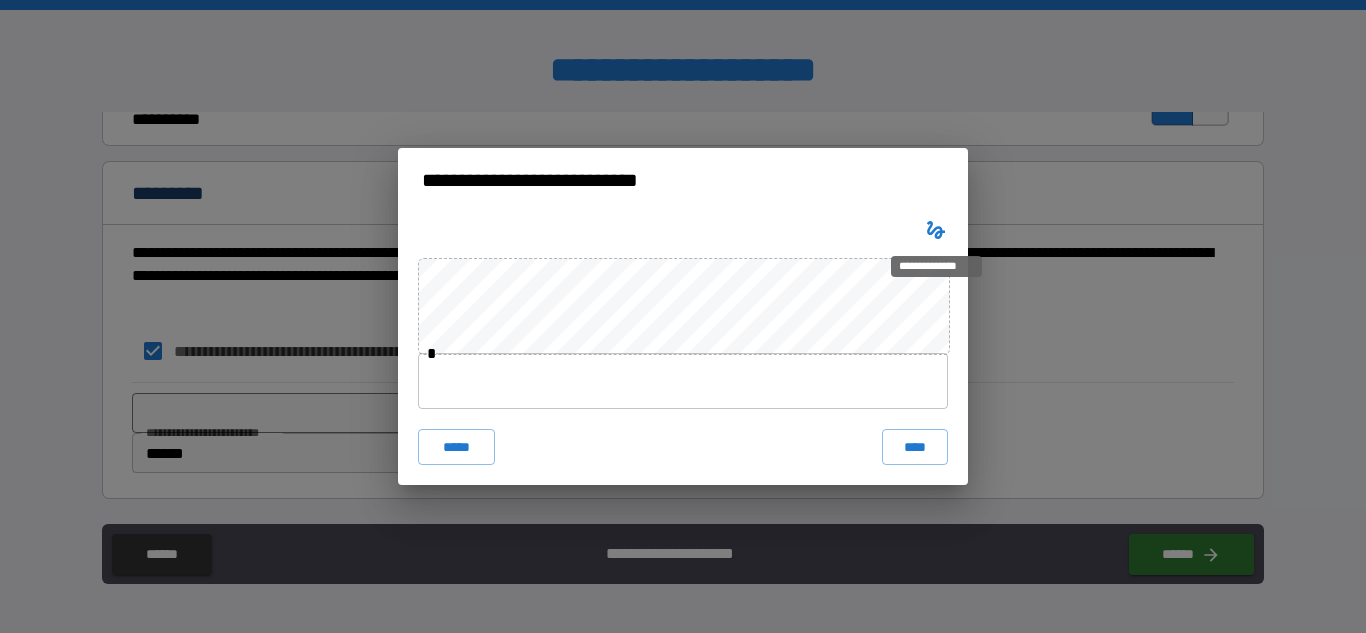 type 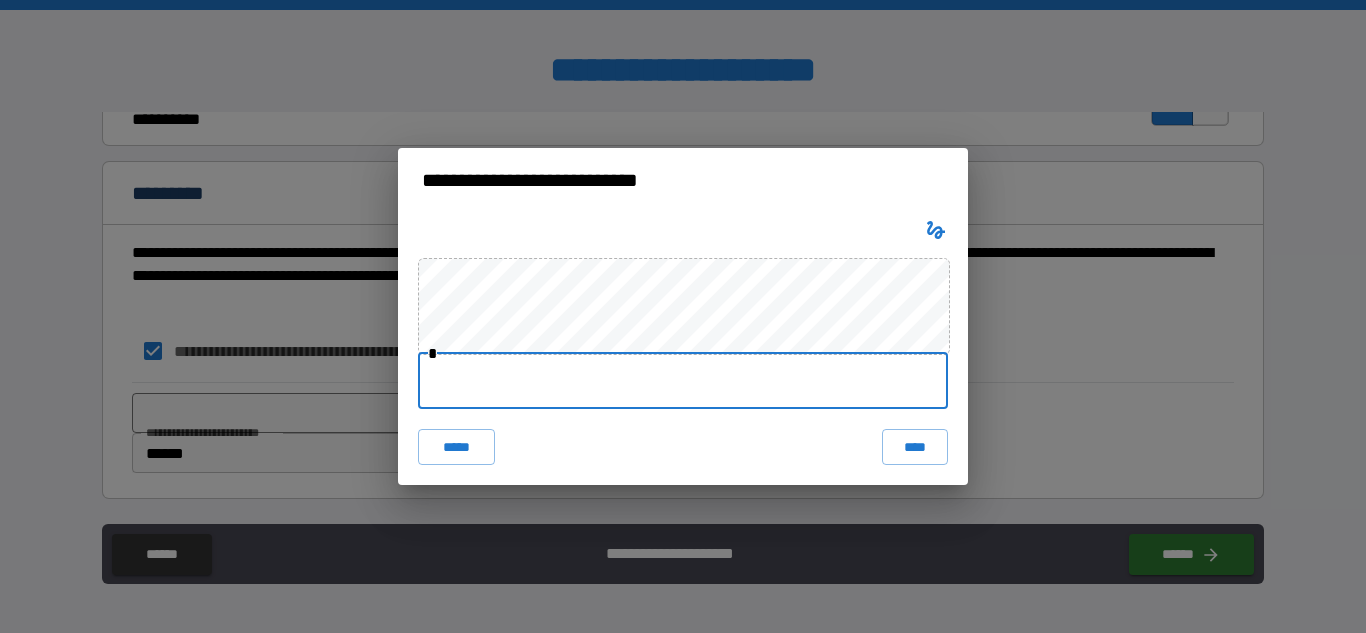 click at bounding box center (683, 381) 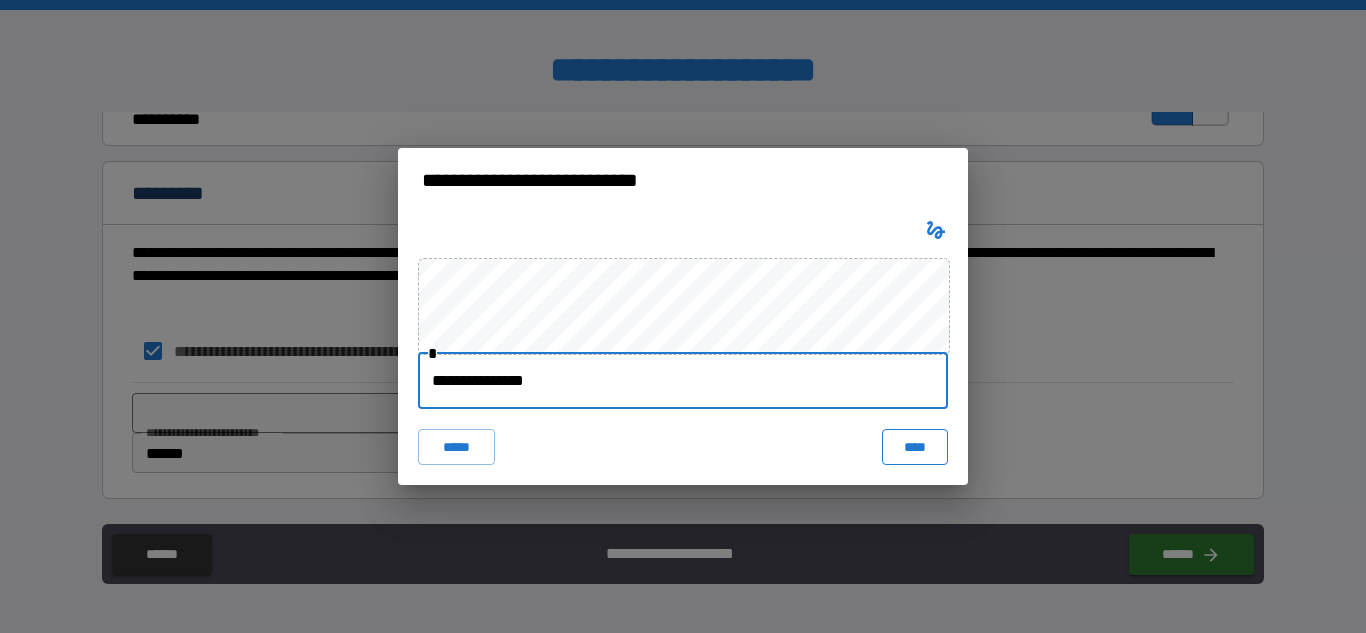 type on "**********" 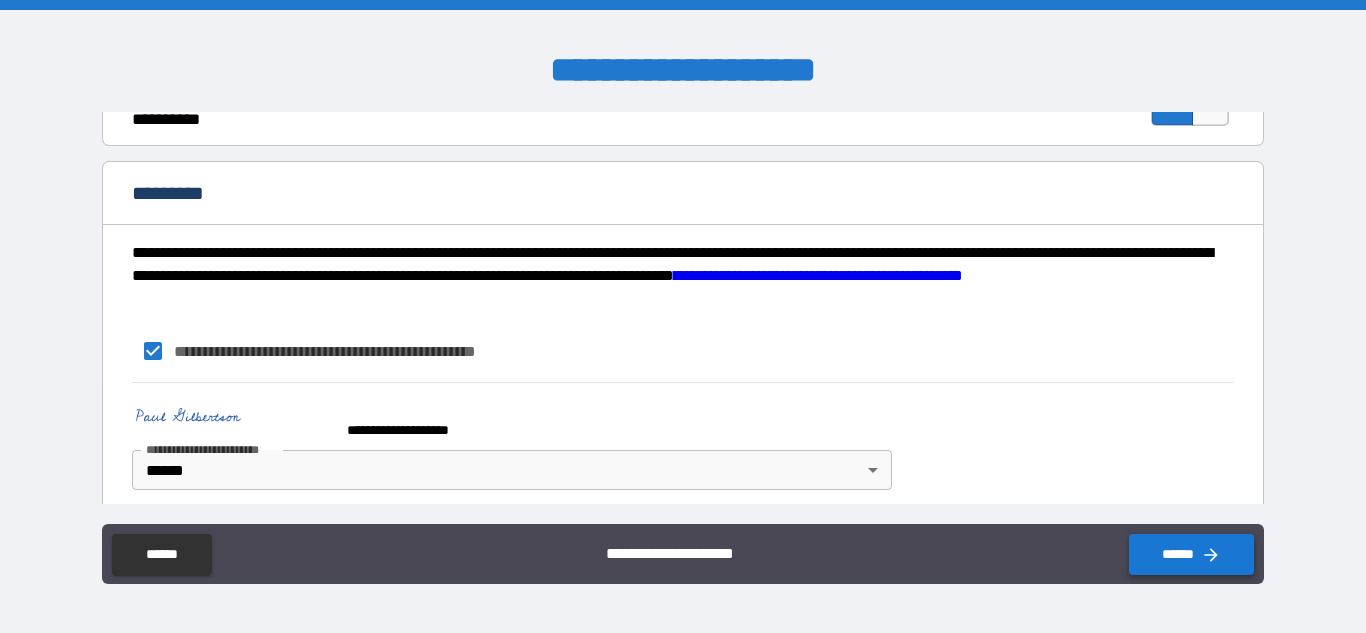 click on "******" at bounding box center [1191, 554] 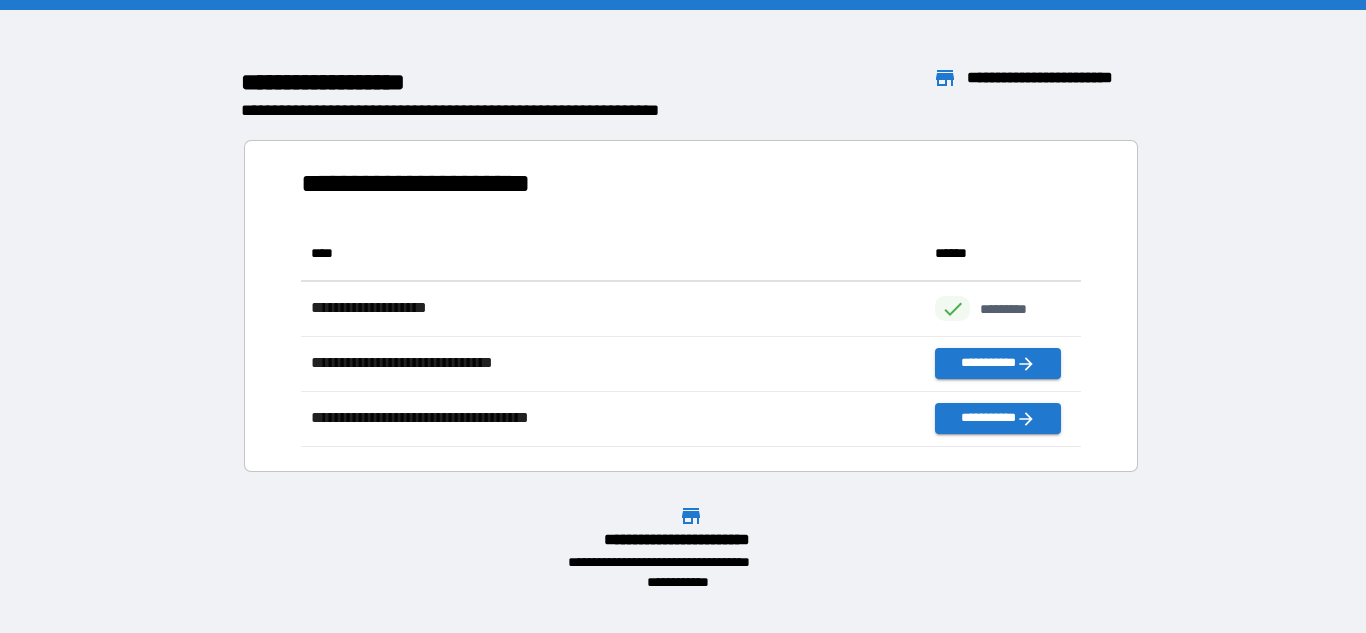 scroll, scrollTop: 16, scrollLeft: 16, axis: both 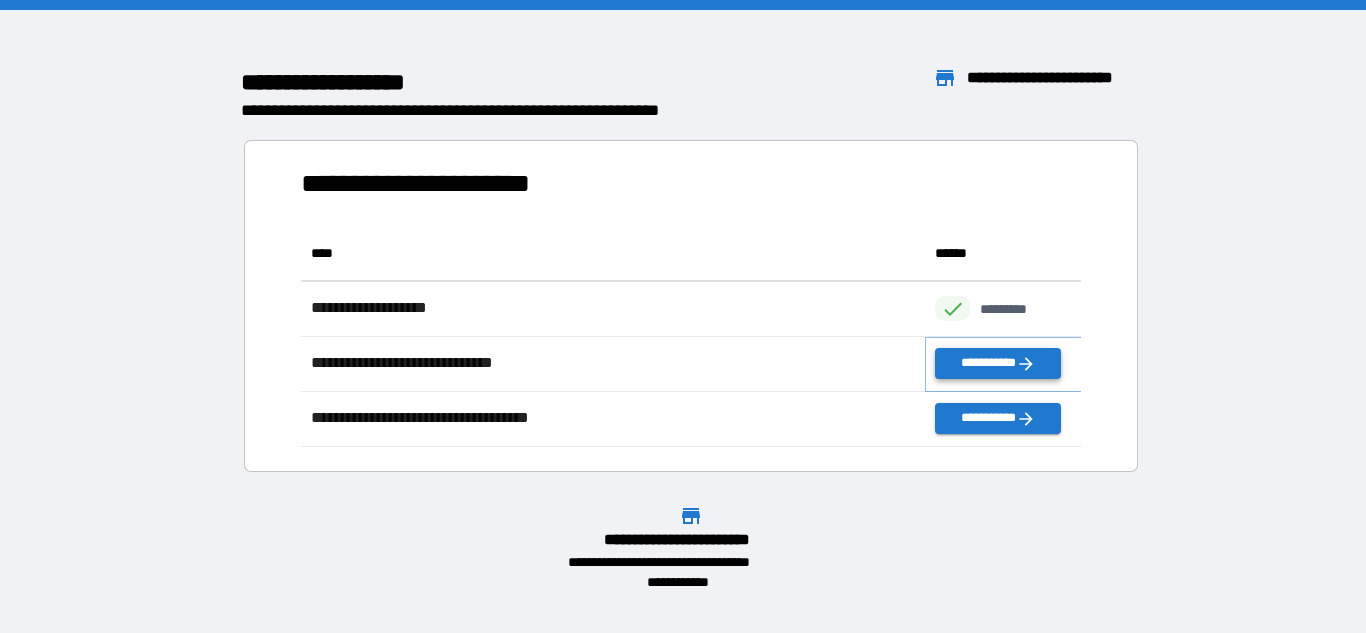 click on "**********" at bounding box center (997, 363) 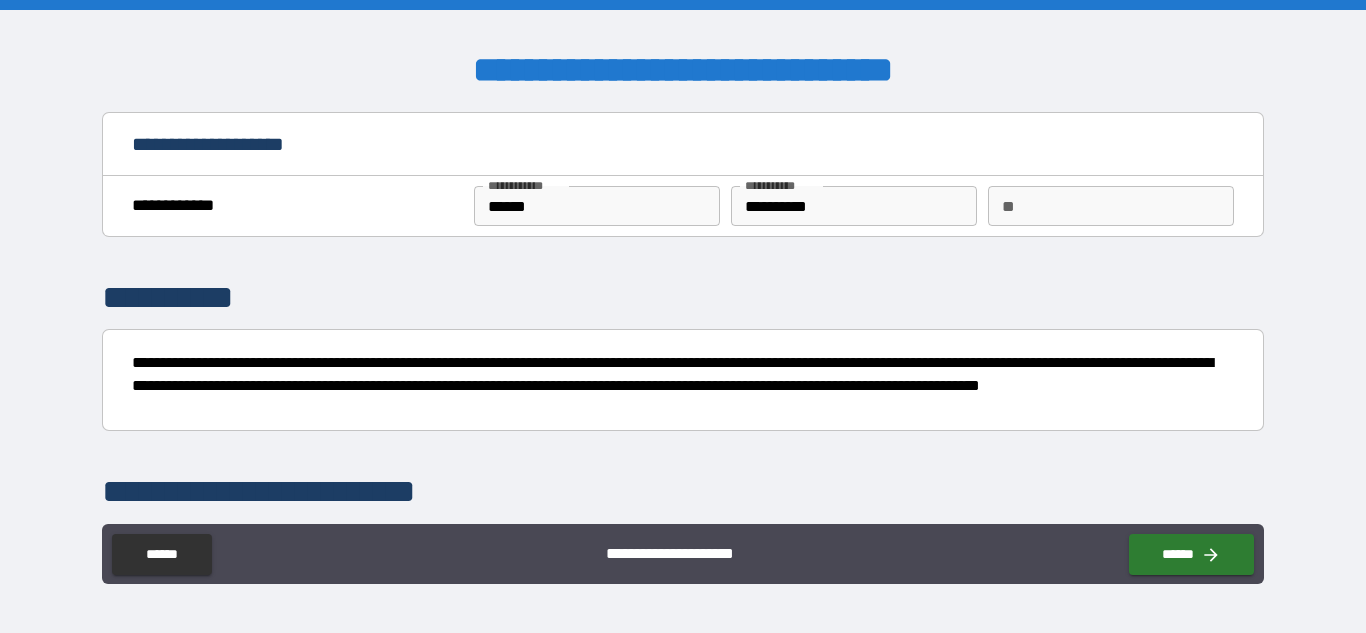 click on "**" at bounding box center [1111, 206] 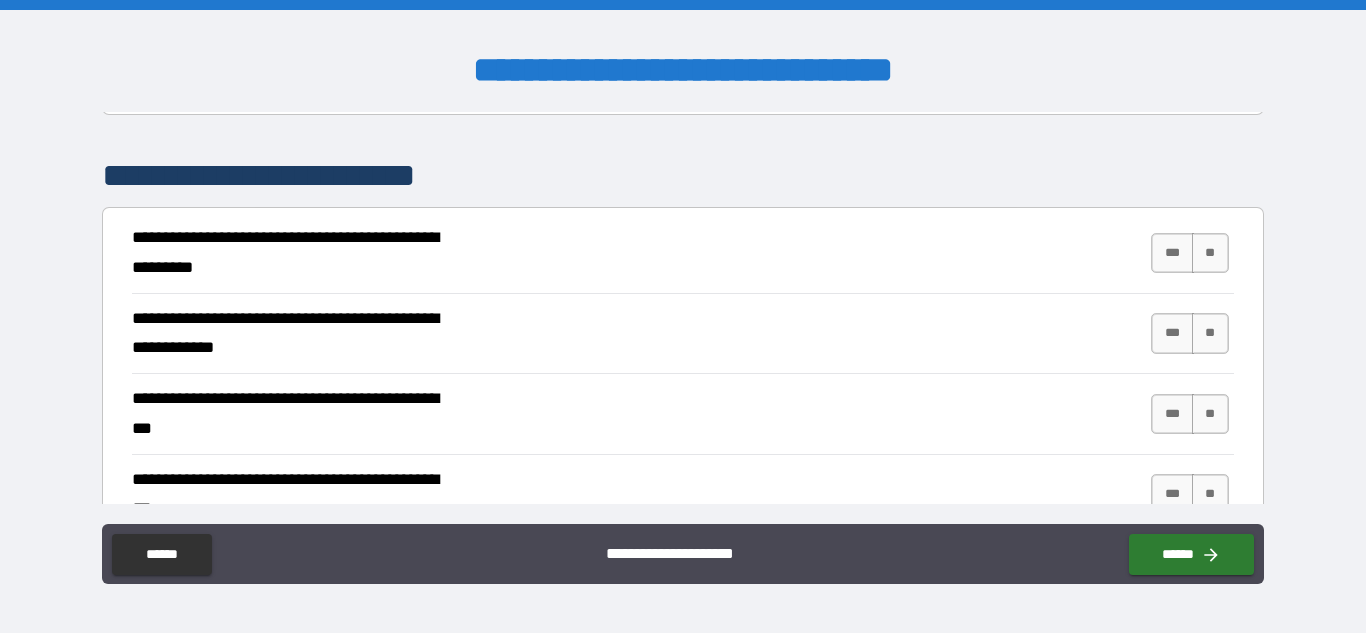 scroll, scrollTop: 329, scrollLeft: 0, axis: vertical 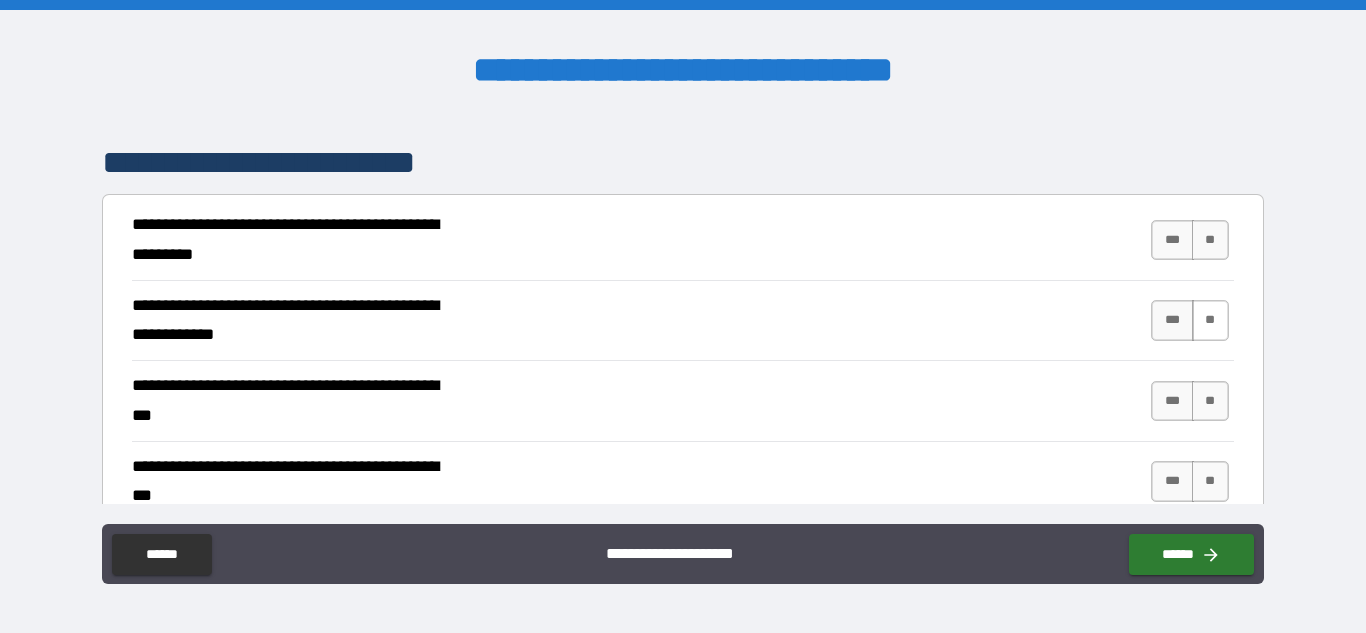 type on "*" 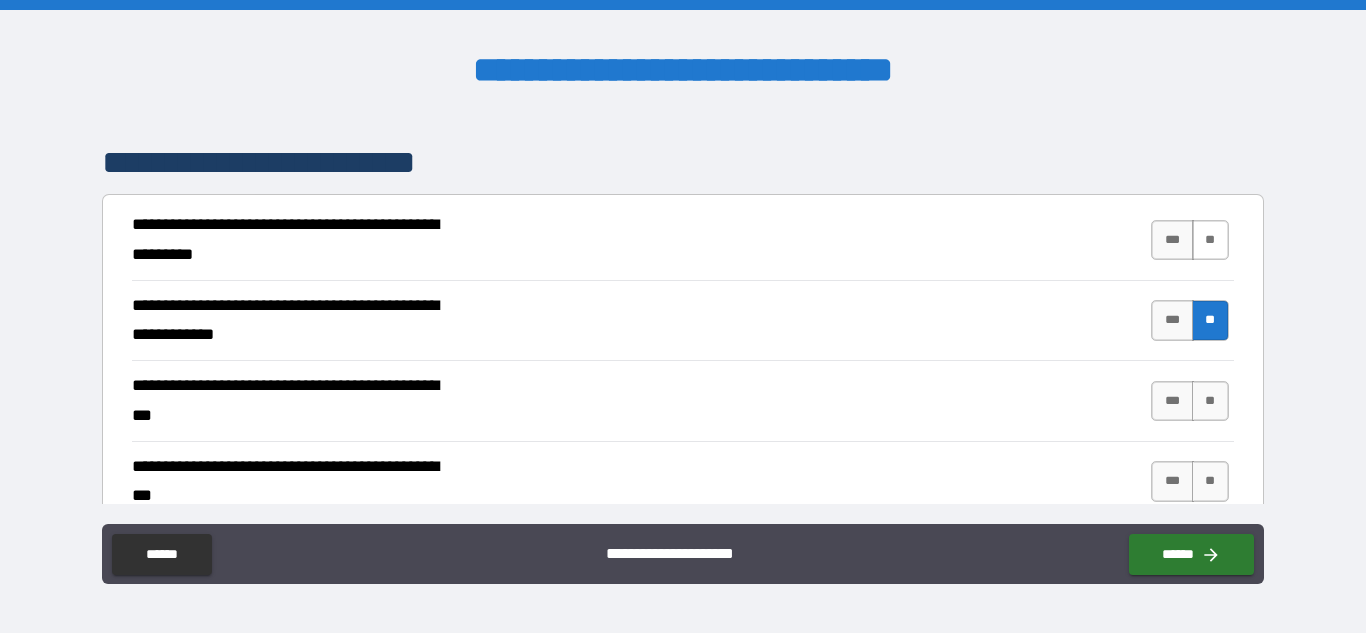 click on "**" at bounding box center (1210, 240) 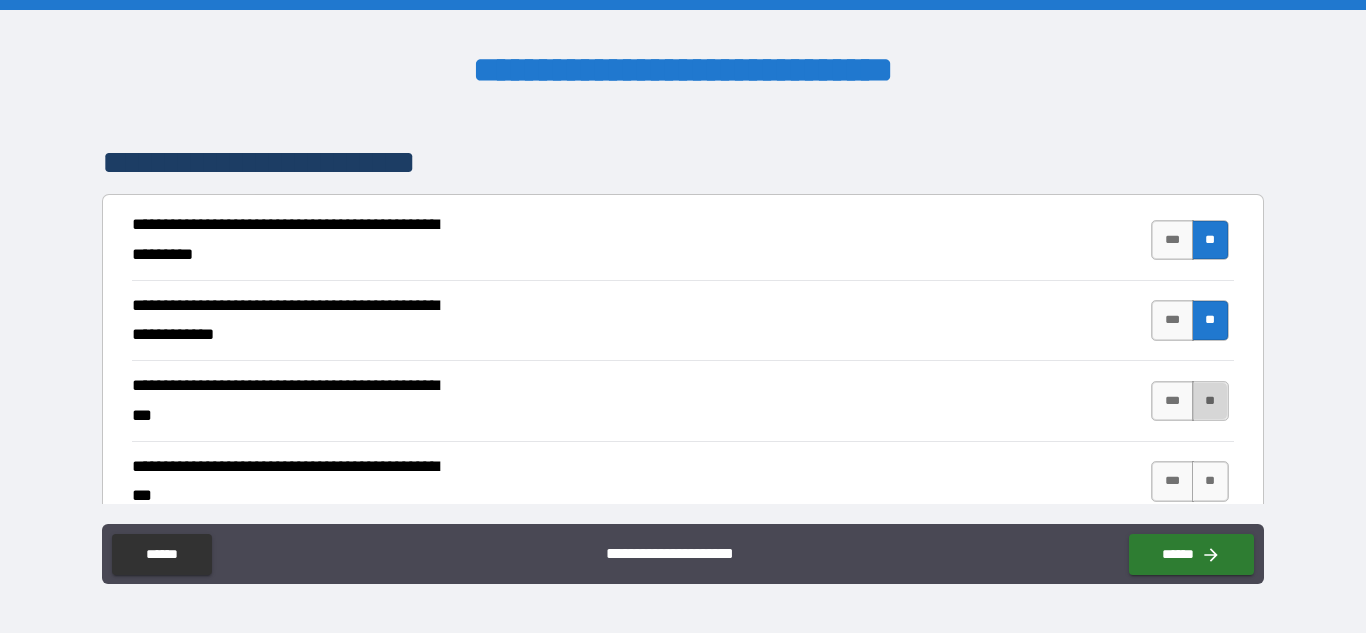 click on "**" at bounding box center [1210, 401] 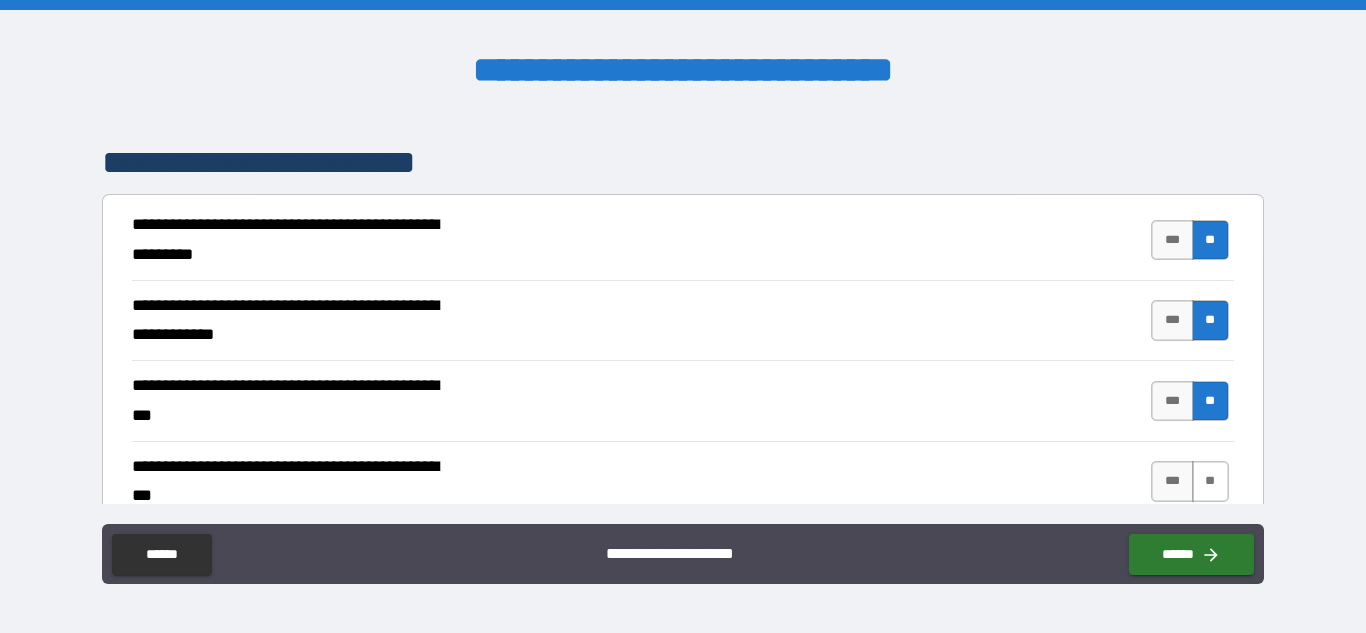 click on "**" at bounding box center [1210, 481] 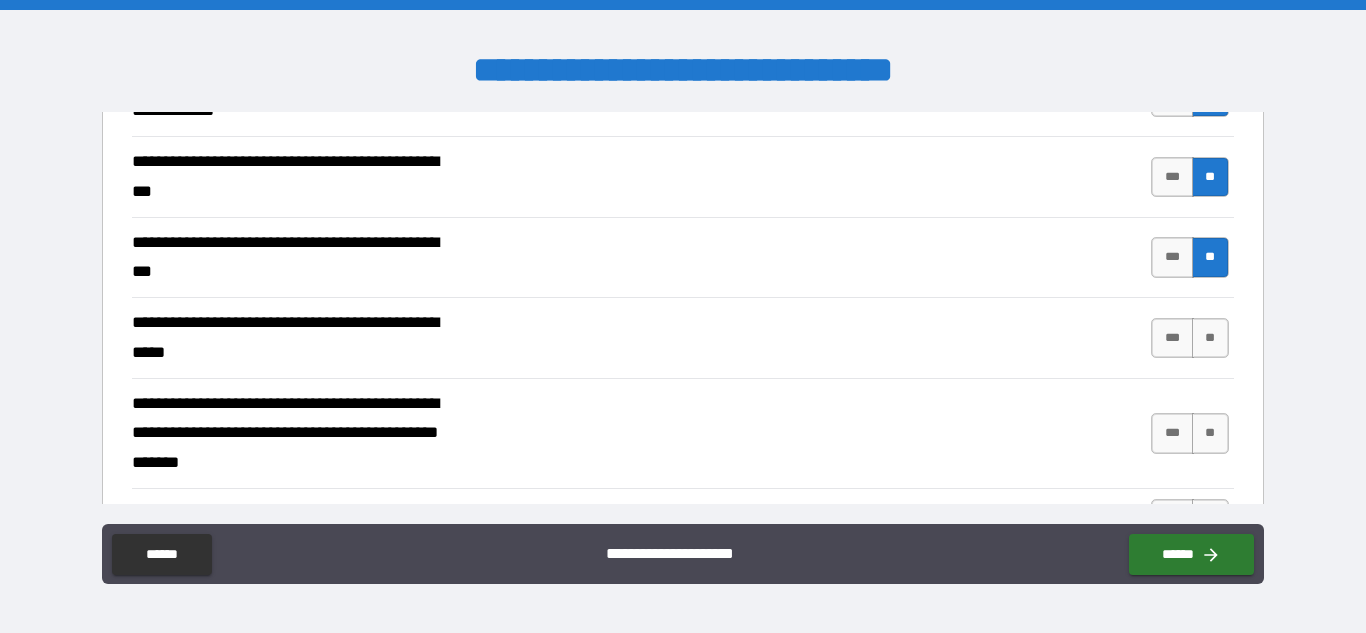scroll, scrollTop: 593, scrollLeft: 0, axis: vertical 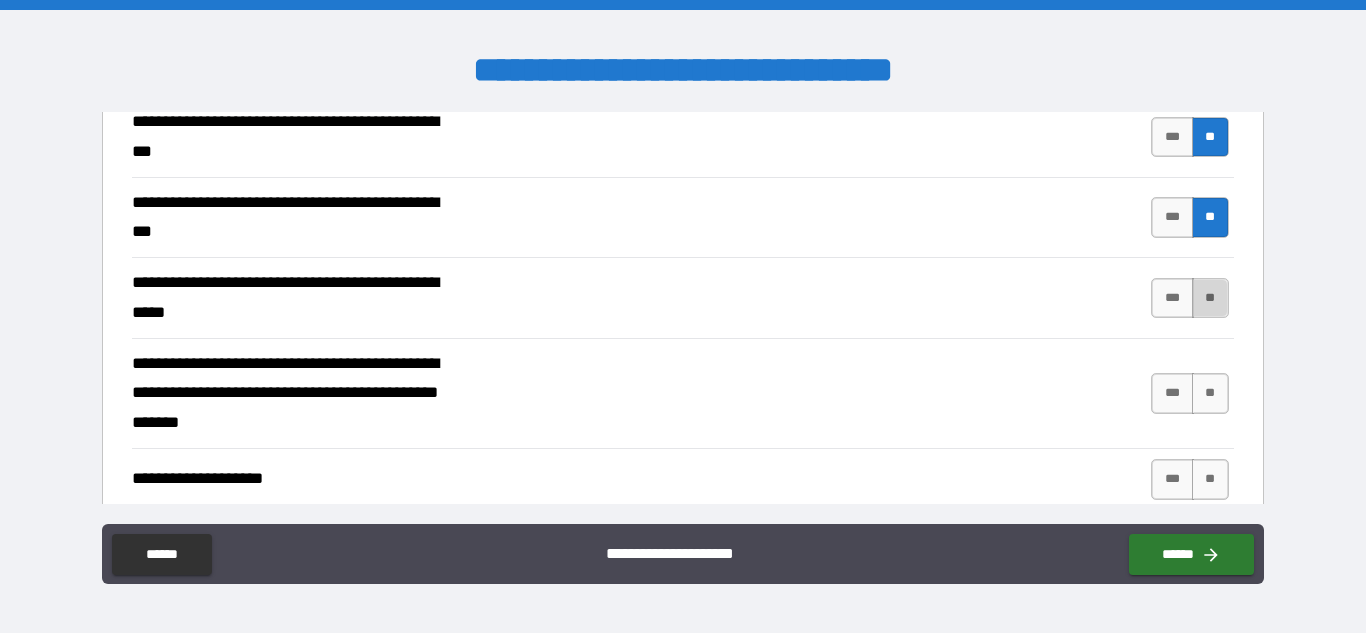click on "**" at bounding box center [1210, 298] 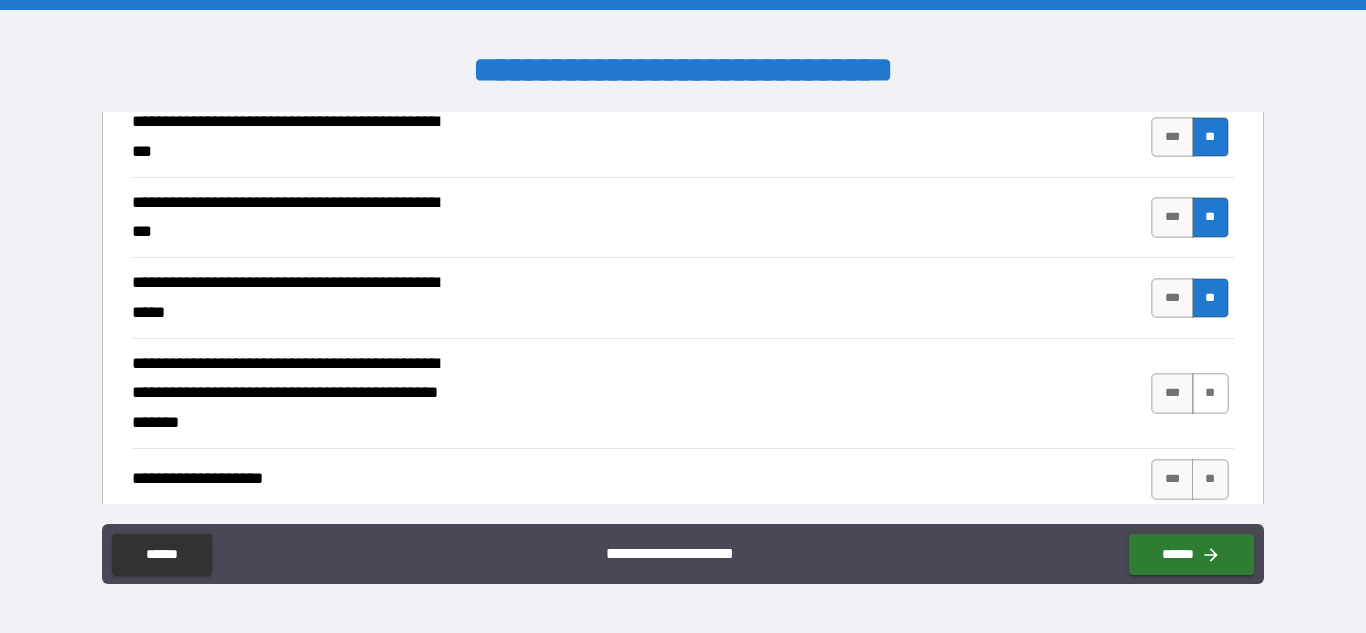 click on "**" at bounding box center [1210, 393] 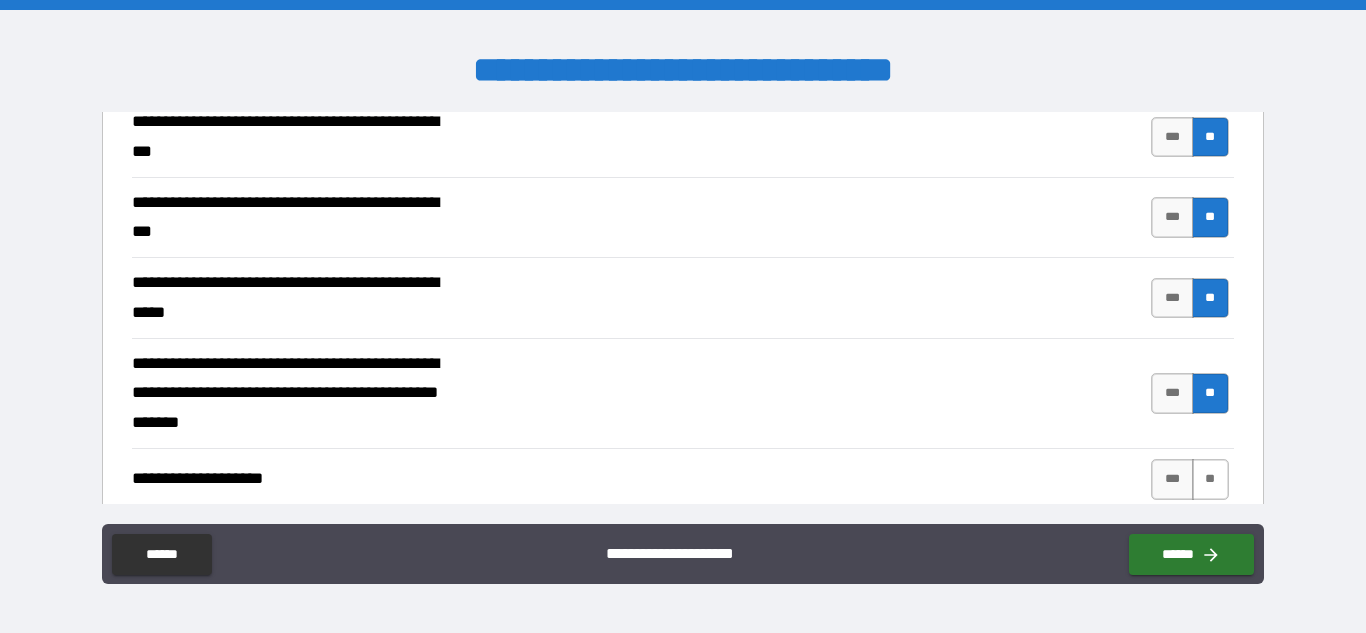 click on "**" at bounding box center (1210, 479) 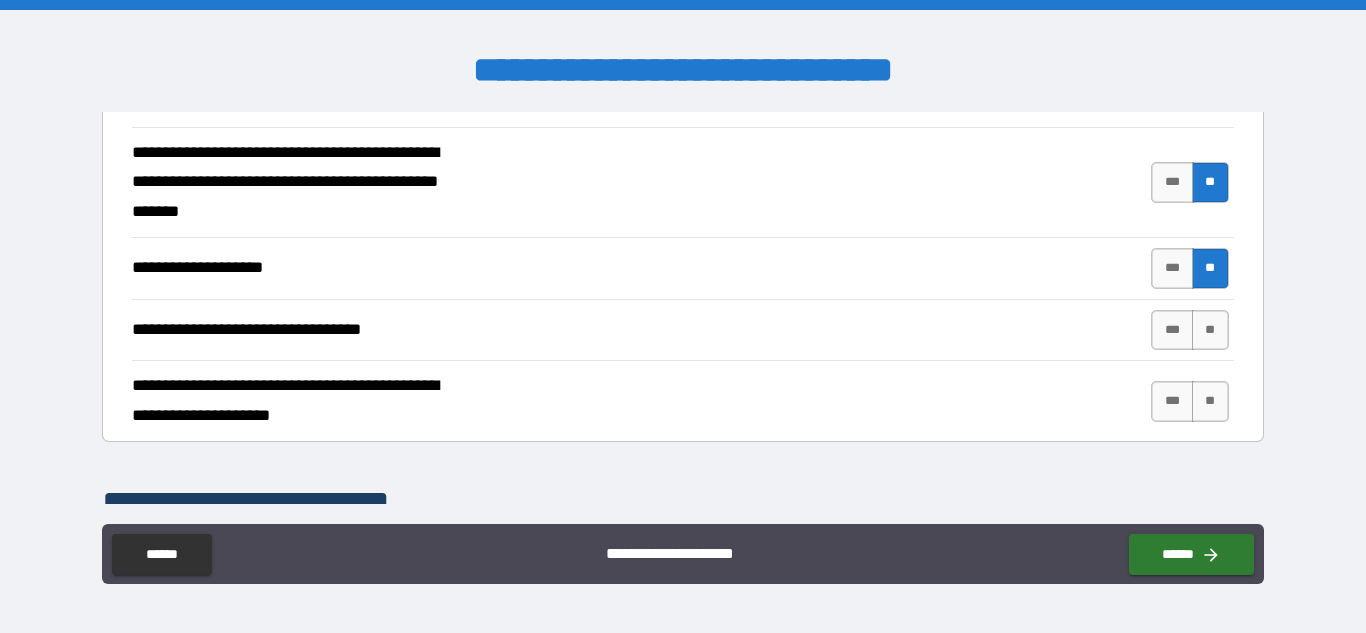 scroll, scrollTop: 843, scrollLeft: 0, axis: vertical 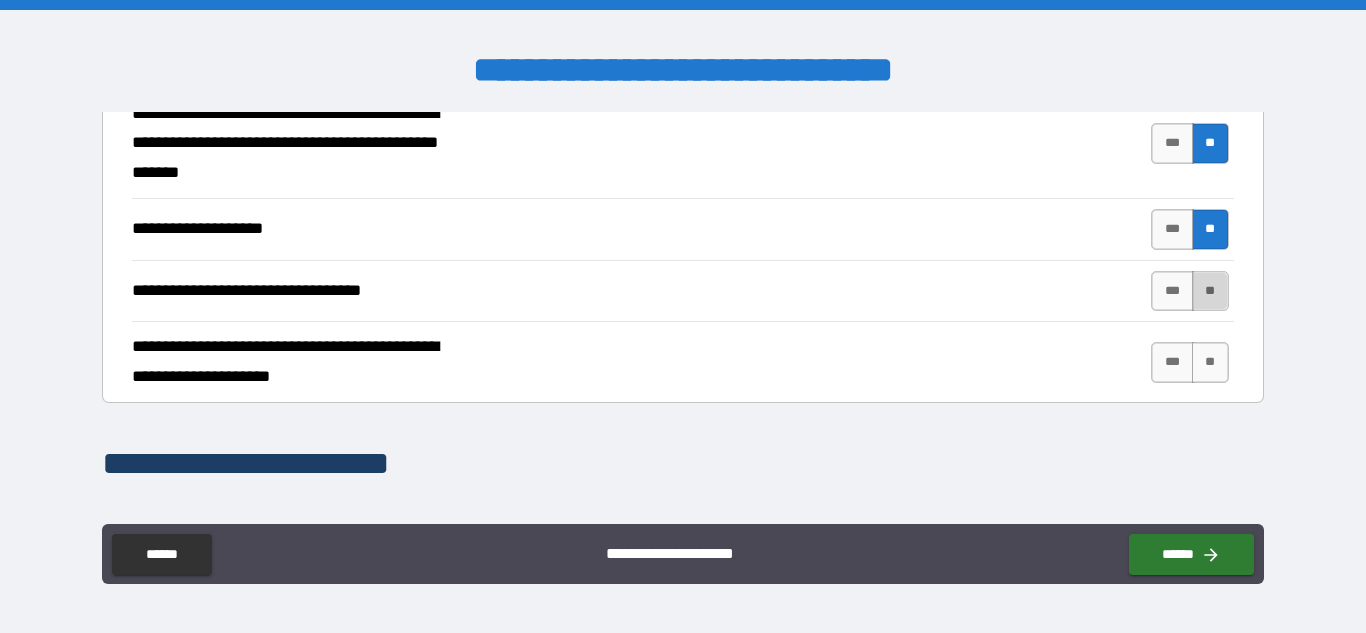 click on "**" at bounding box center (1210, 291) 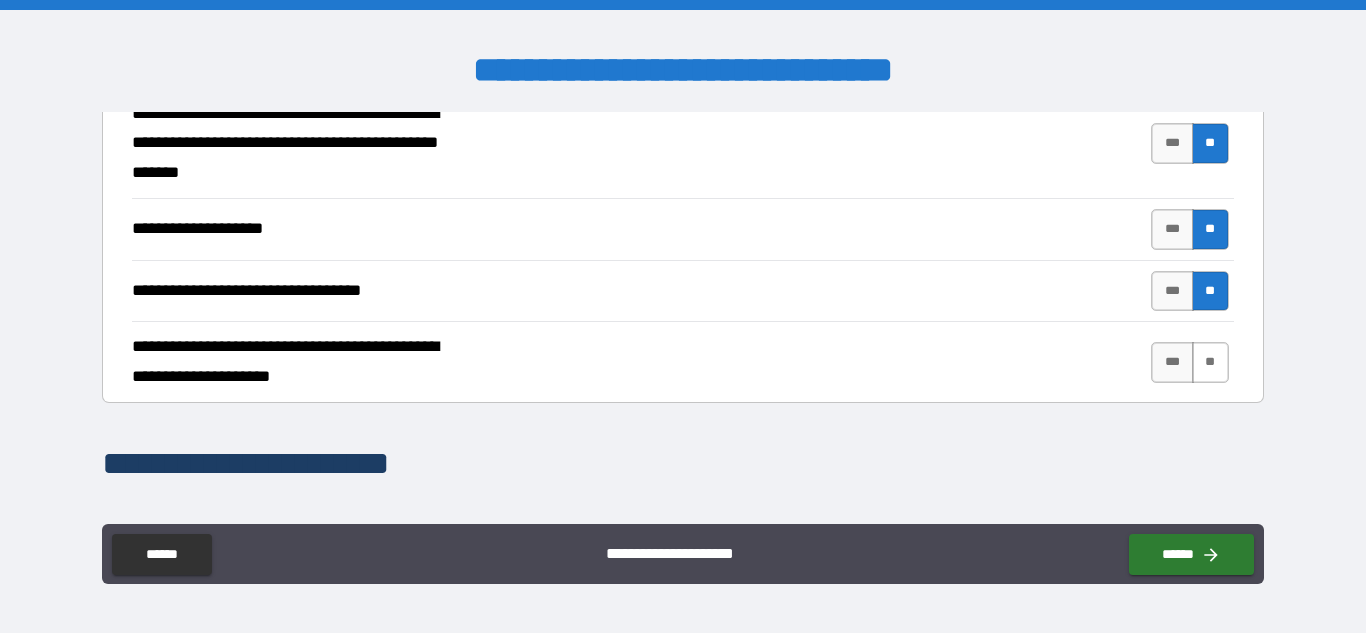 click on "**" at bounding box center (1210, 362) 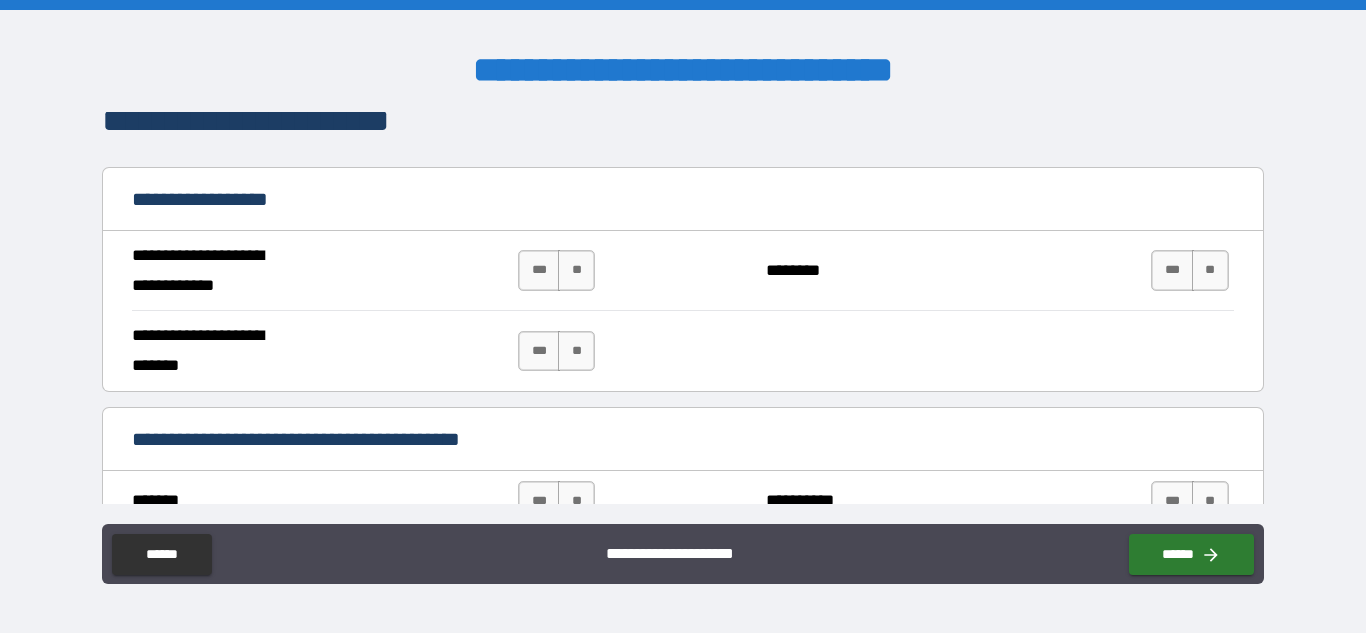 scroll, scrollTop: 1212, scrollLeft: 0, axis: vertical 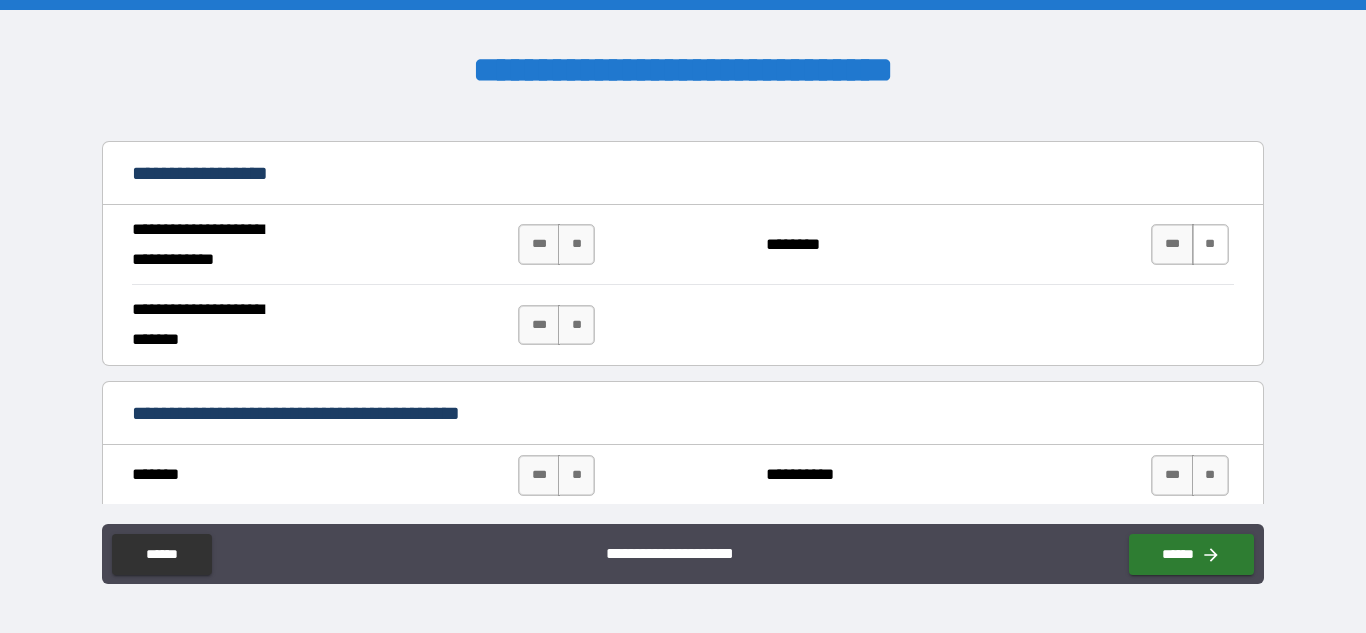 click on "**" at bounding box center [1210, 244] 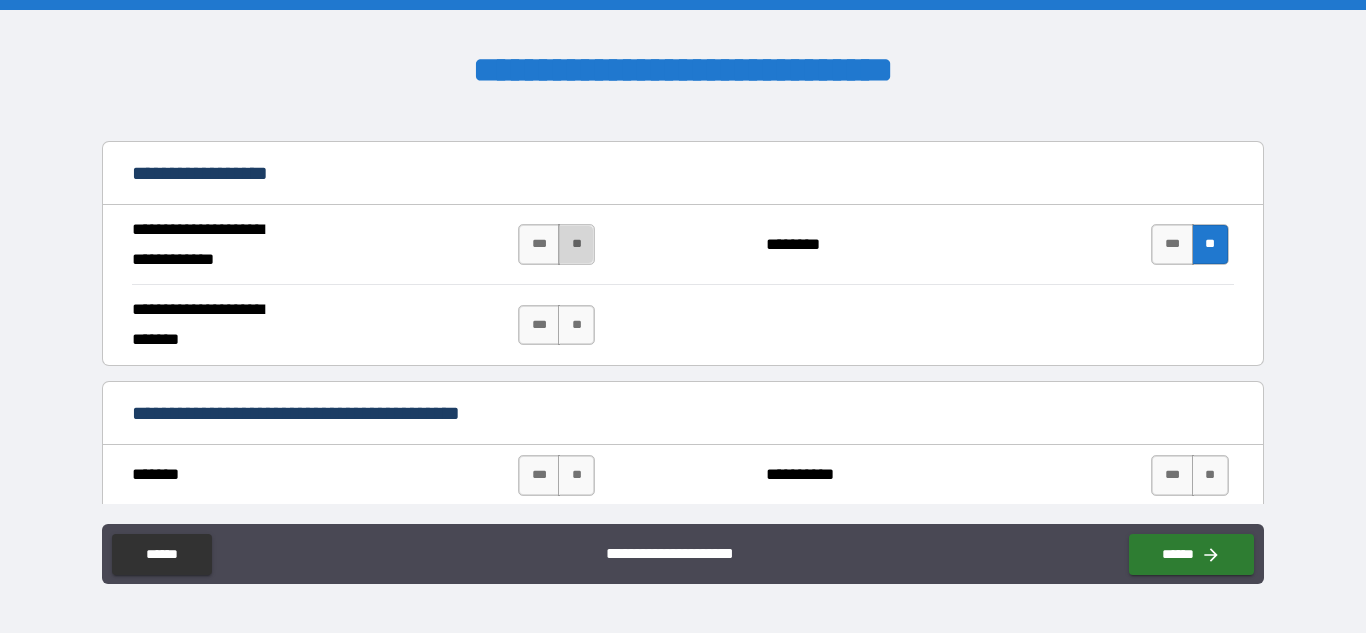 click on "**" at bounding box center (576, 244) 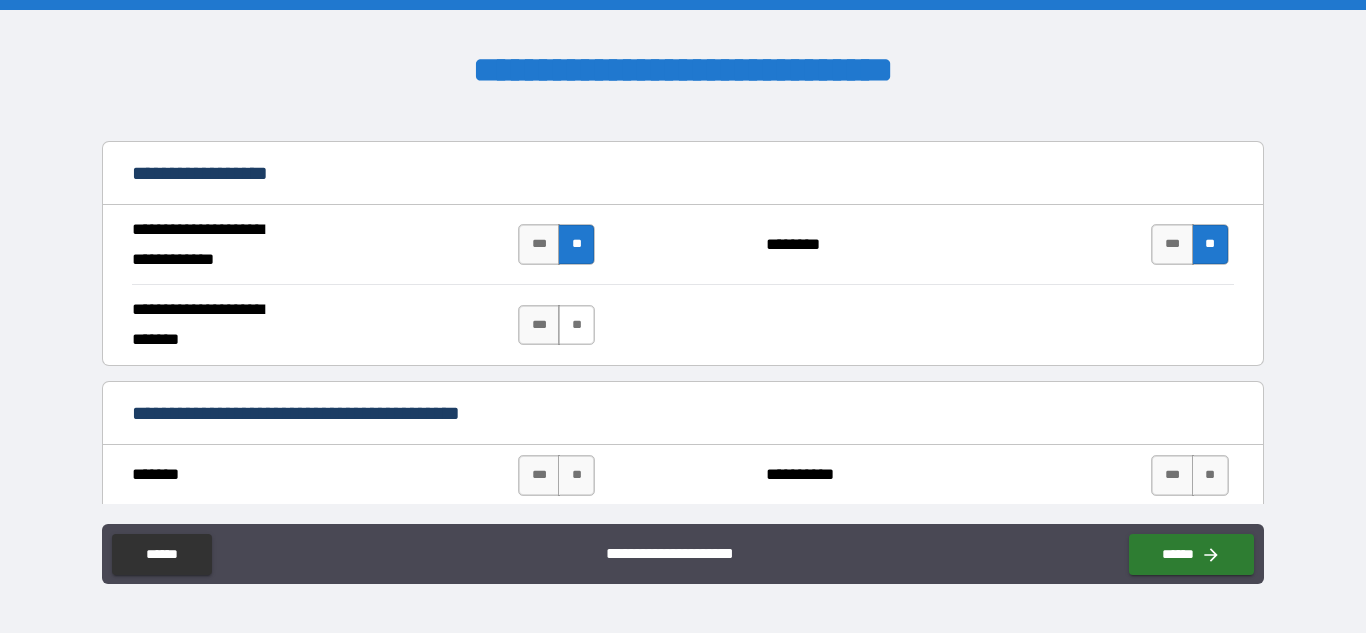click on "**" at bounding box center (576, 325) 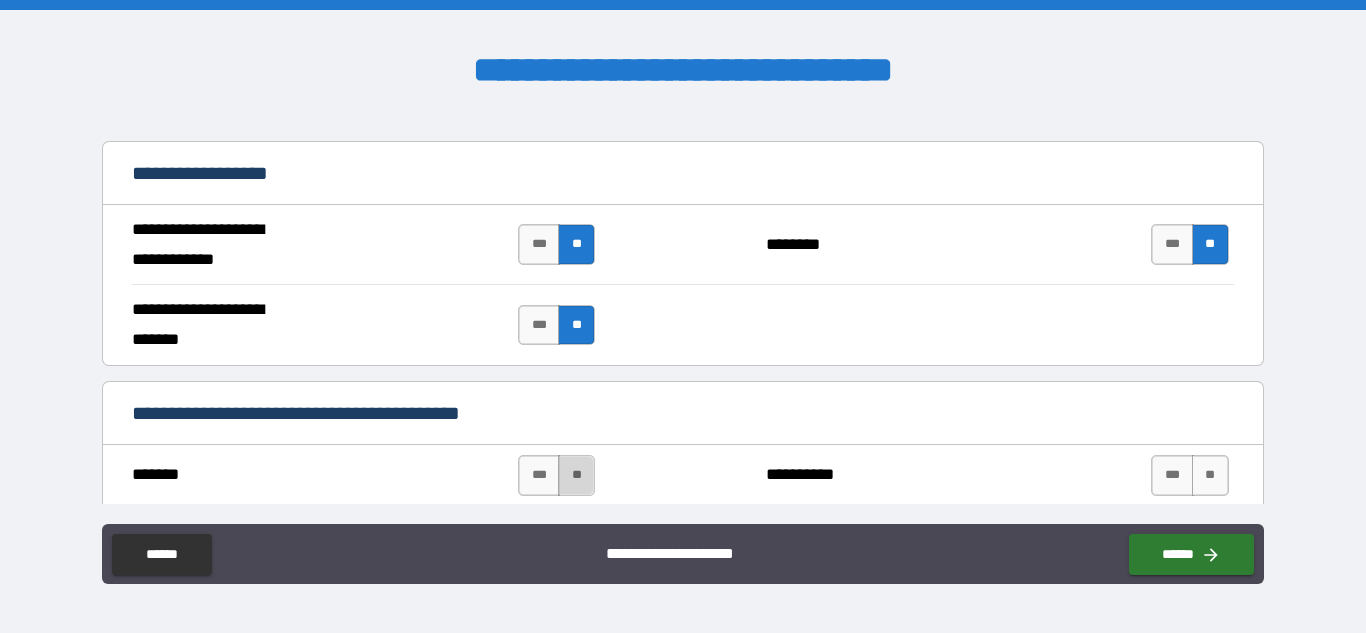 click on "**" at bounding box center (576, 475) 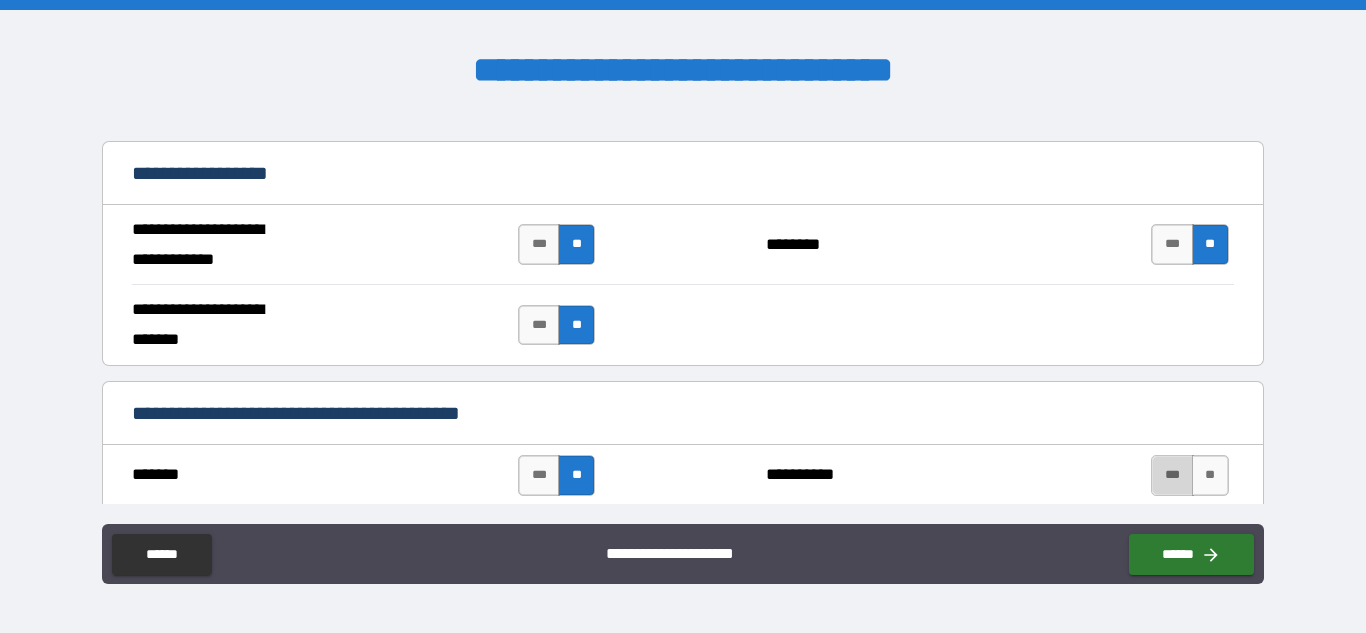 click on "***" at bounding box center (1172, 475) 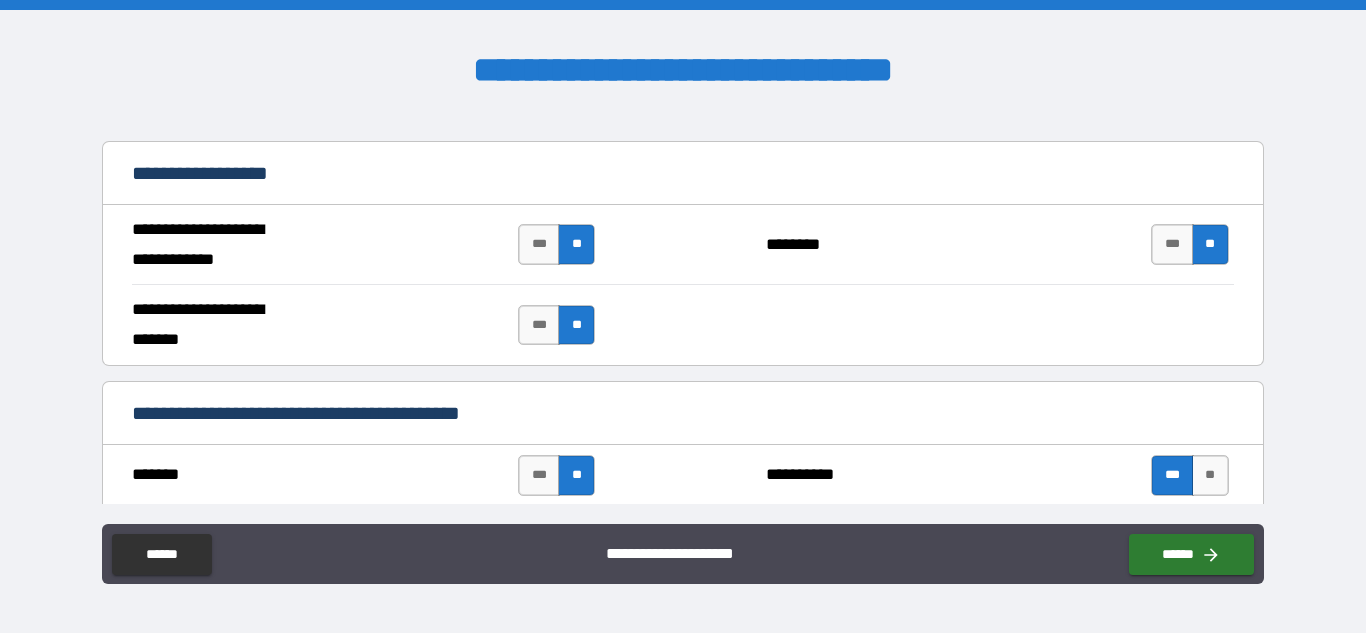 drag, startPoint x: 1264, startPoint y: 220, endPoint x: 1265, endPoint y: 241, distance: 21.023796 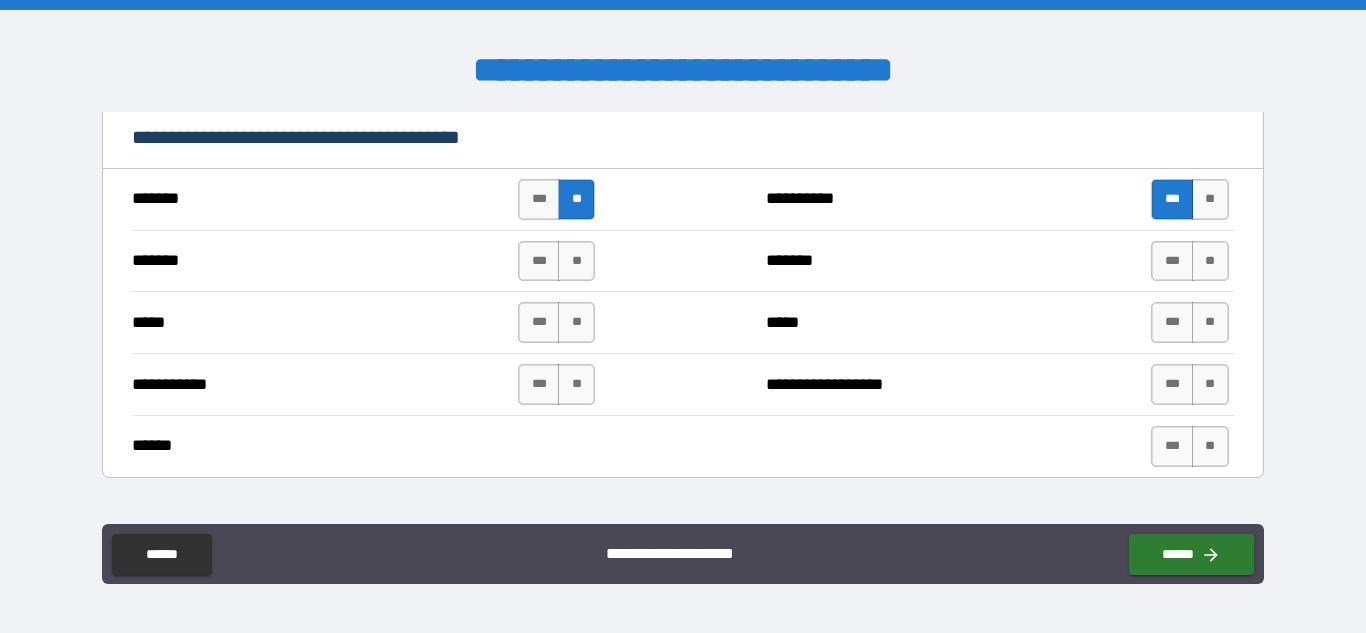 scroll, scrollTop: 1541, scrollLeft: 0, axis: vertical 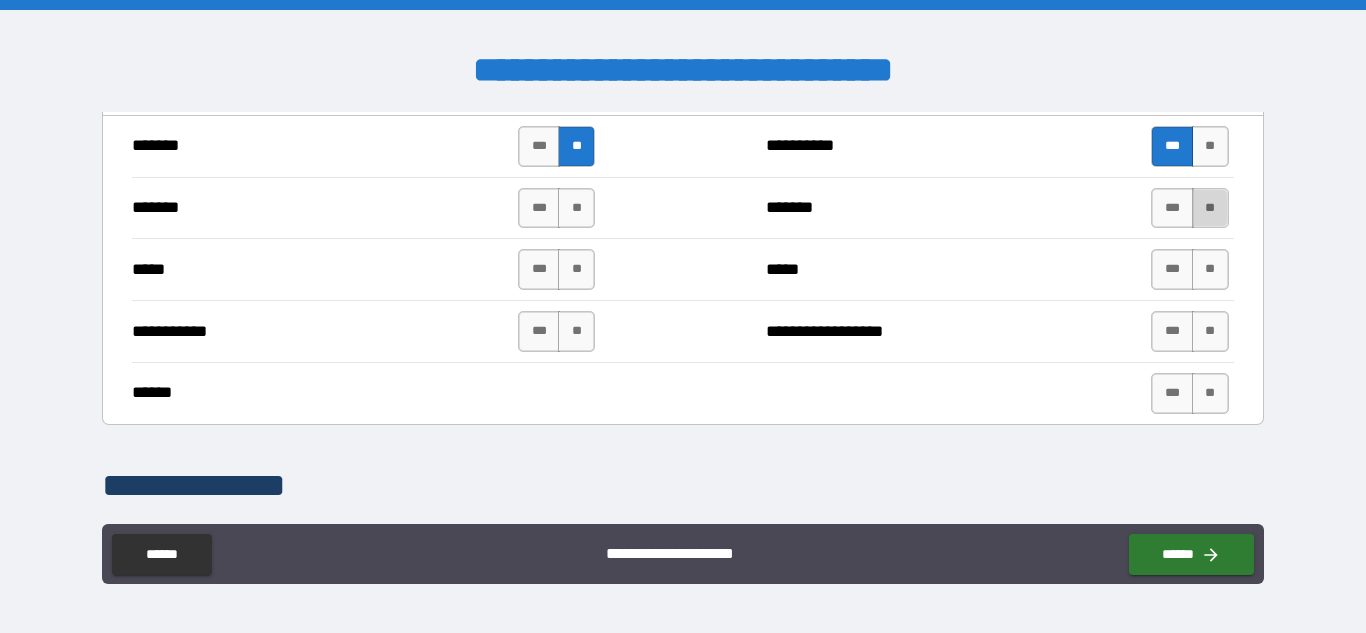 click on "**" at bounding box center (1210, 208) 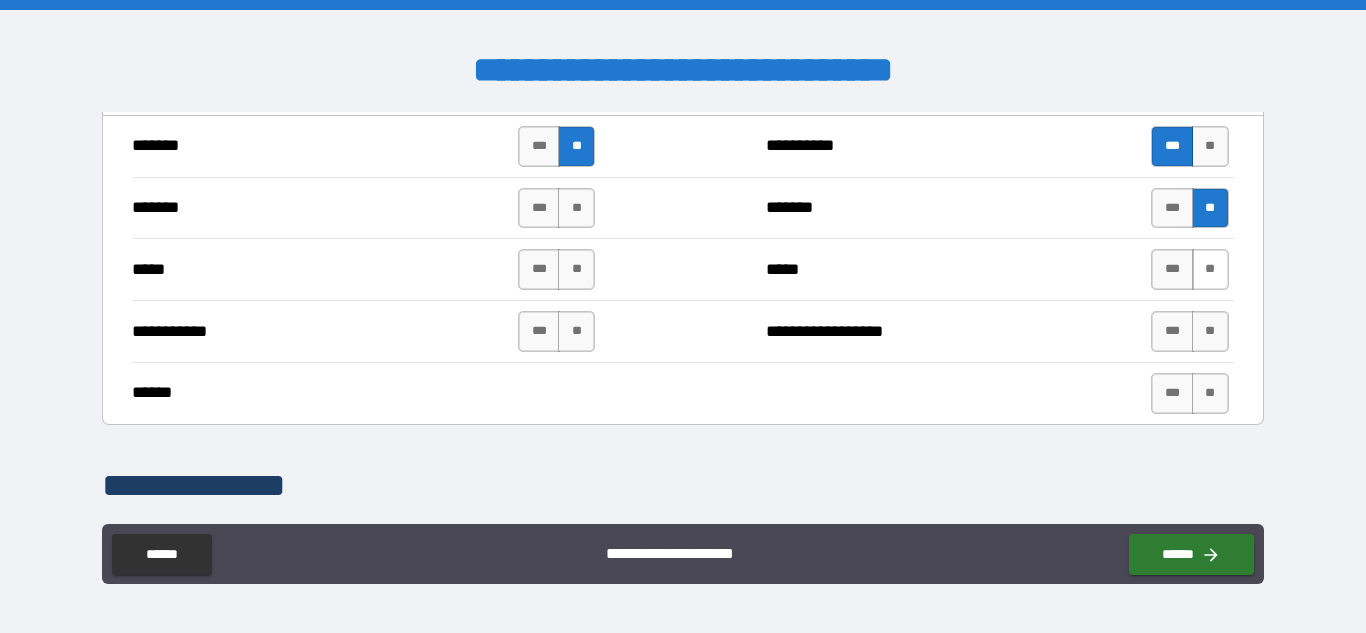click on "**" at bounding box center (1210, 269) 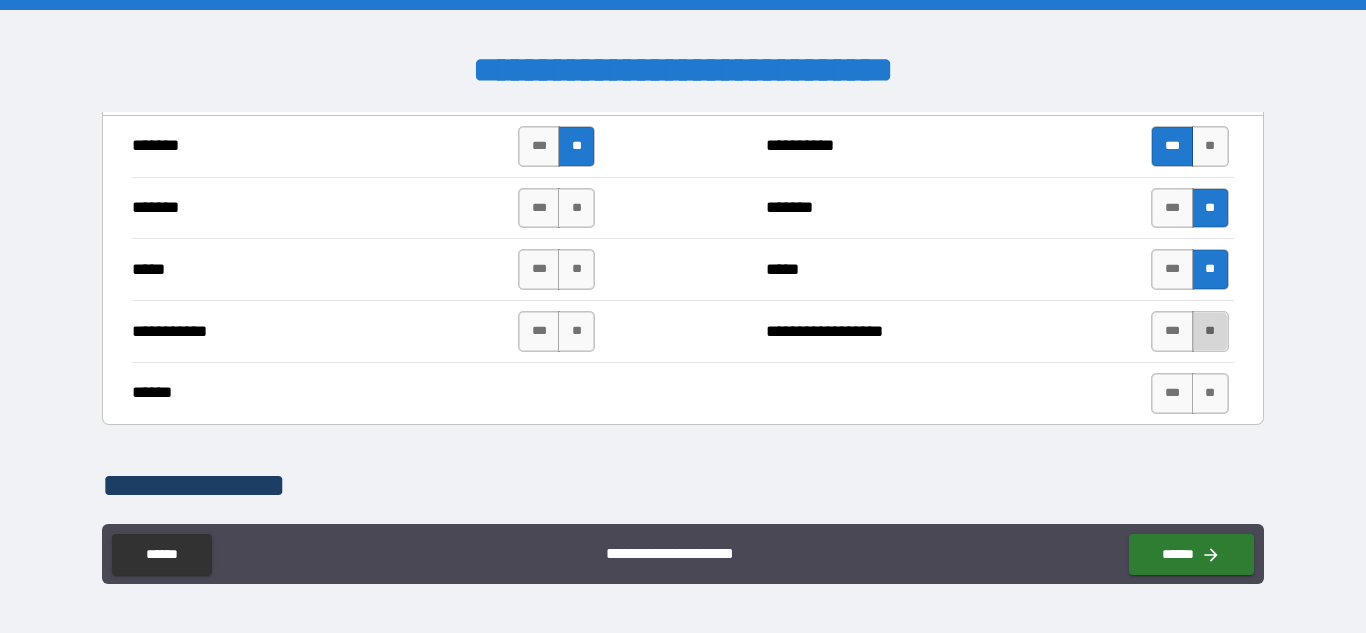click on "**" at bounding box center (1210, 331) 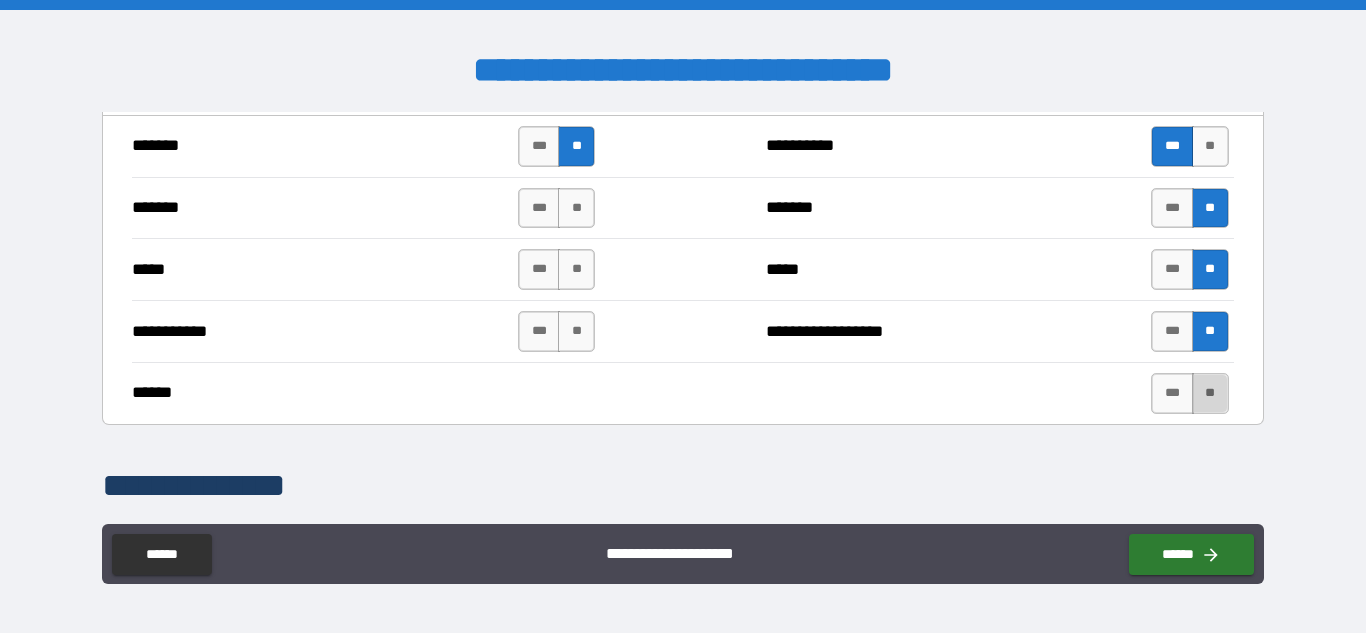 click on "**" at bounding box center (1210, 393) 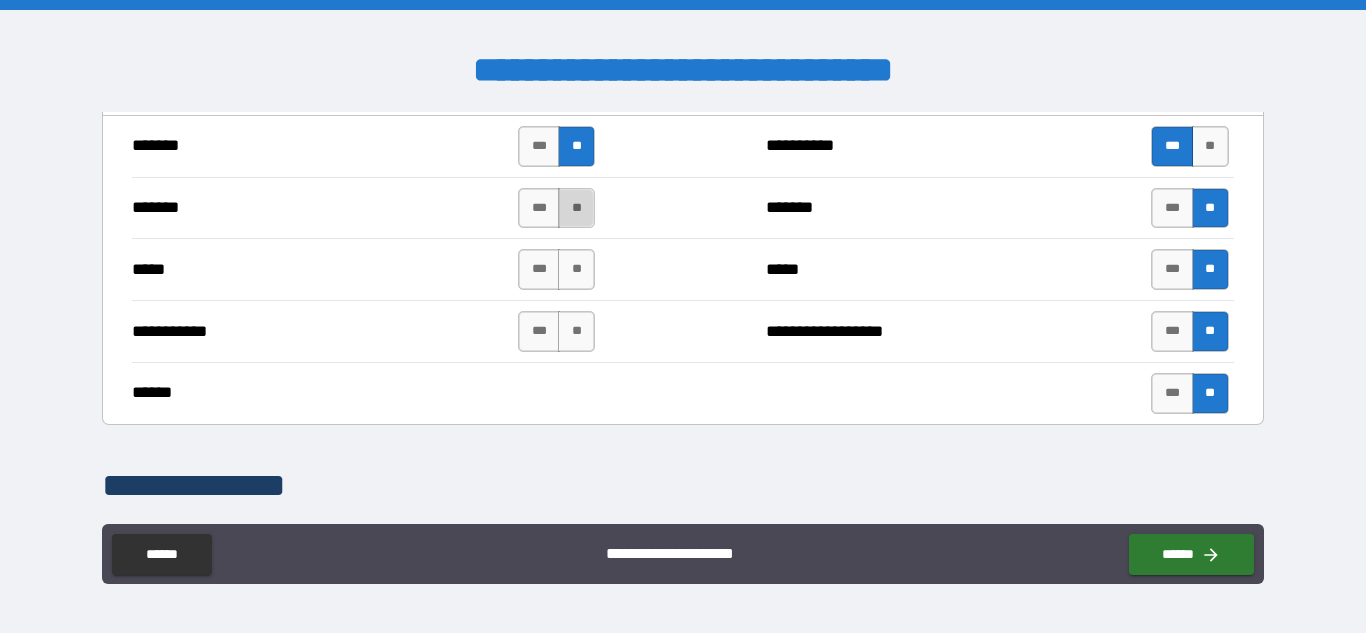 click on "**" at bounding box center [576, 208] 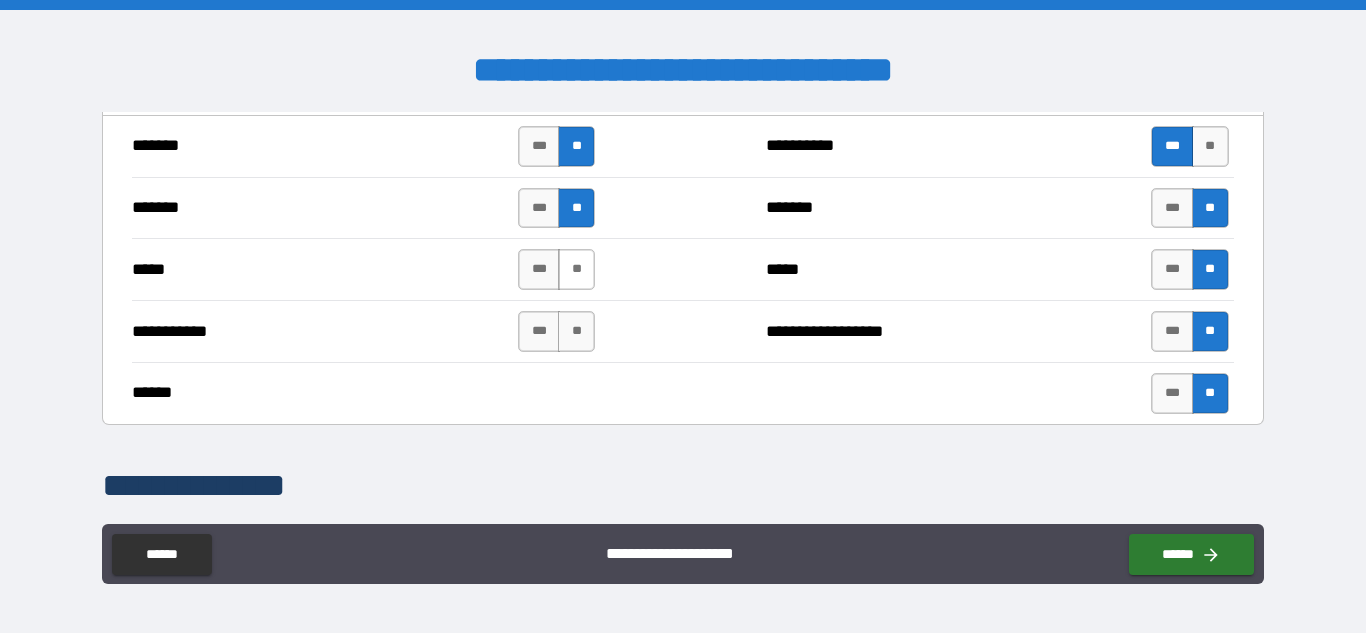 click on "**" at bounding box center (576, 269) 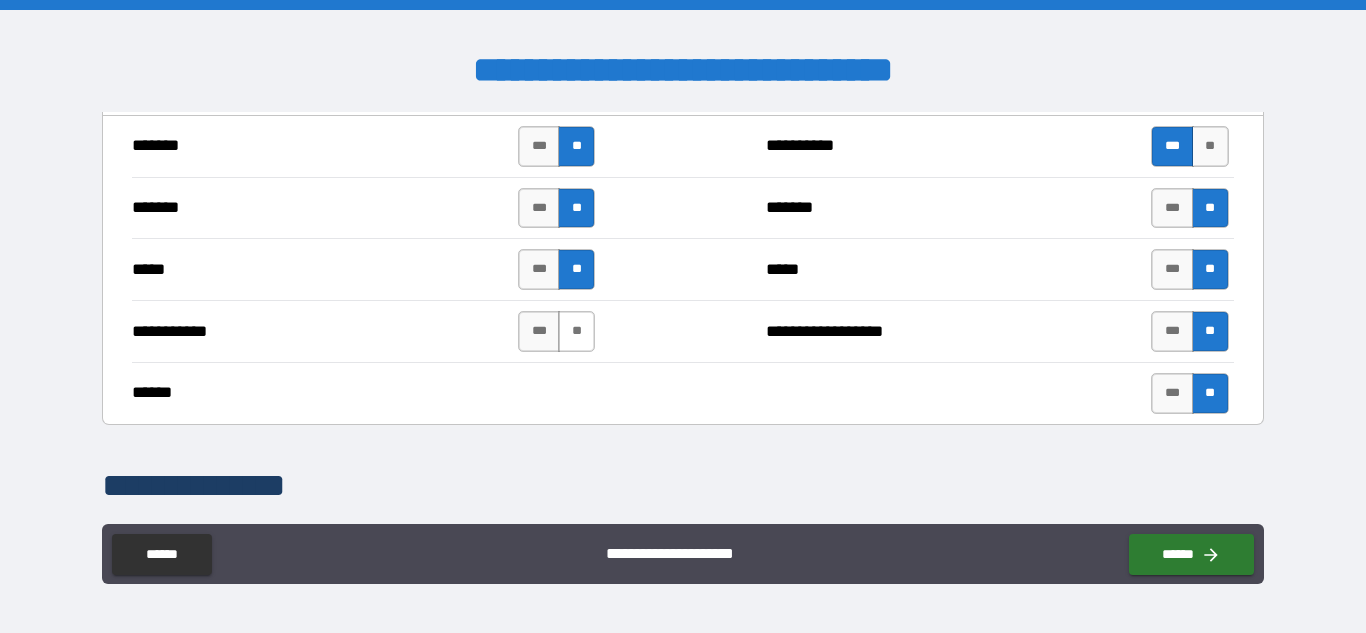 click on "**" at bounding box center (576, 331) 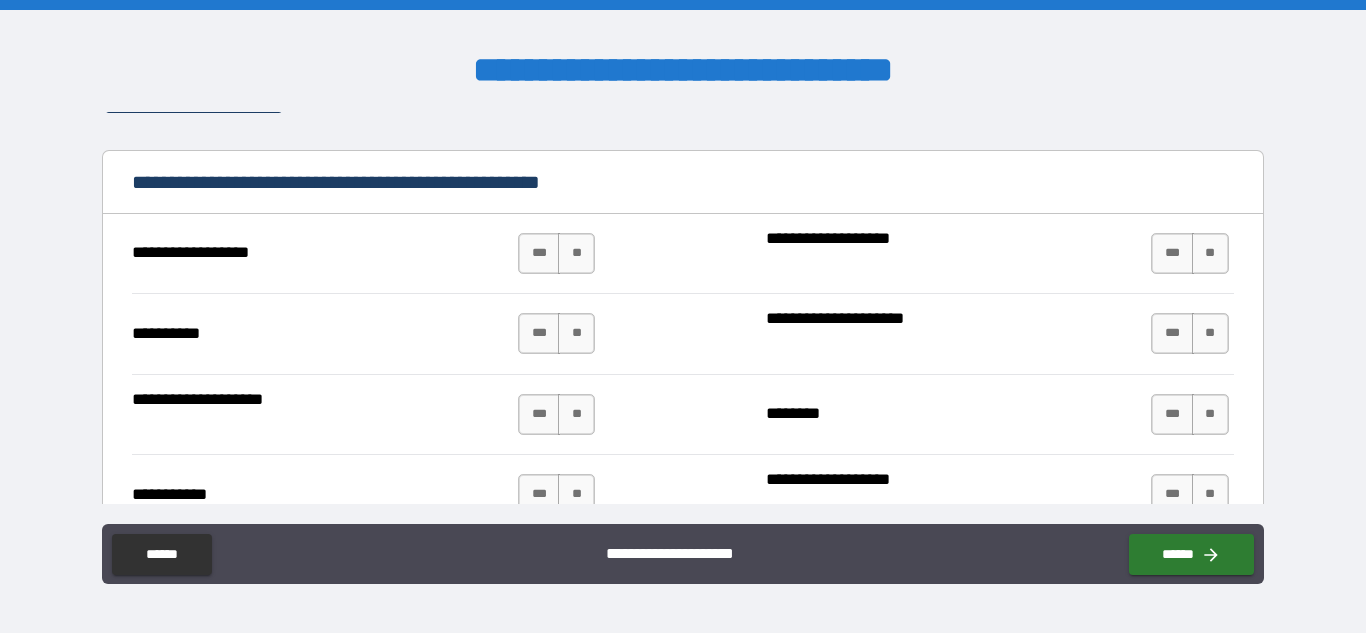 scroll, scrollTop: 1963, scrollLeft: 0, axis: vertical 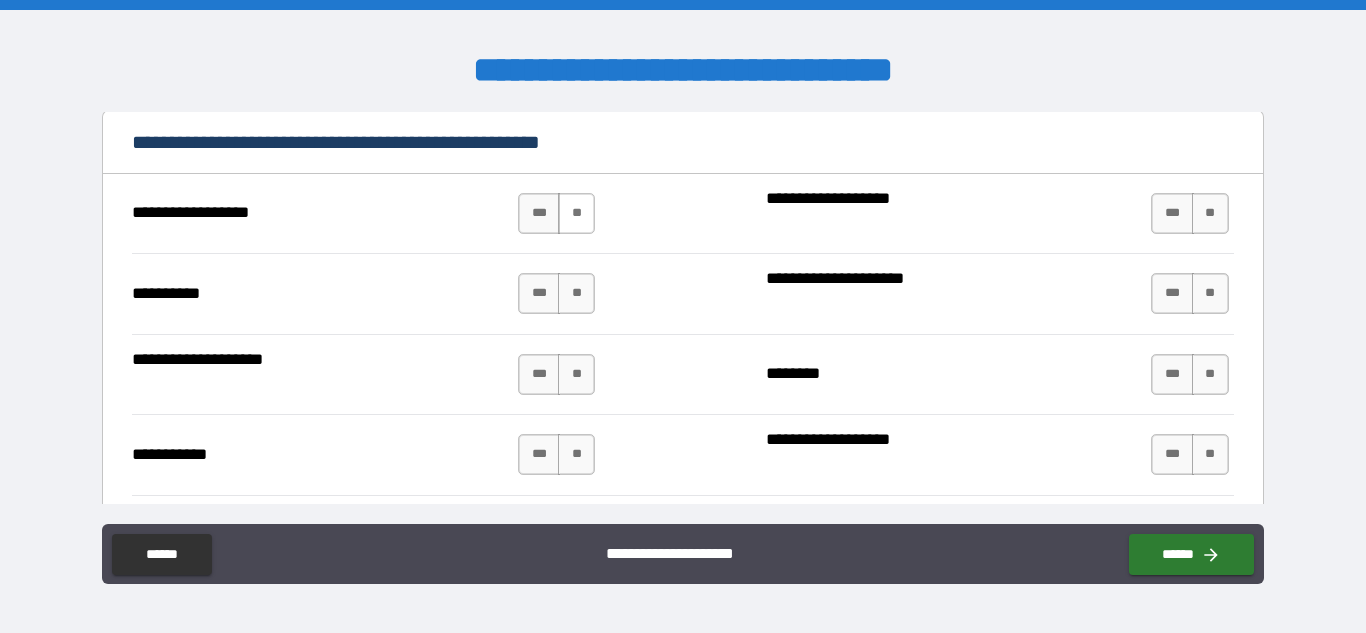 click on "**" at bounding box center [576, 213] 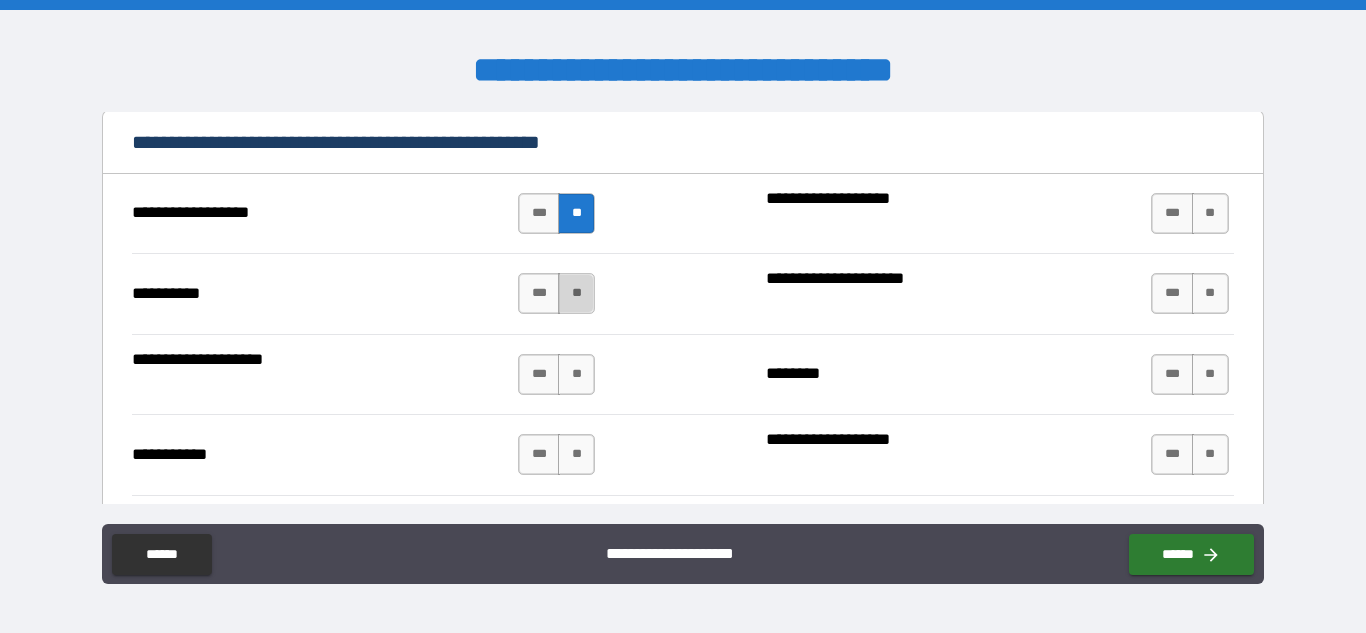 click on "**" at bounding box center [576, 293] 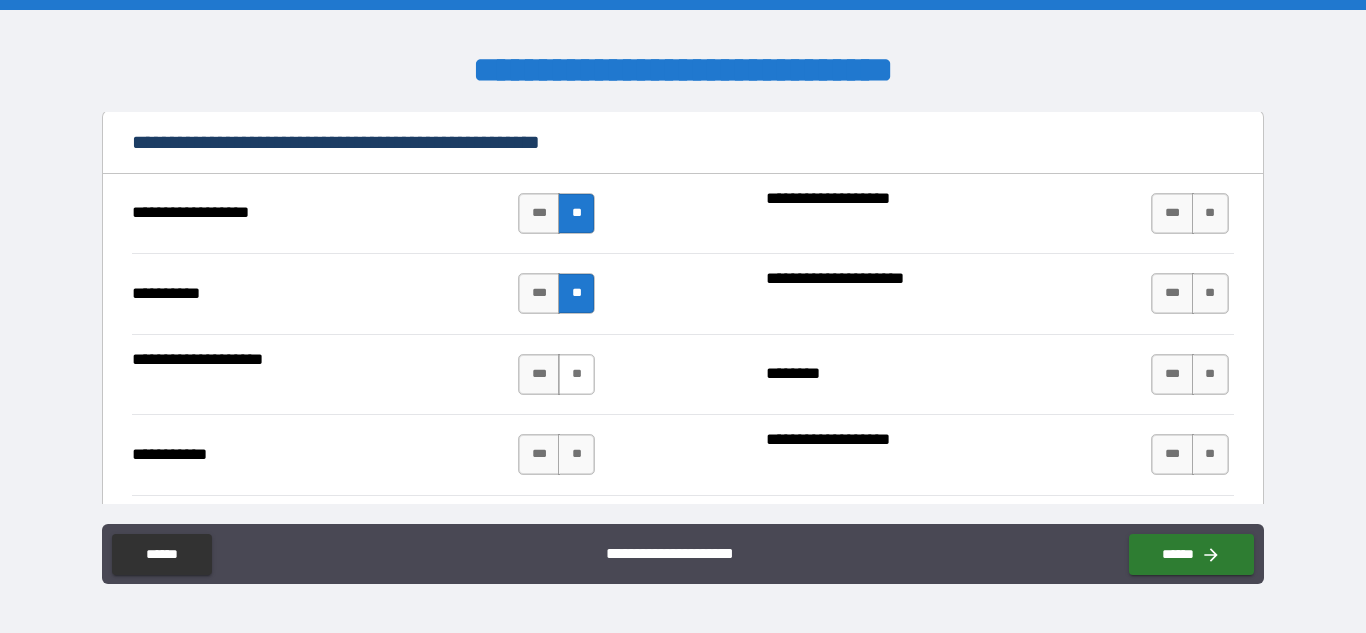 click on "**" at bounding box center [576, 374] 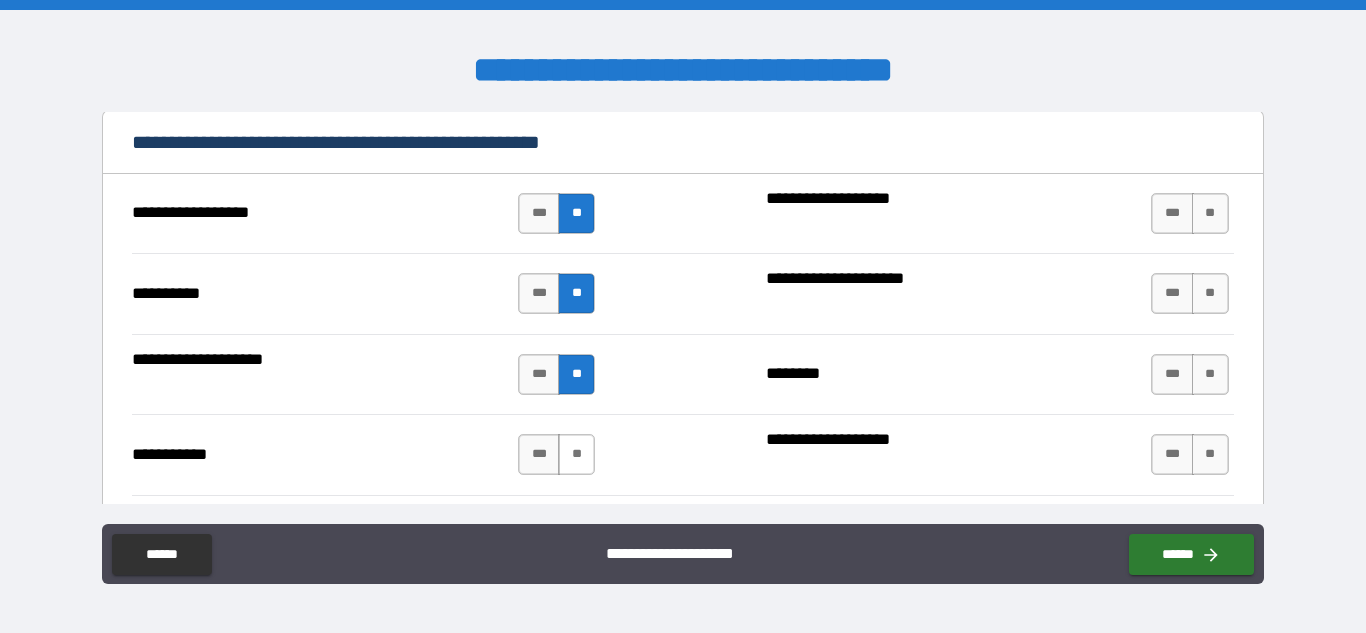 click on "**" at bounding box center [576, 454] 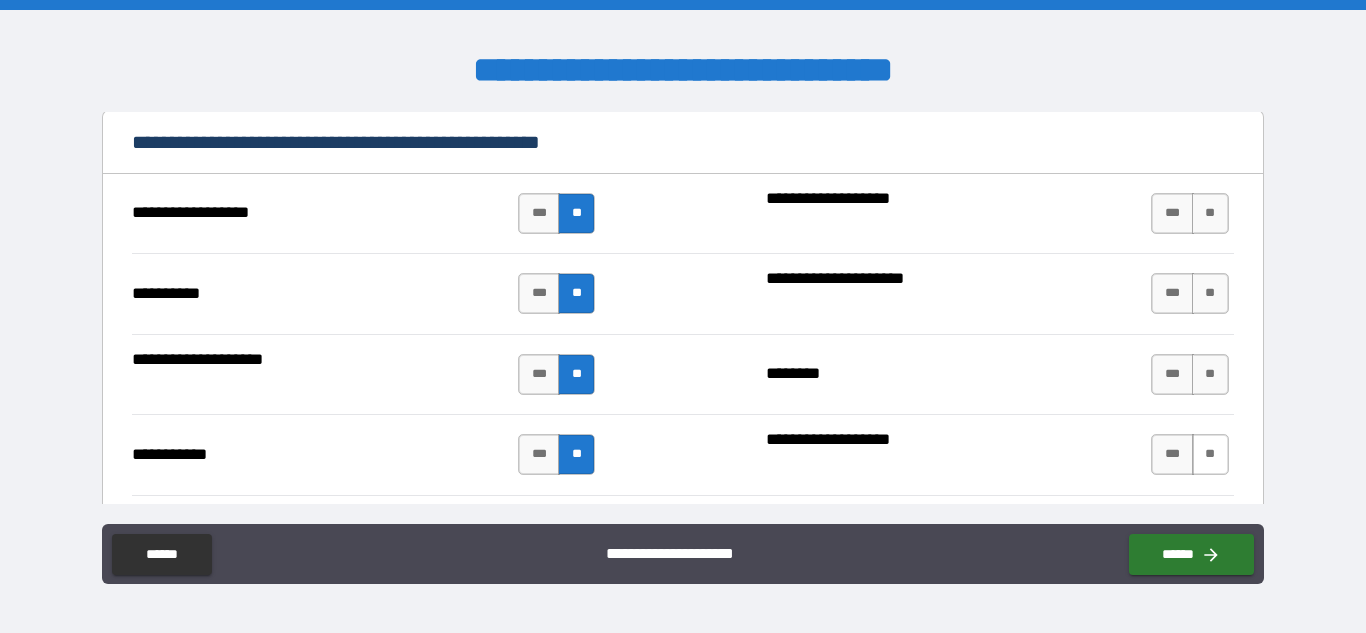 click on "**" at bounding box center [1210, 454] 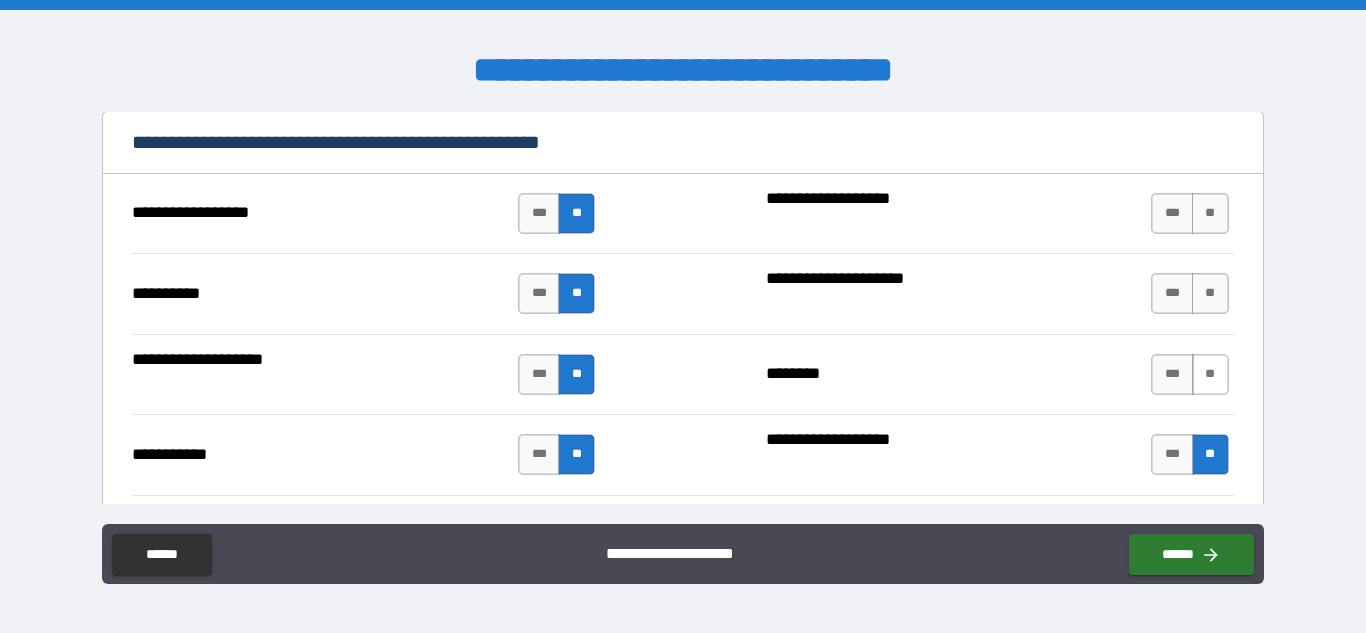 click on "**" at bounding box center [1210, 374] 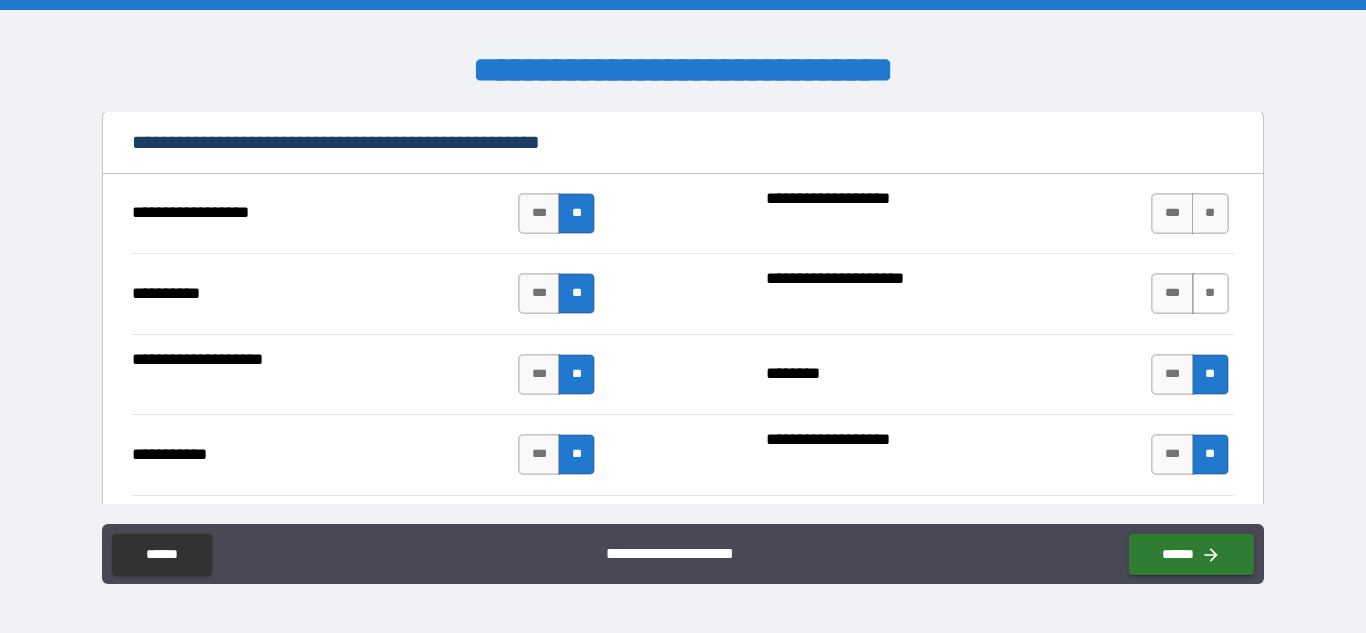 click on "**" at bounding box center (1210, 293) 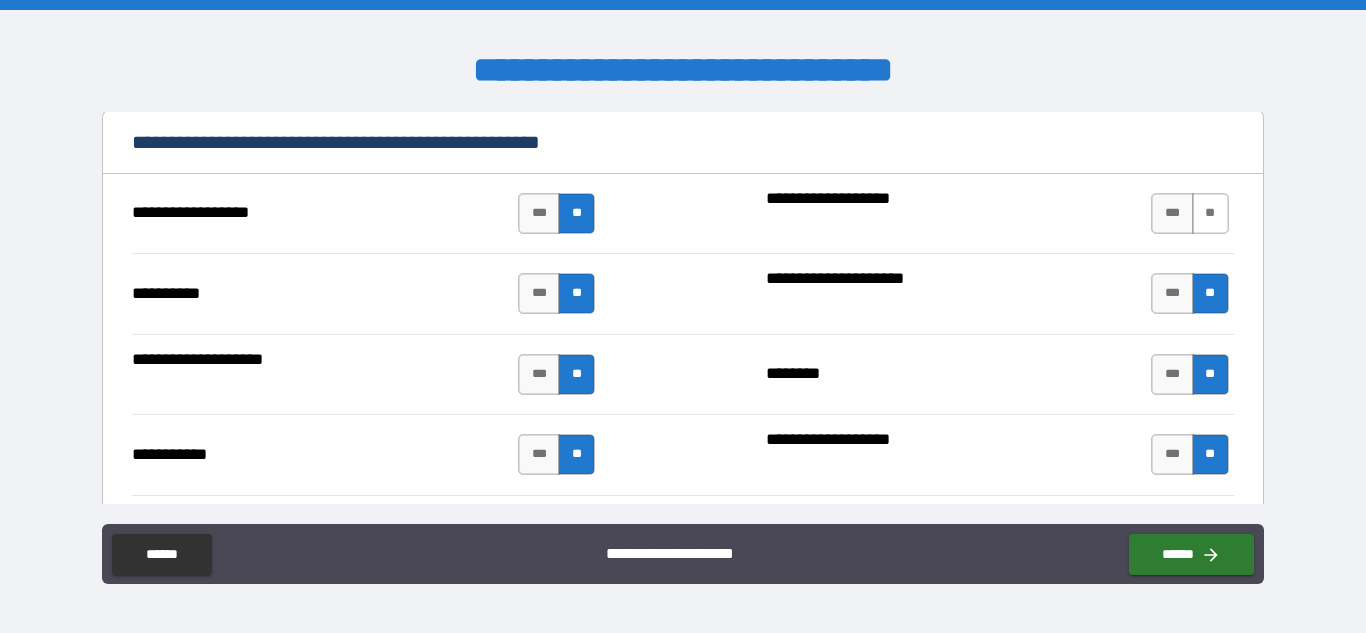 click on "**" at bounding box center (1210, 213) 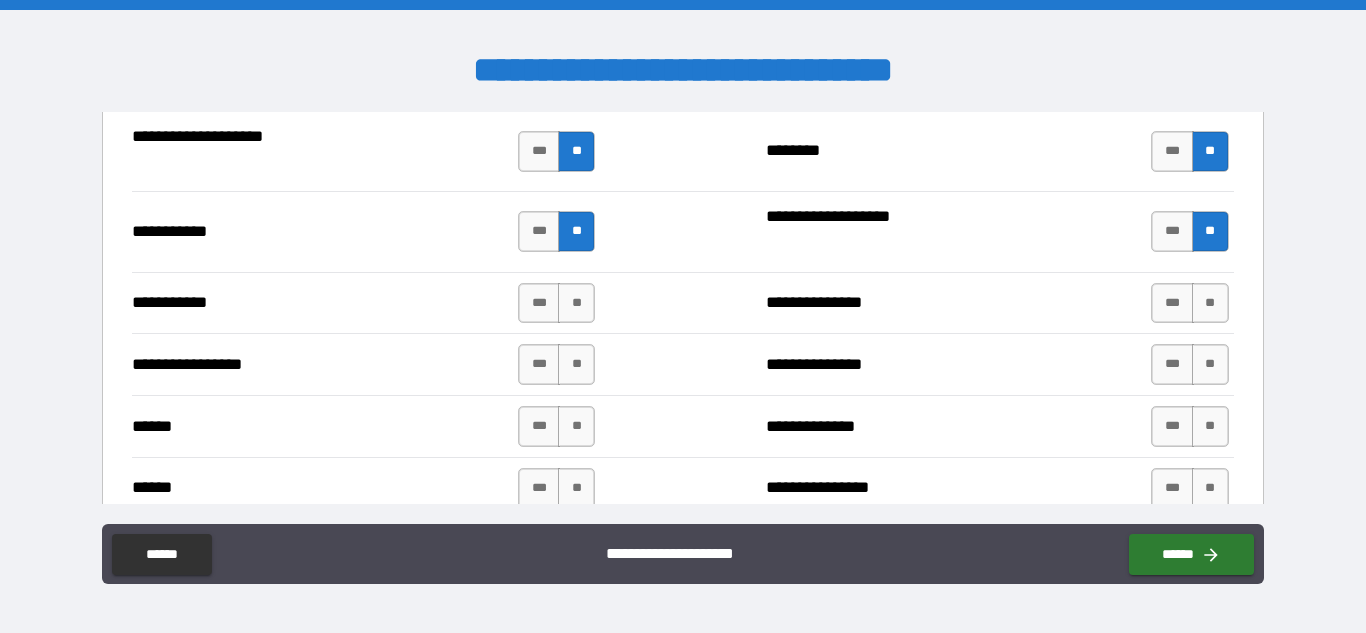 scroll, scrollTop: 2212, scrollLeft: 0, axis: vertical 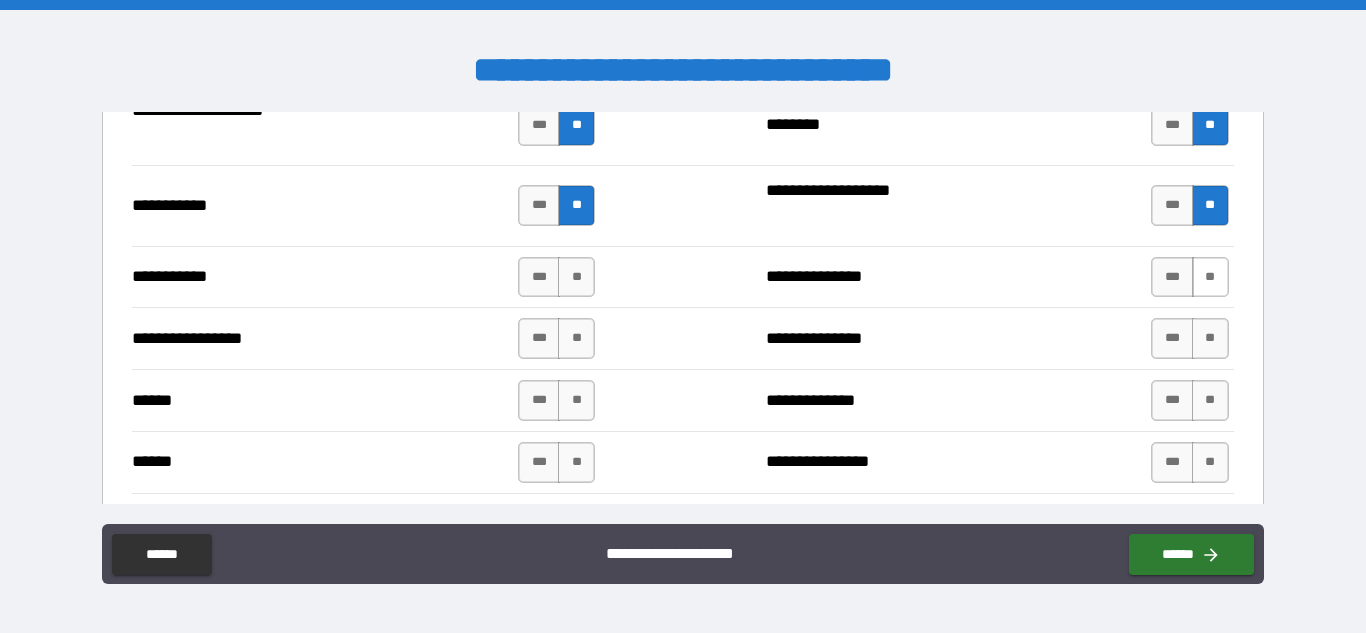 click on "**" at bounding box center (1210, 277) 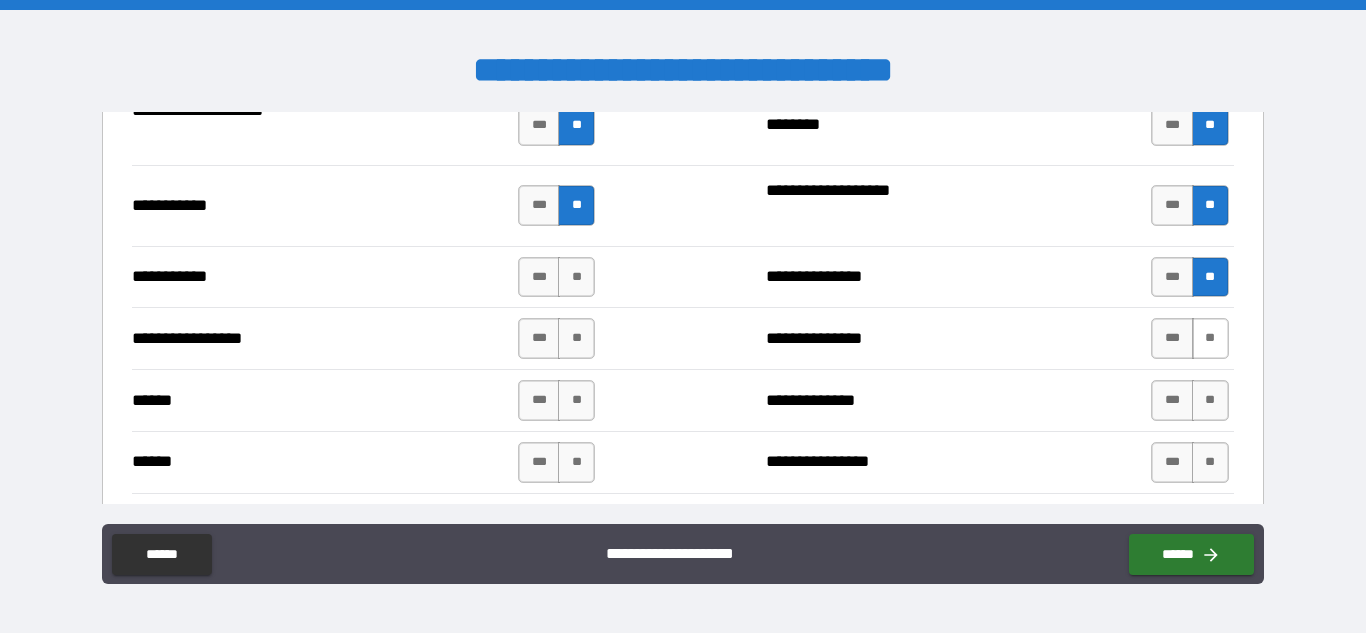 click on "**" at bounding box center [1210, 338] 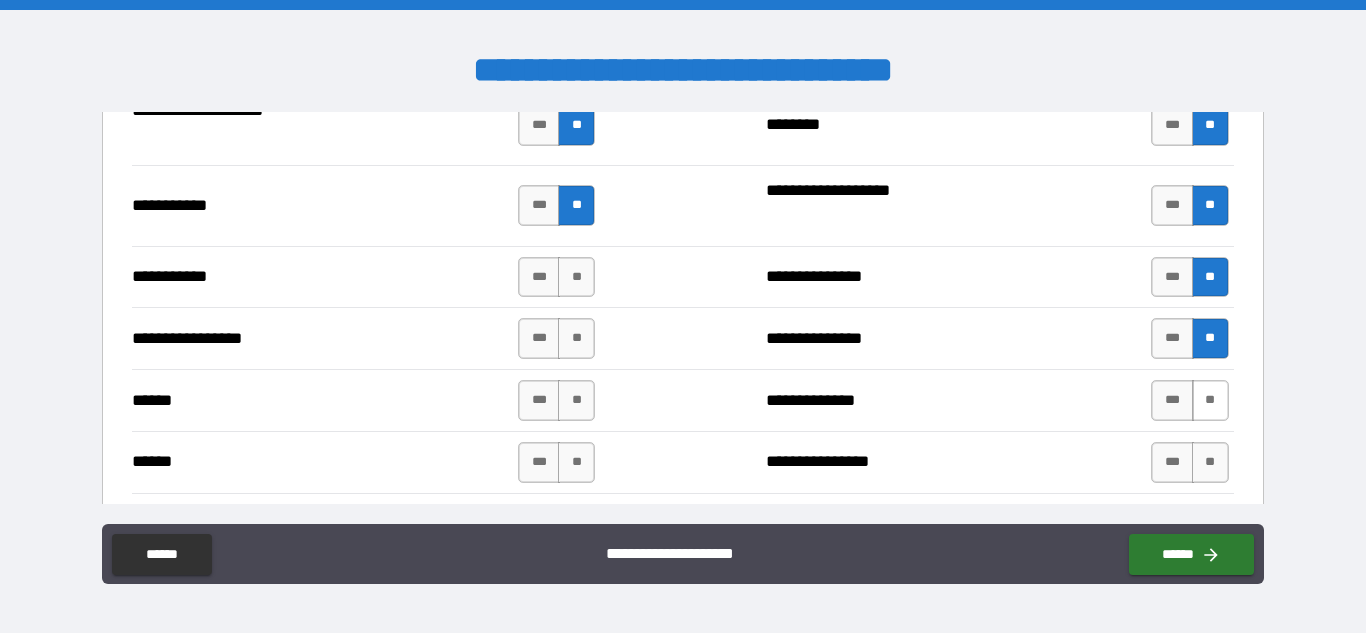 click on "**" at bounding box center (1210, 400) 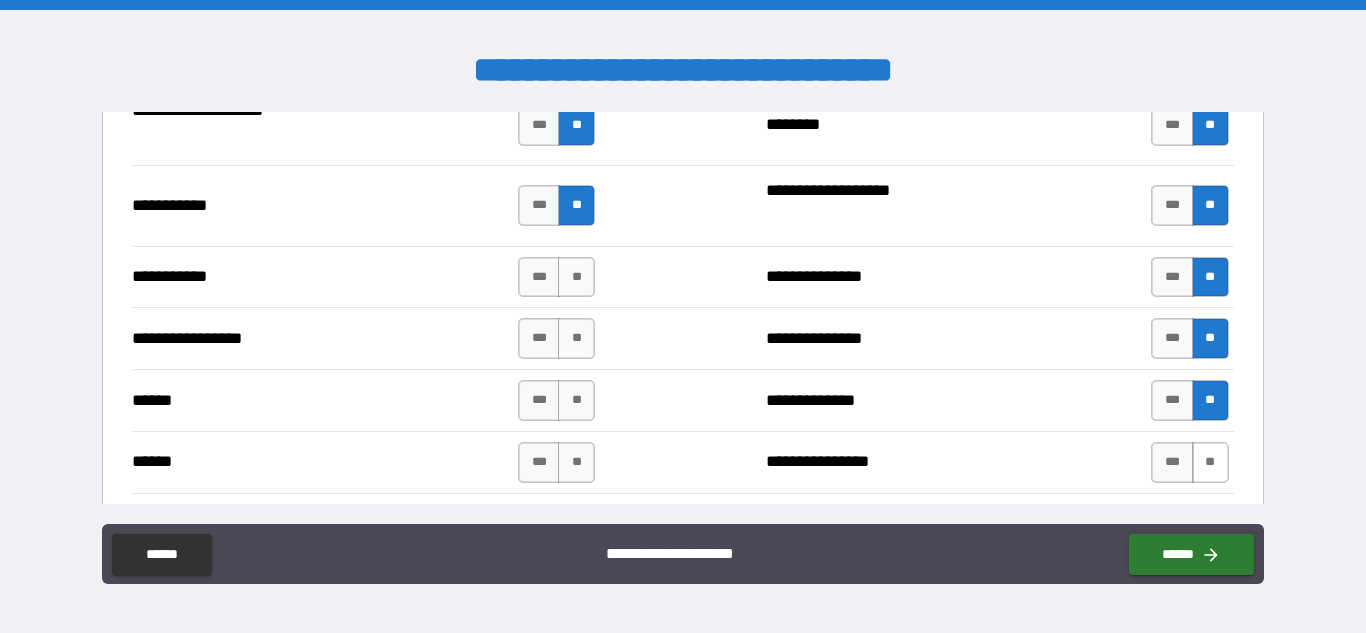 click on "**" at bounding box center (1210, 462) 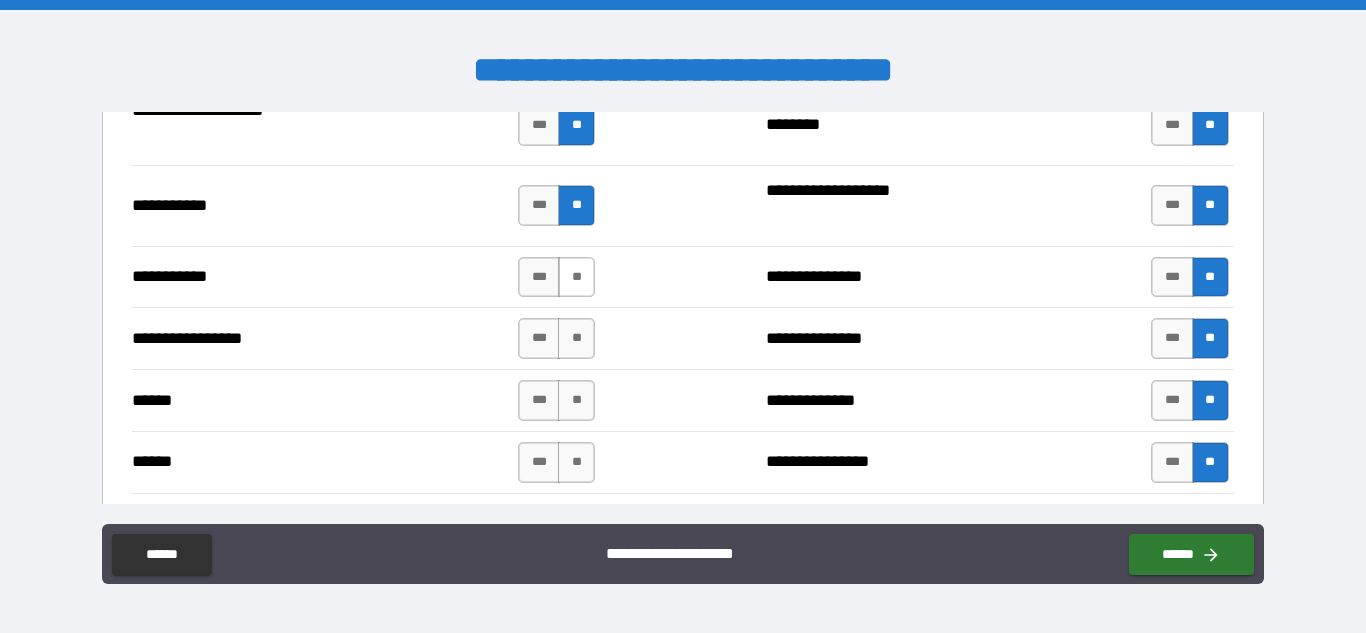 click on "**" at bounding box center (576, 277) 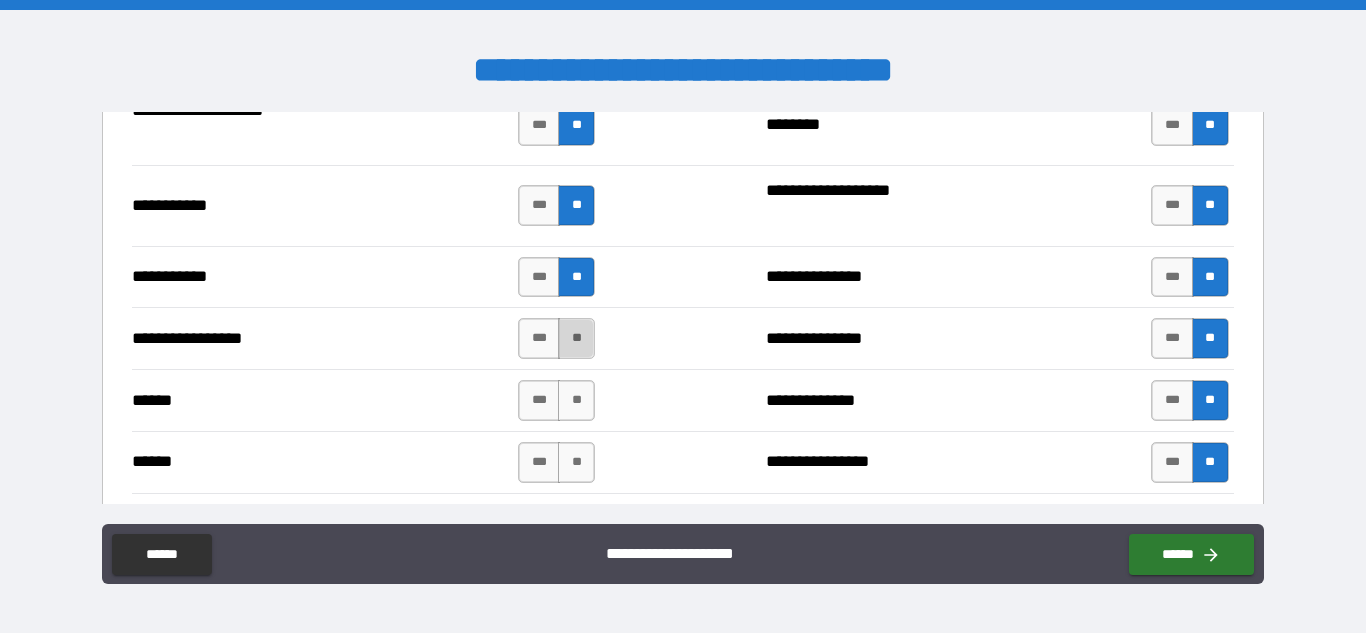 click on "**" at bounding box center [576, 338] 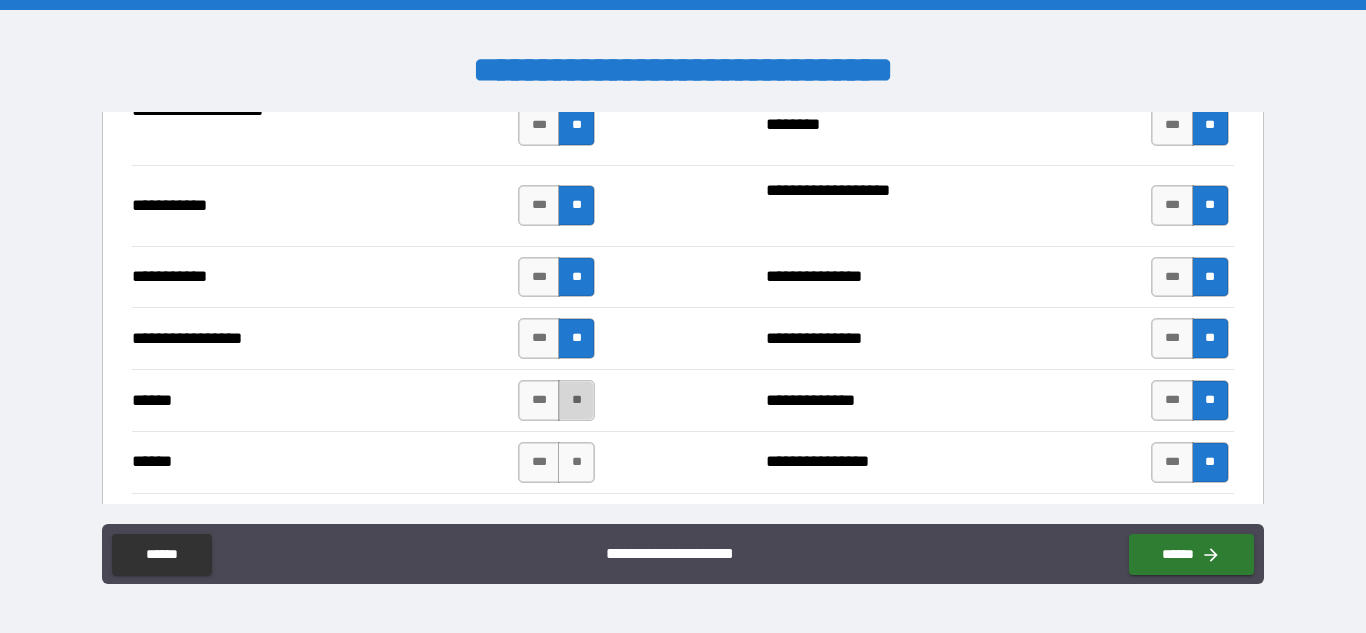 click on "**" at bounding box center [576, 400] 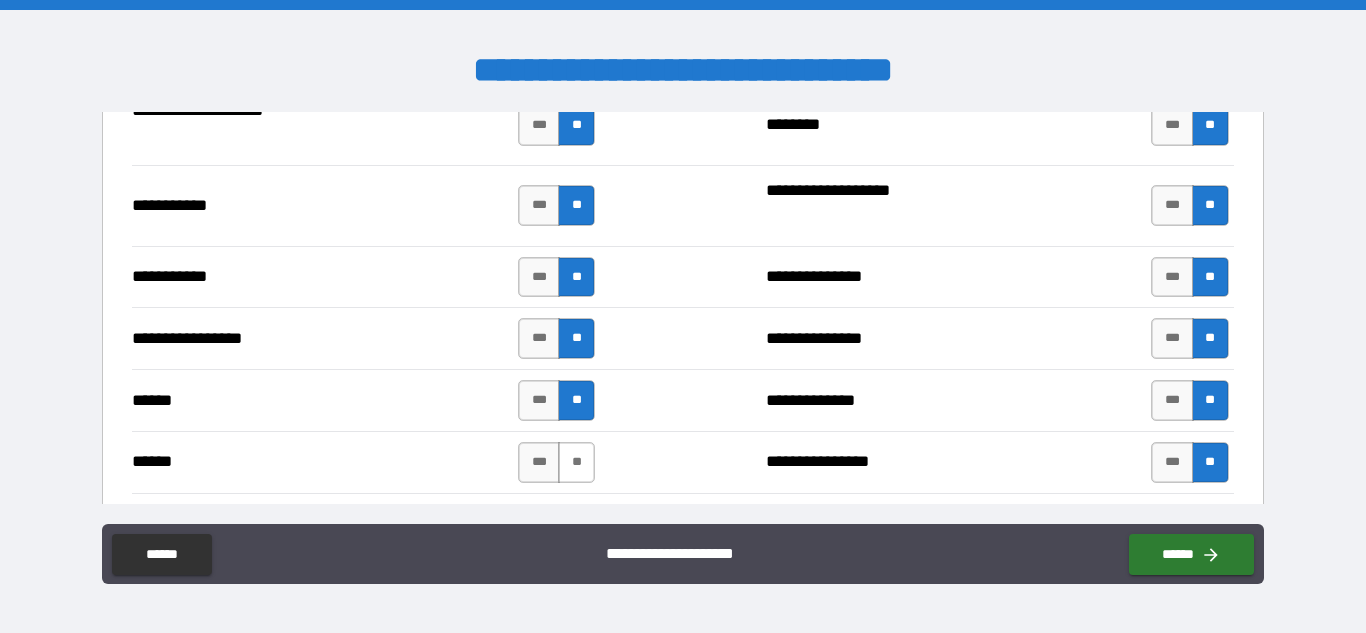 click on "**" at bounding box center (576, 462) 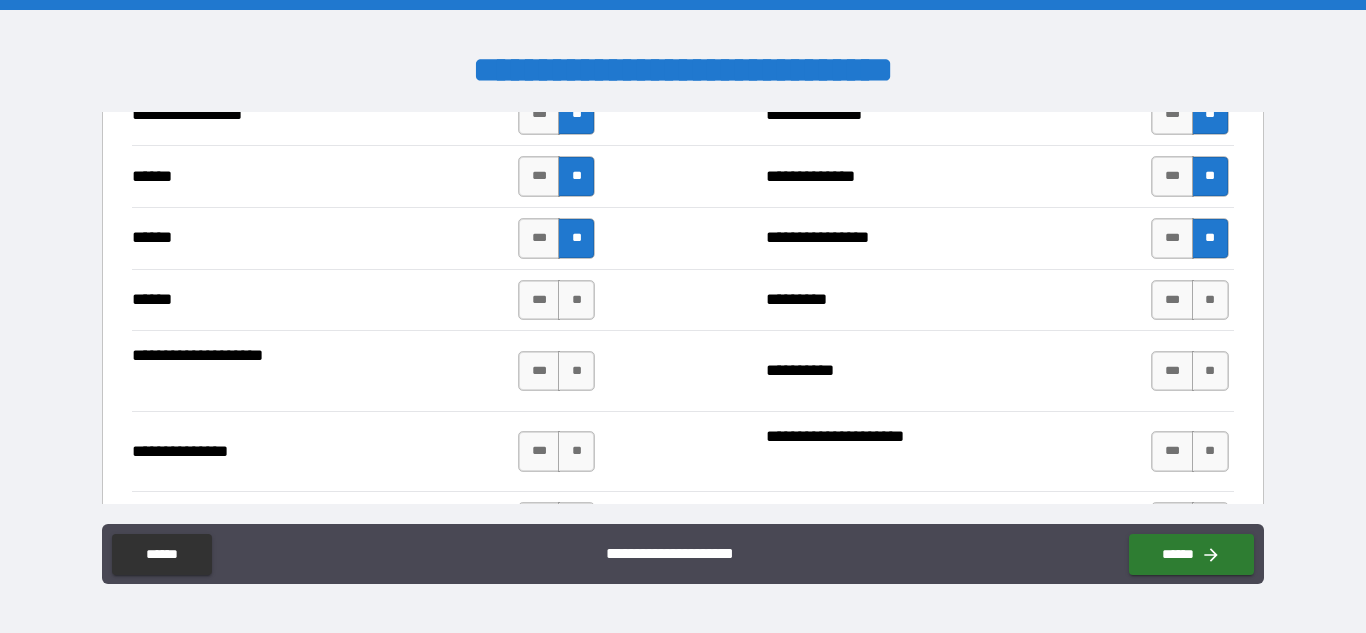 scroll, scrollTop: 2515, scrollLeft: 0, axis: vertical 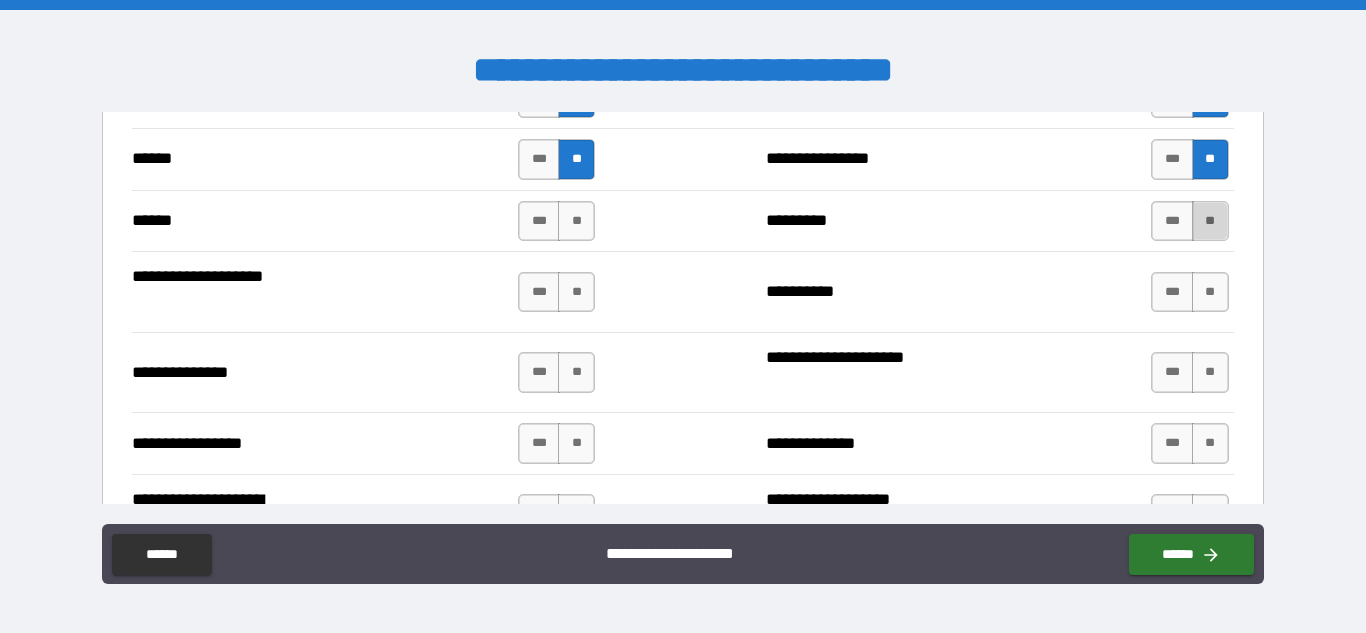 click on "**" at bounding box center (1210, 221) 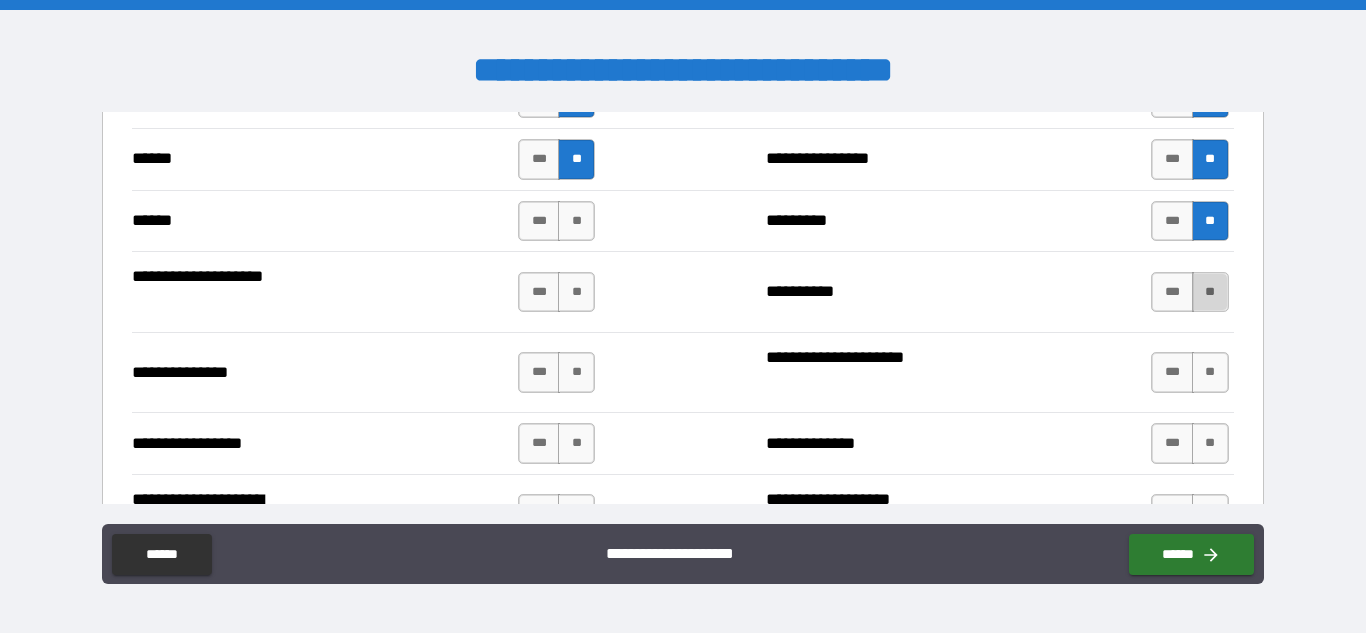 click on "**" at bounding box center [1210, 292] 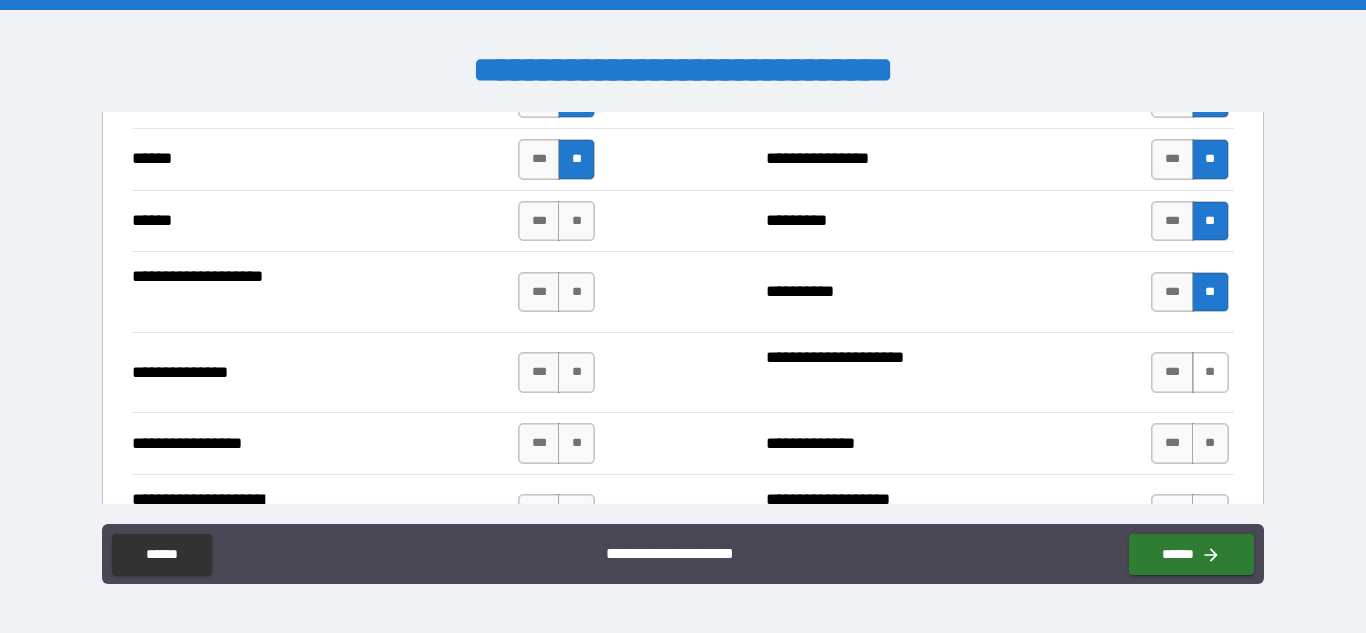 click on "**" at bounding box center [1210, 372] 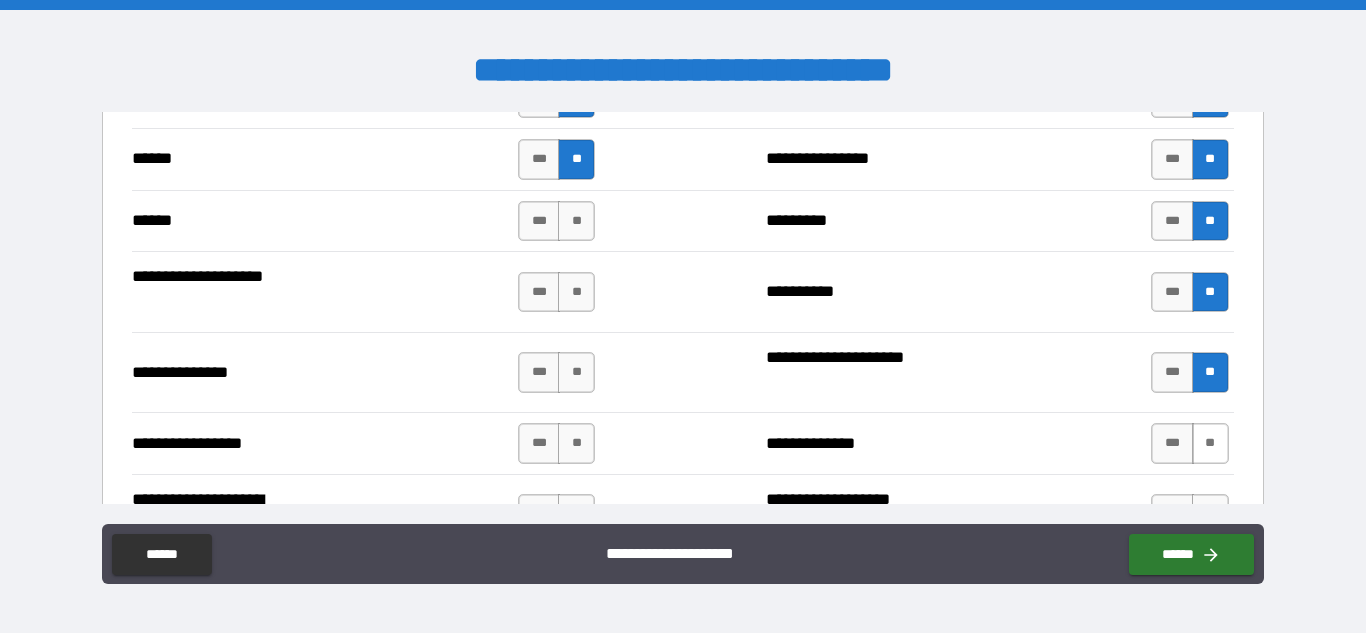 click on "**" at bounding box center [1210, 443] 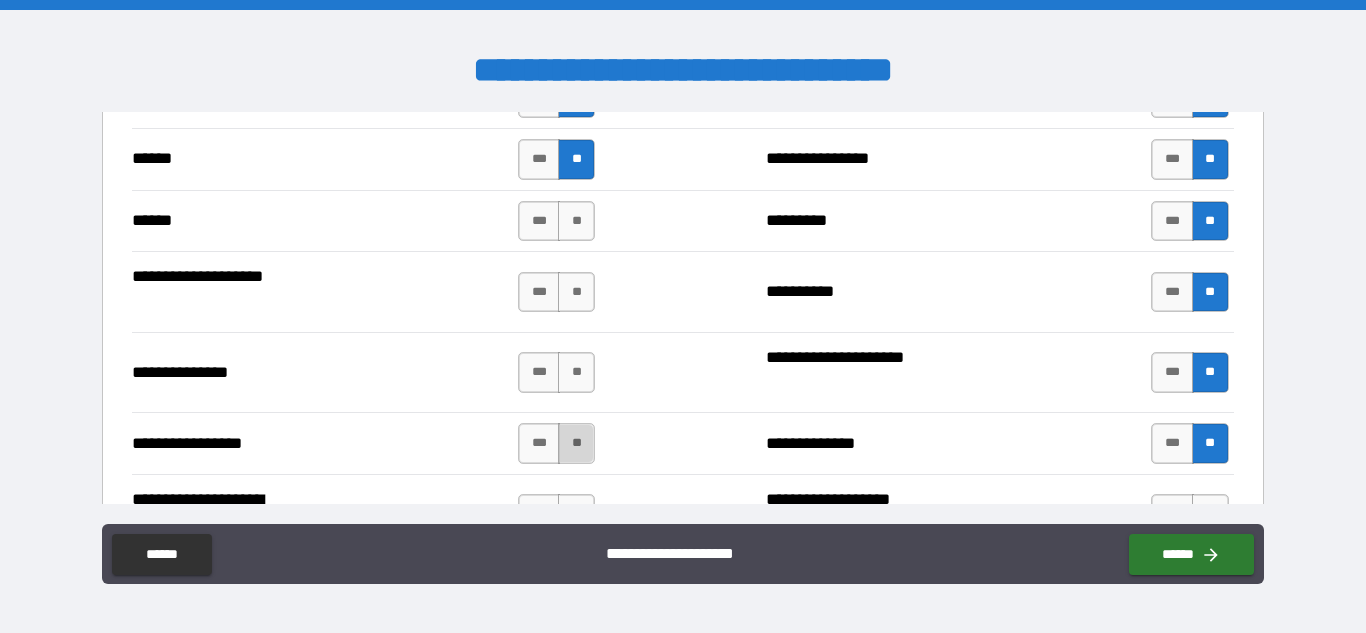 click on "**" at bounding box center [576, 443] 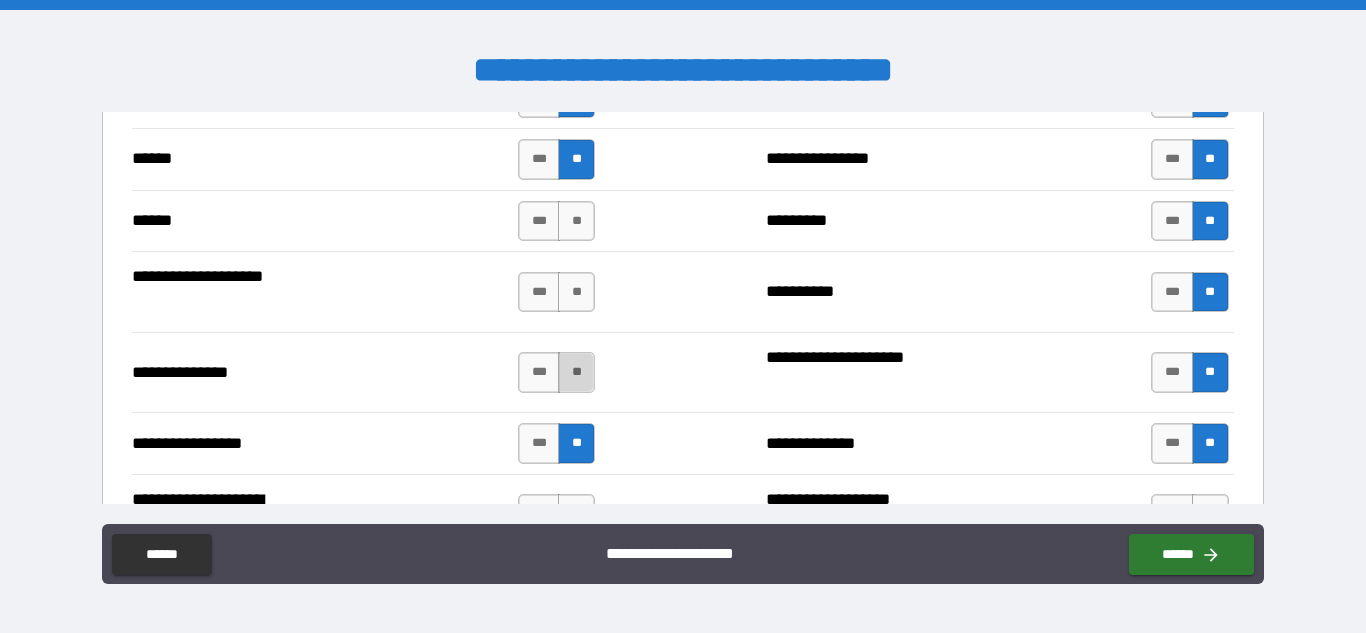 click on "**" at bounding box center (576, 372) 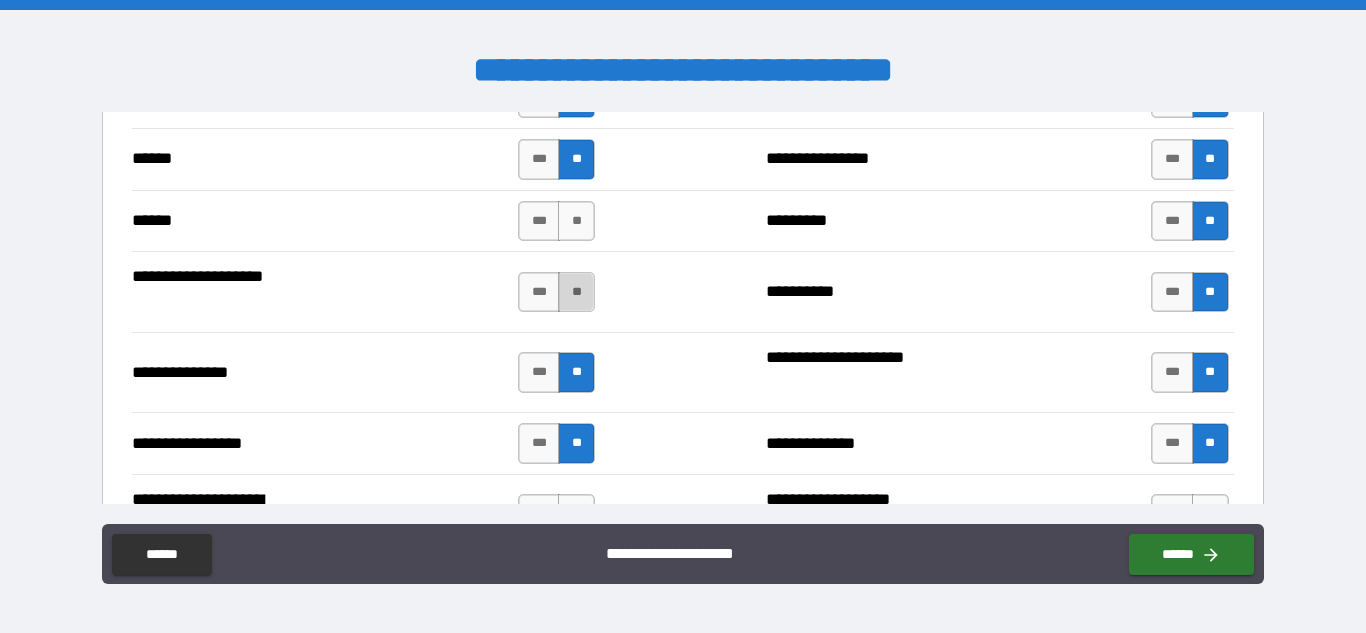 click on "**" at bounding box center [576, 292] 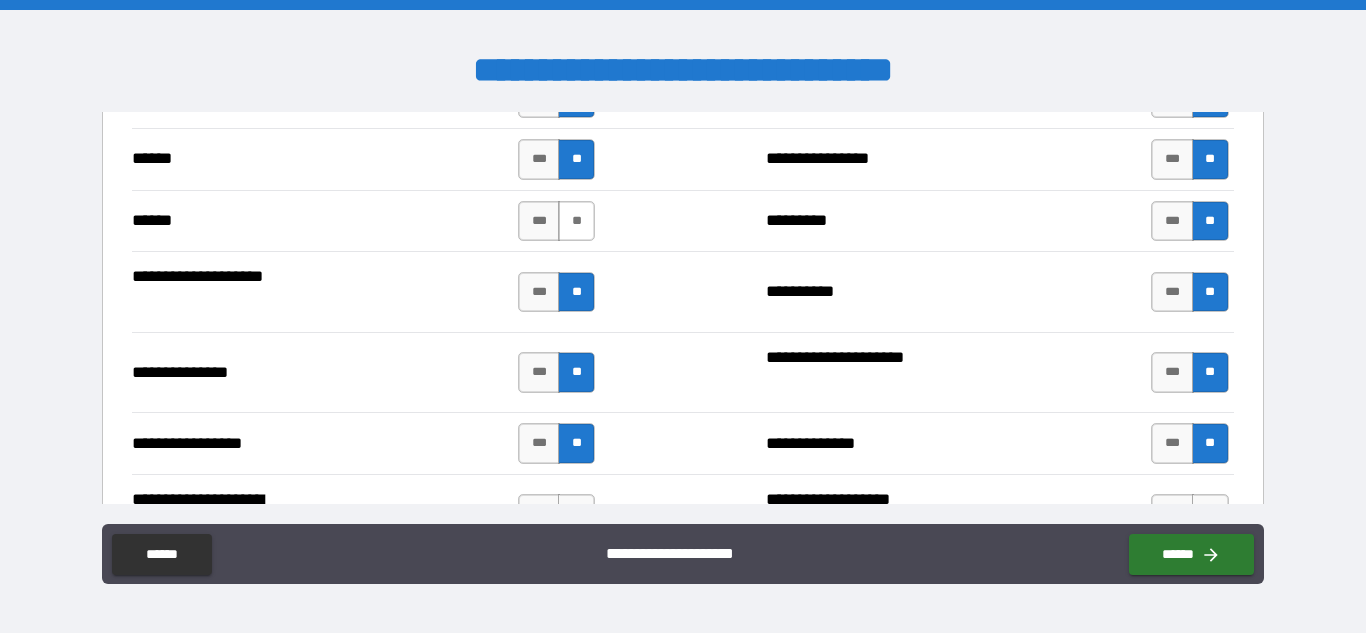 click on "**" at bounding box center [576, 221] 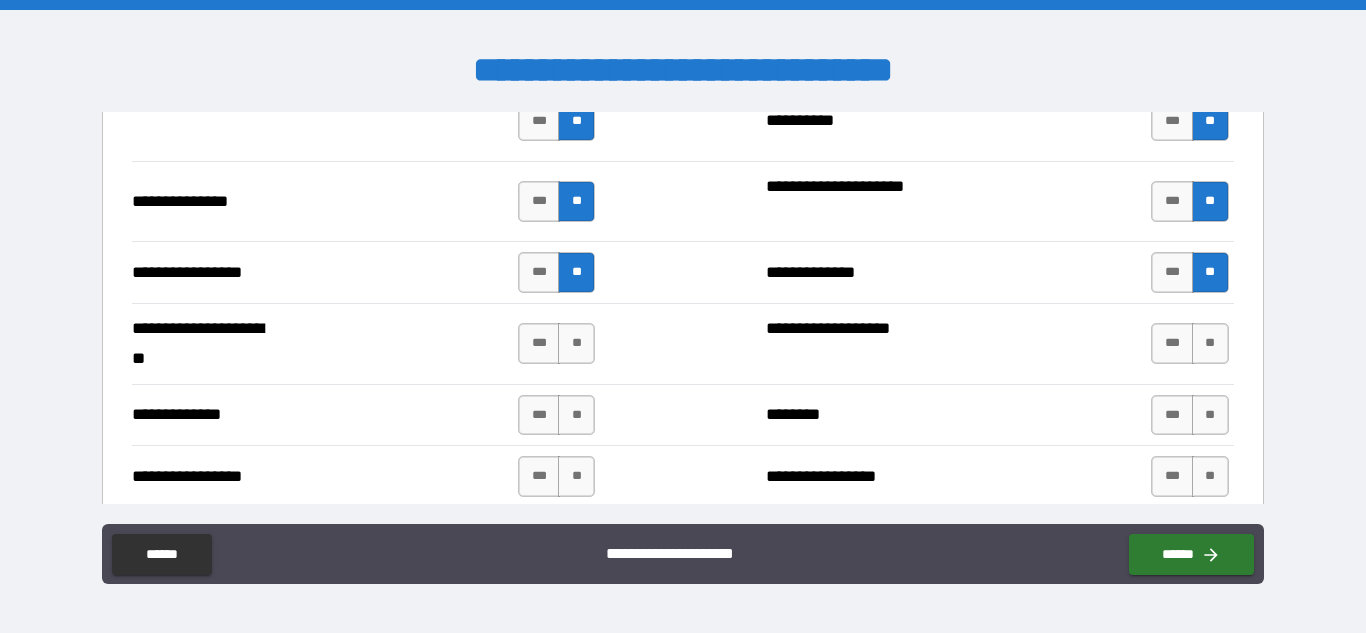 scroll, scrollTop: 2726, scrollLeft: 0, axis: vertical 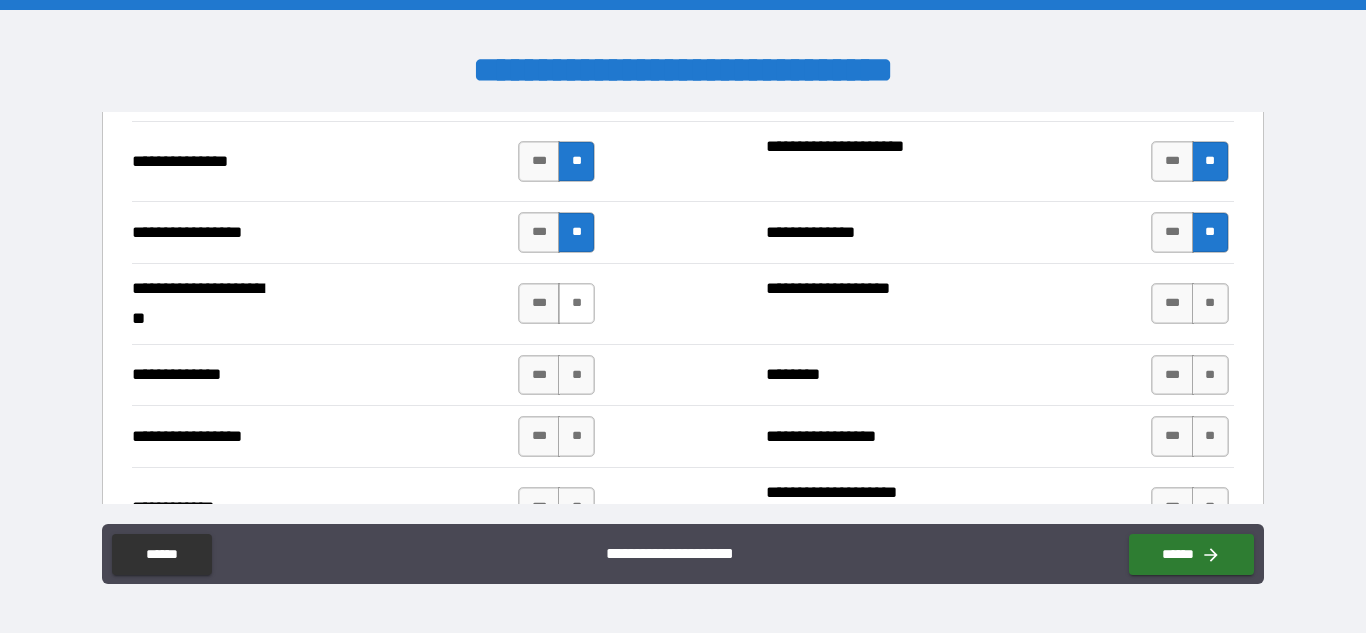 click on "**" at bounding box center [576, 303] 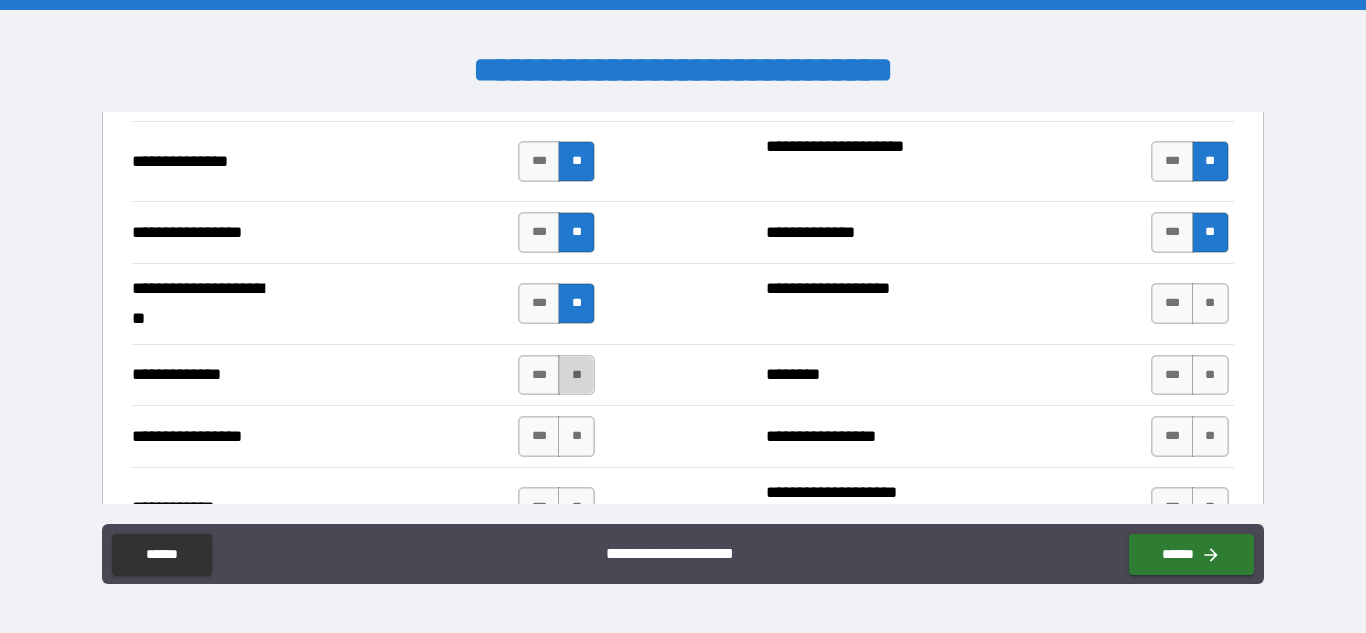 click on "**" at bounding box center [576, 375] 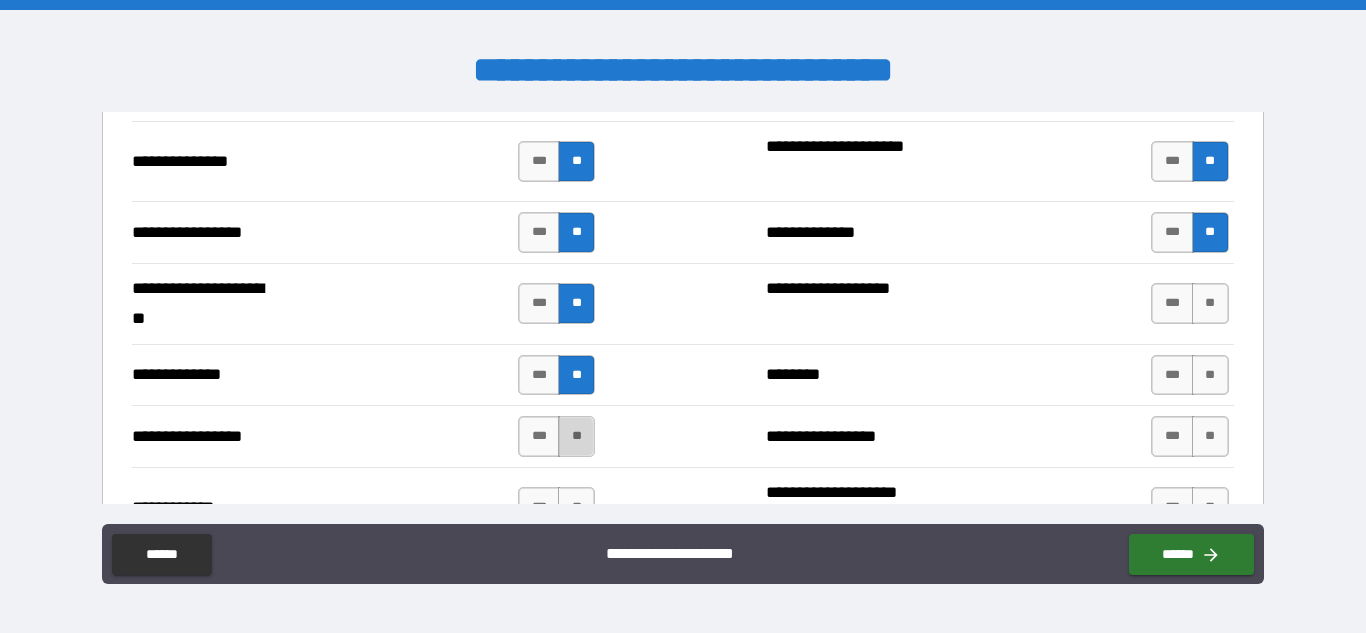 click on "**" at bounding box center [576, 436] 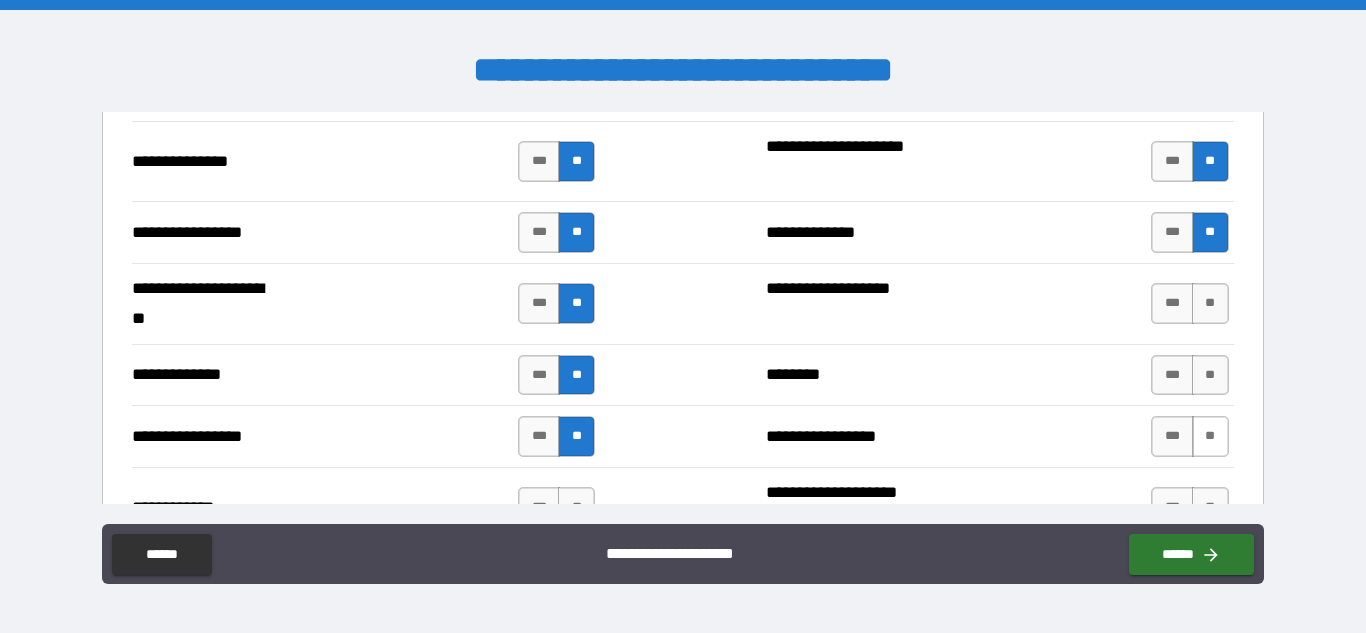 click on "**" at bounding box center [1210, 436] 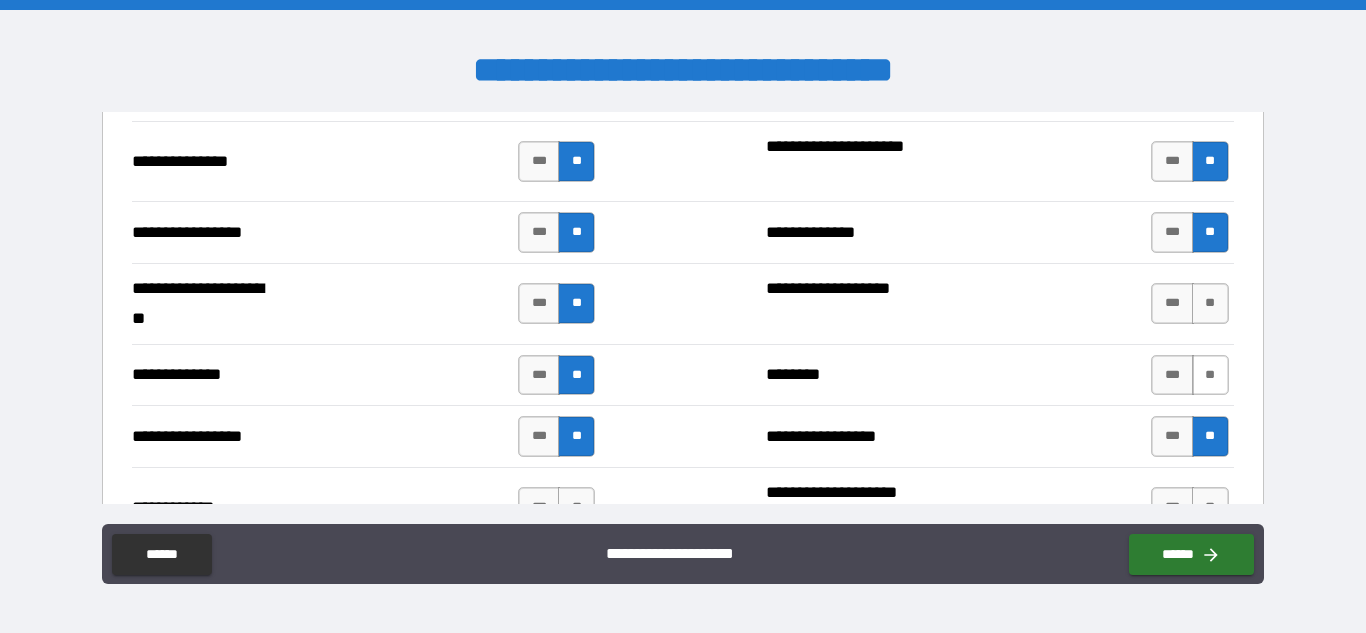 click on "**" at bounding box center [1210, 375] 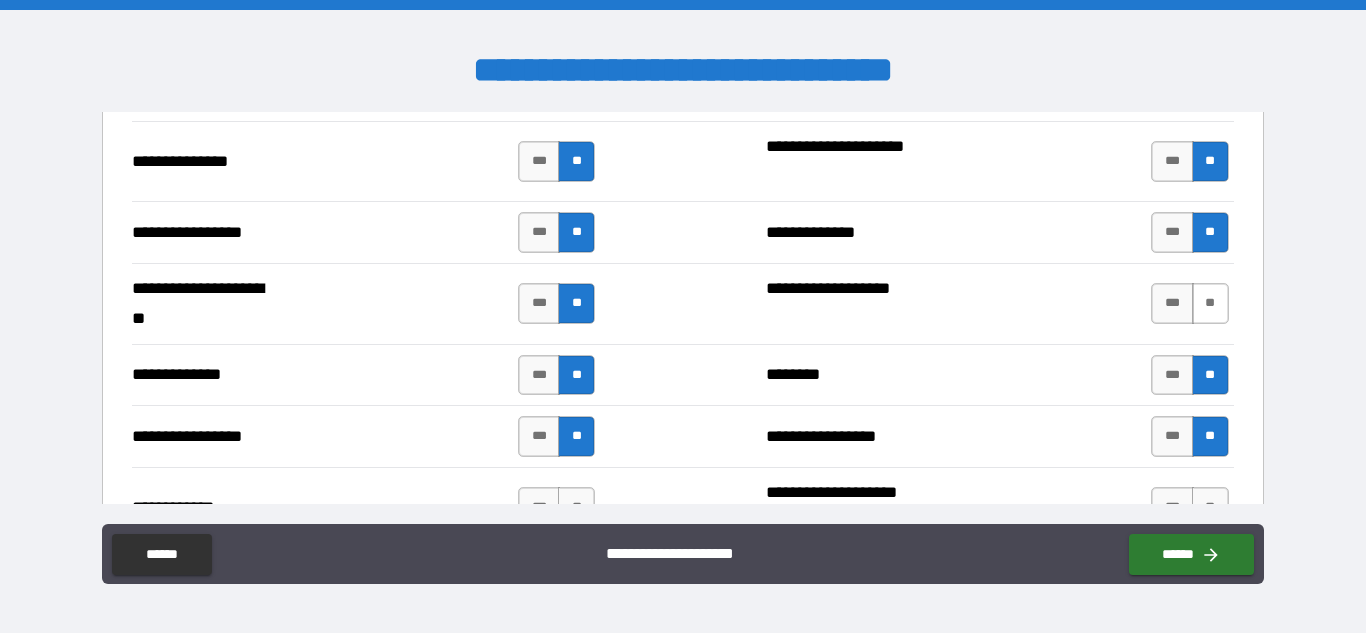 click on "**" at bounding box center [1210, 303] 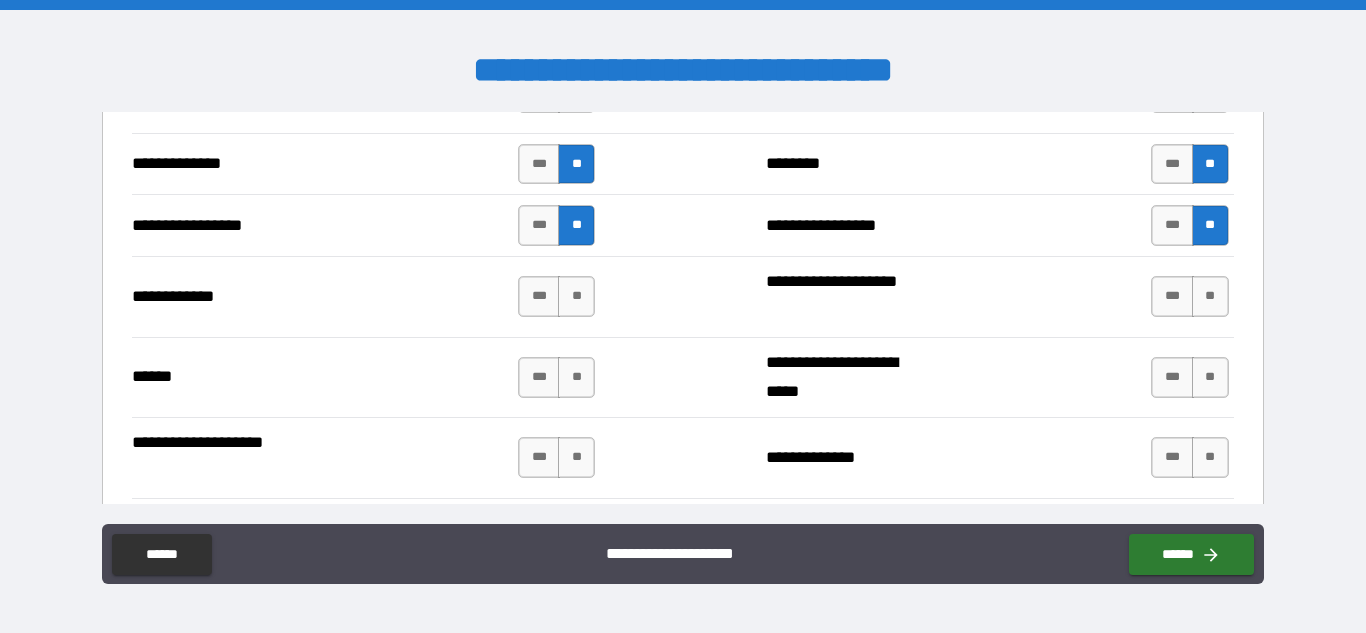 scroll, scrollTop: 2950, scrollLeft: 0, axis: vertical 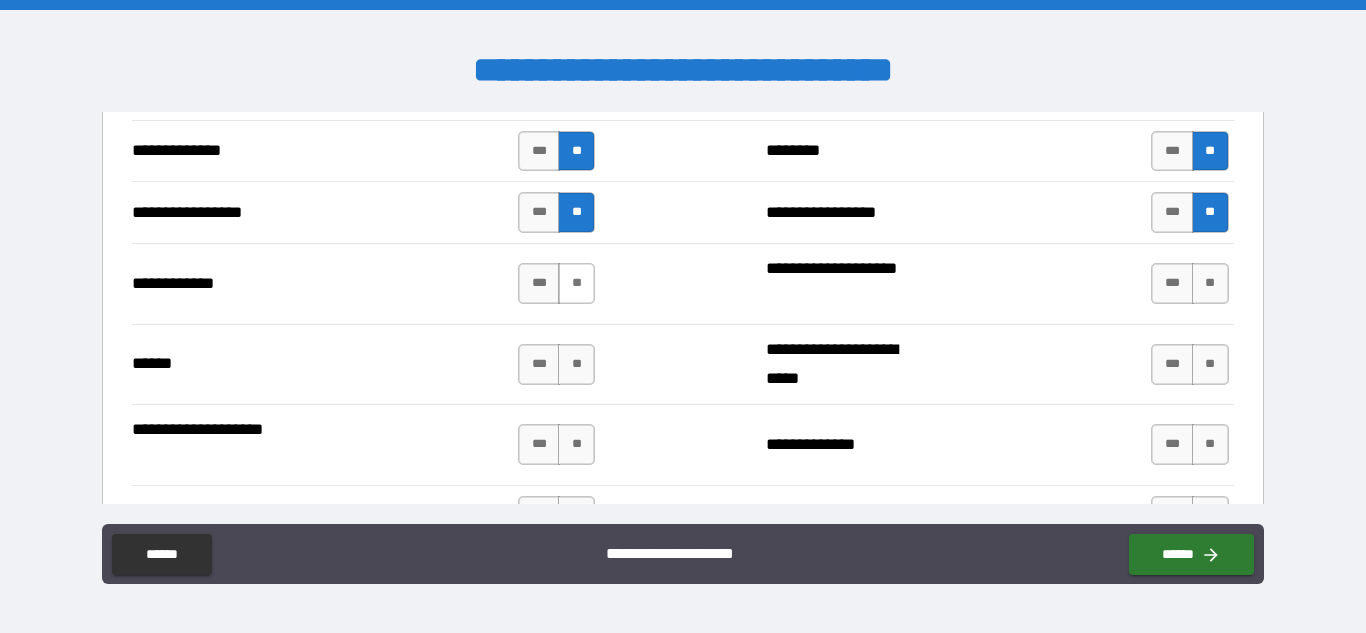 click on "**" at bounding box center [576, 283] 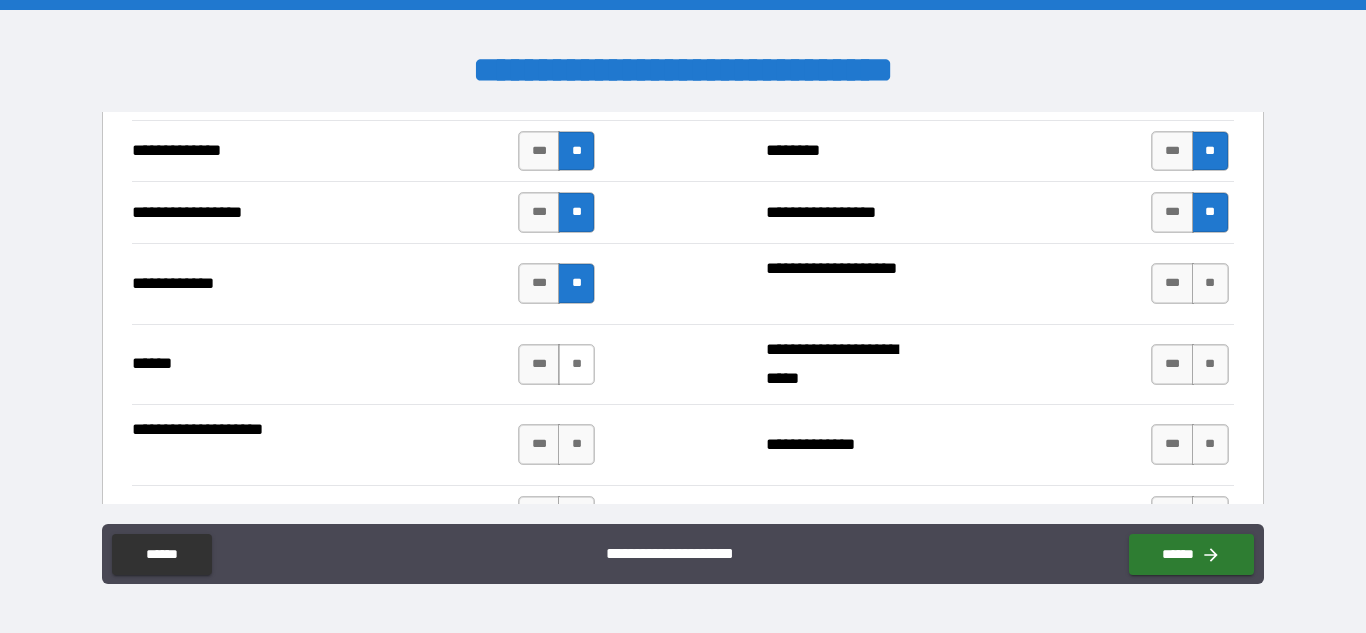 click on "**" at bounding box center (576, 364) 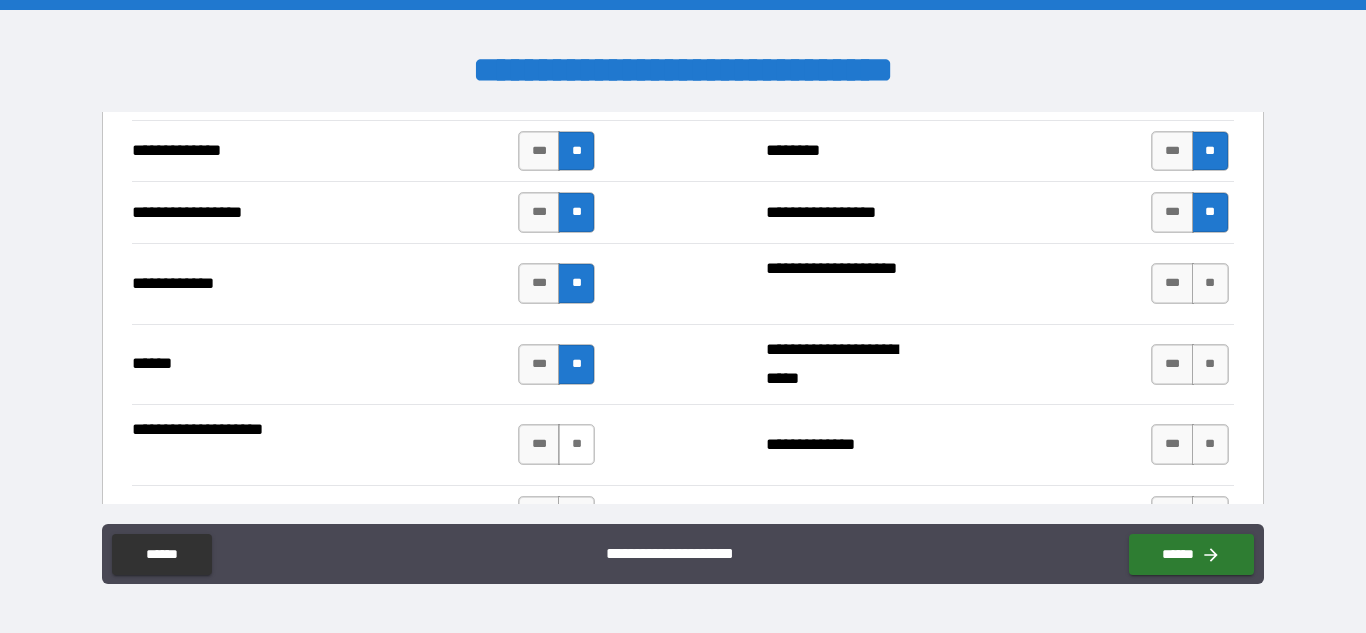 click on "**" at bounding box center [576, 444] 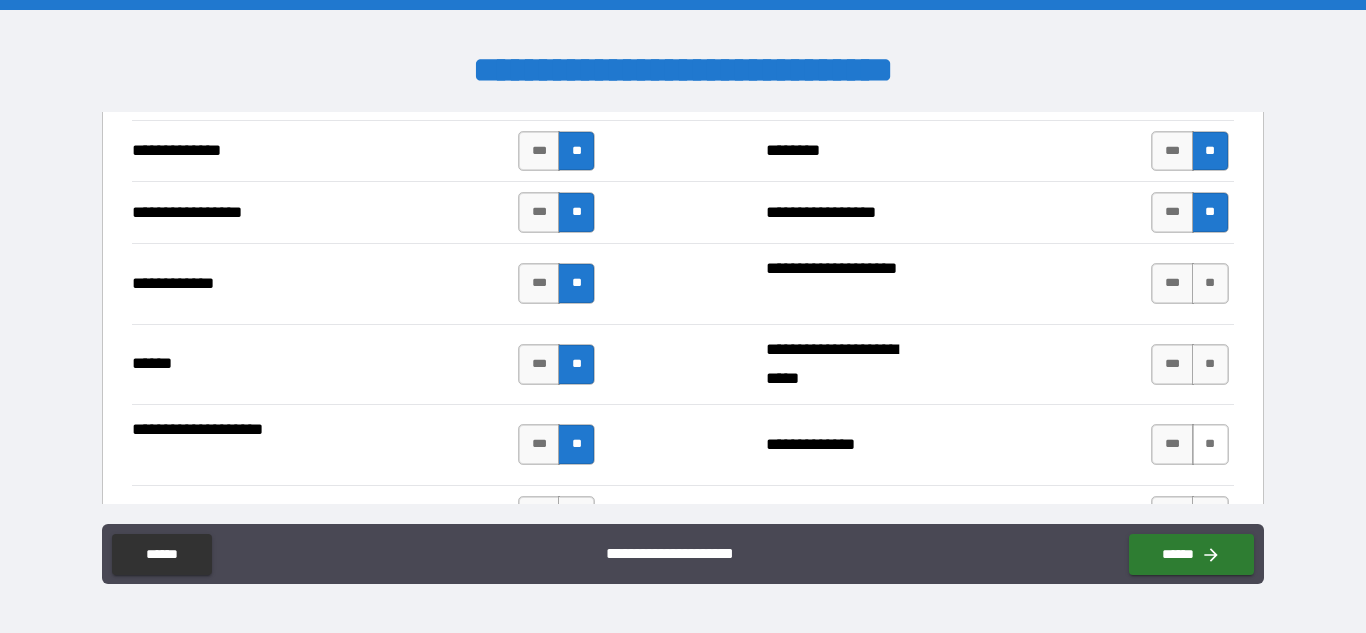 click on "**" at bounding box center (1210, 444) 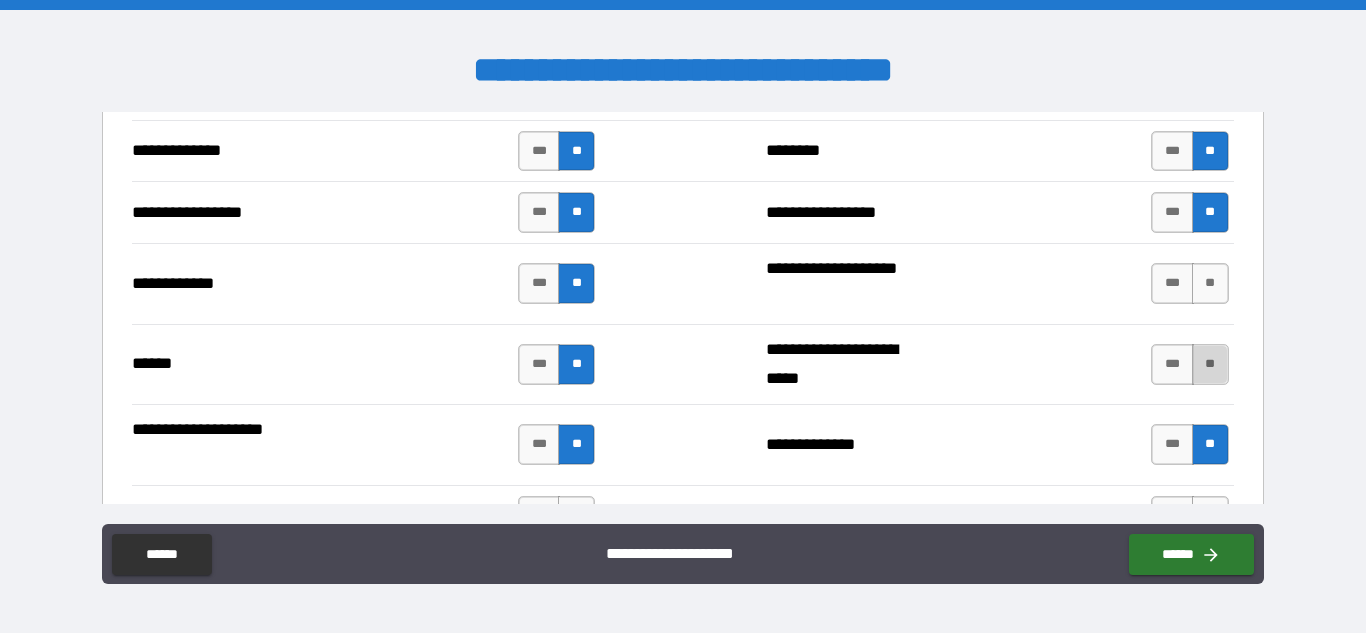 click on "**" at bounding box center (1210, 364) 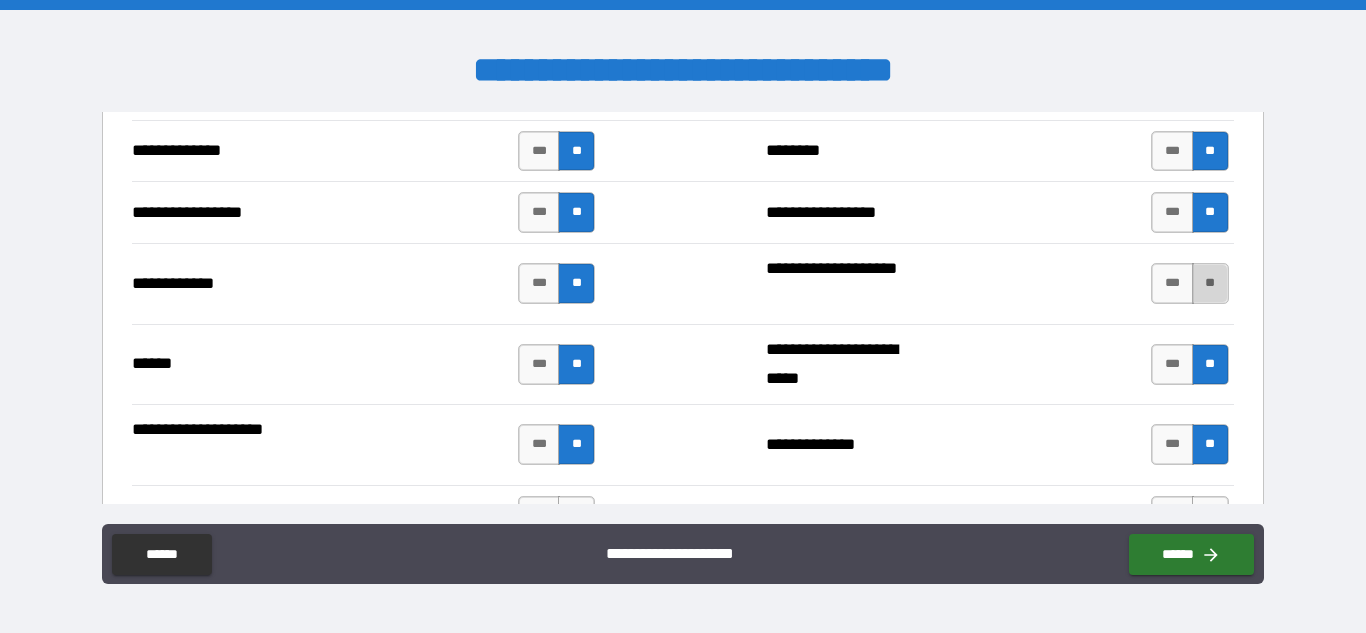click on "**" at bounding box center [1210, 283] 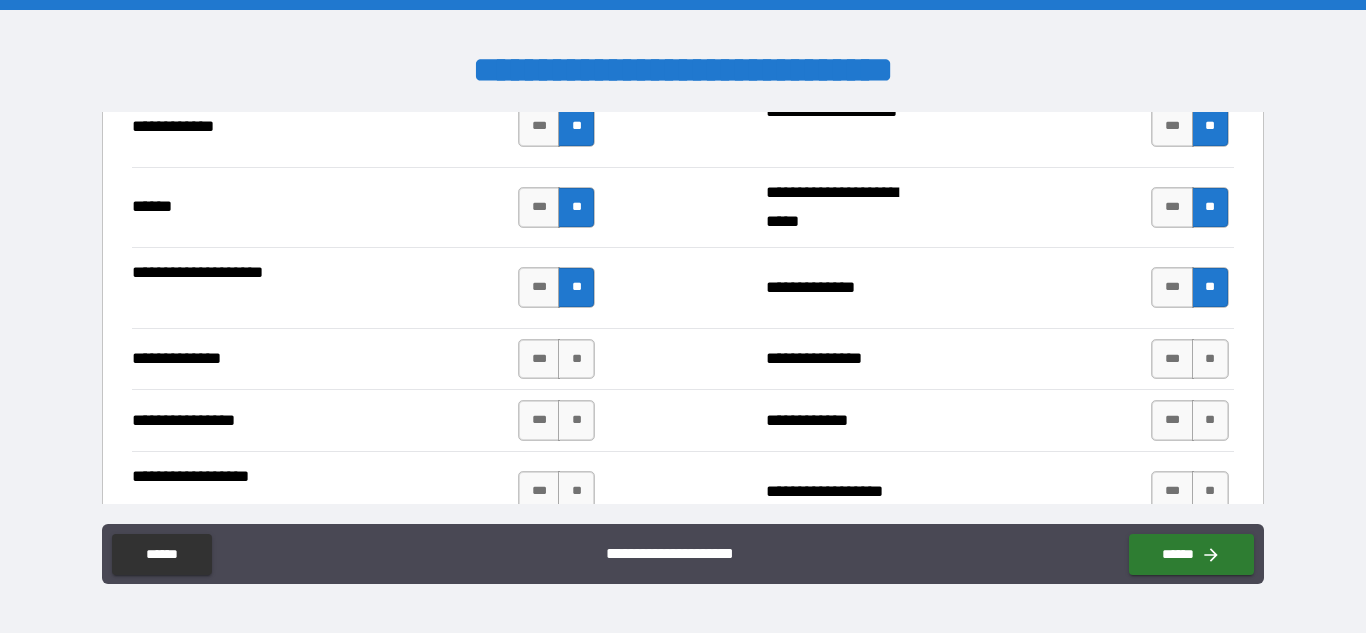 scroll, scrollTop: 3108, scrollLeft: 0, axis: vertical 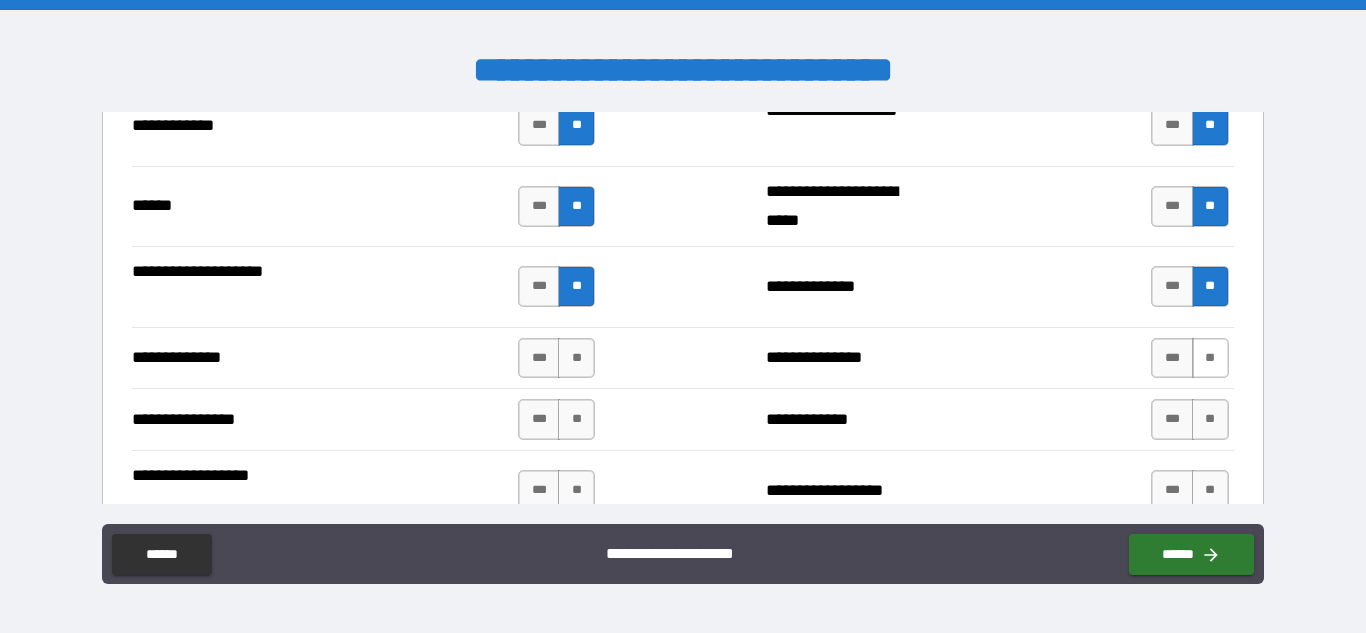 click on "**" at bounding box center [1210, 358] 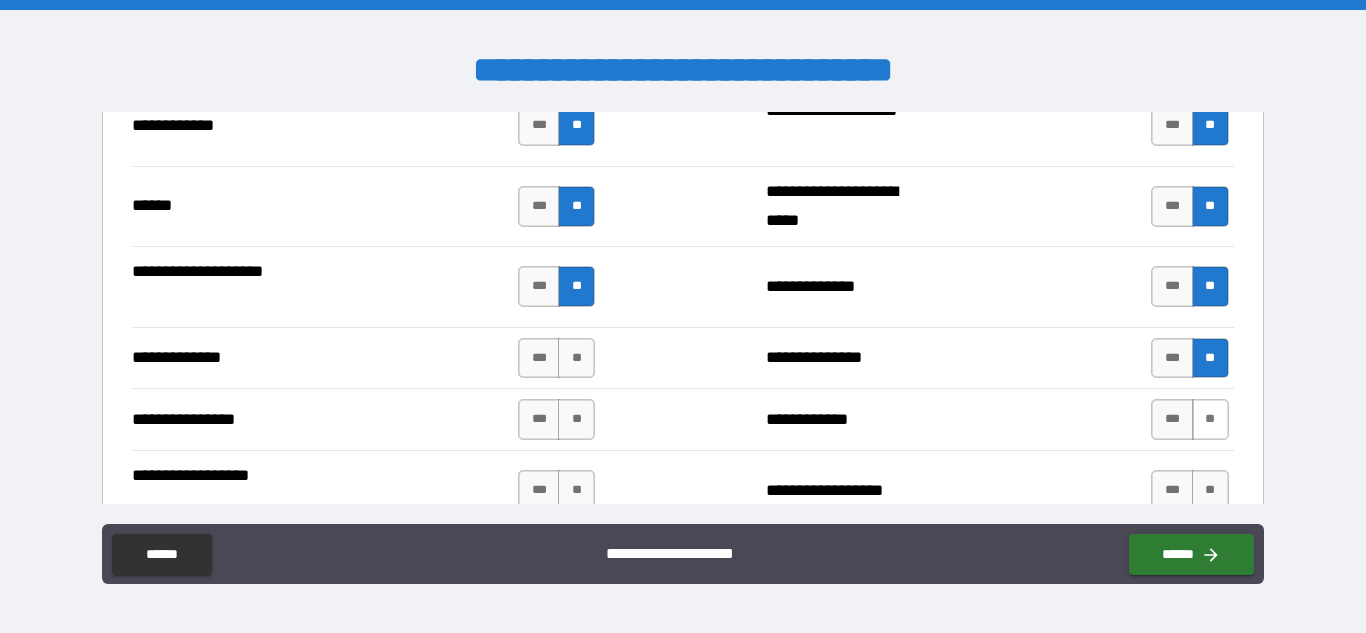 click on "**" at bounding box center [1210, 419] 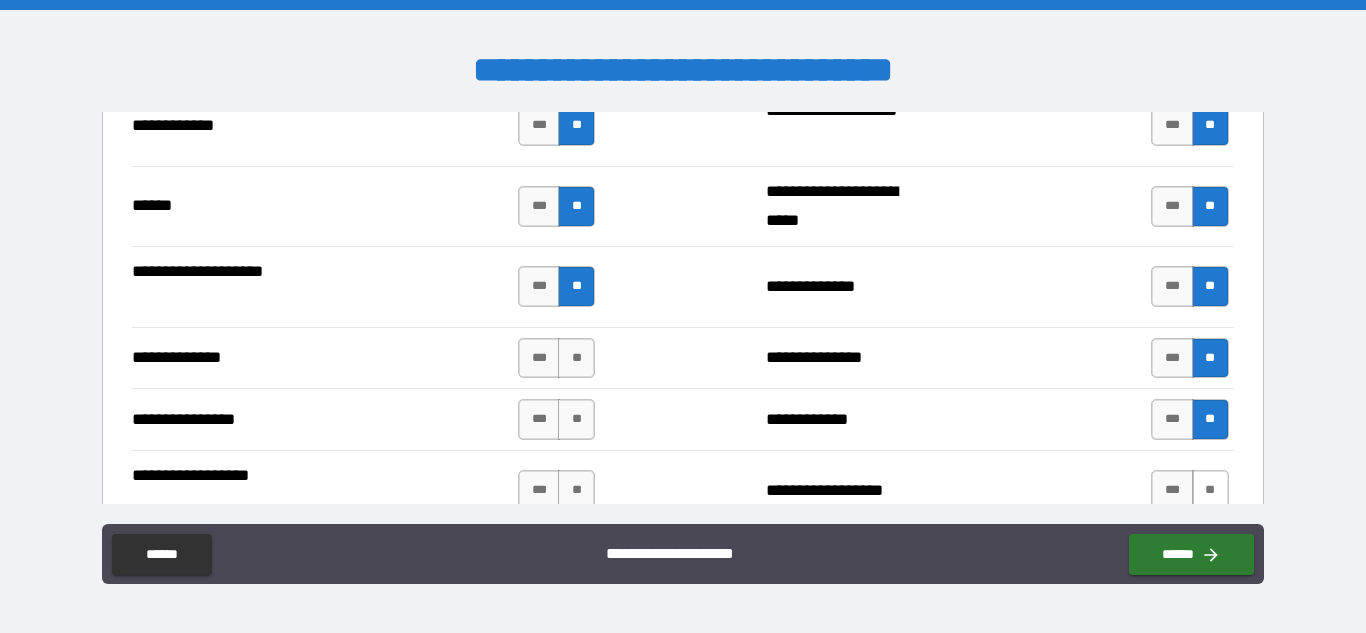 click on "**" at bounding box center (1210, 490) 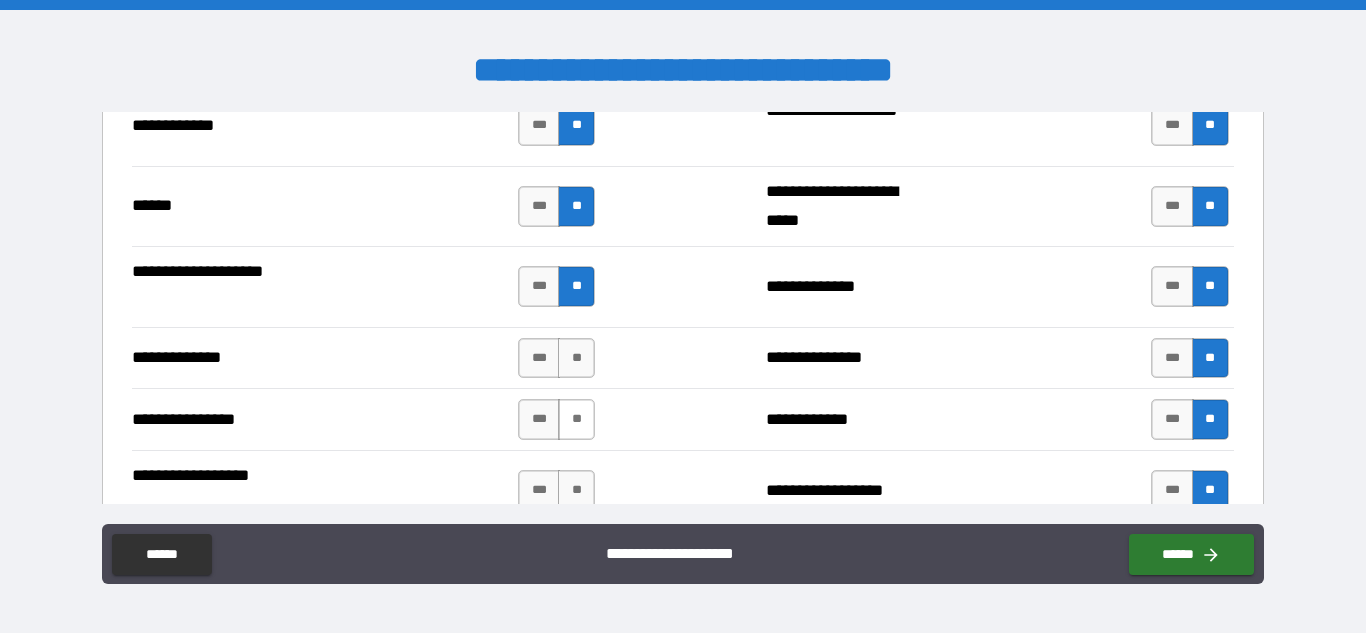 click on "**" at bounding box center [576, 419] 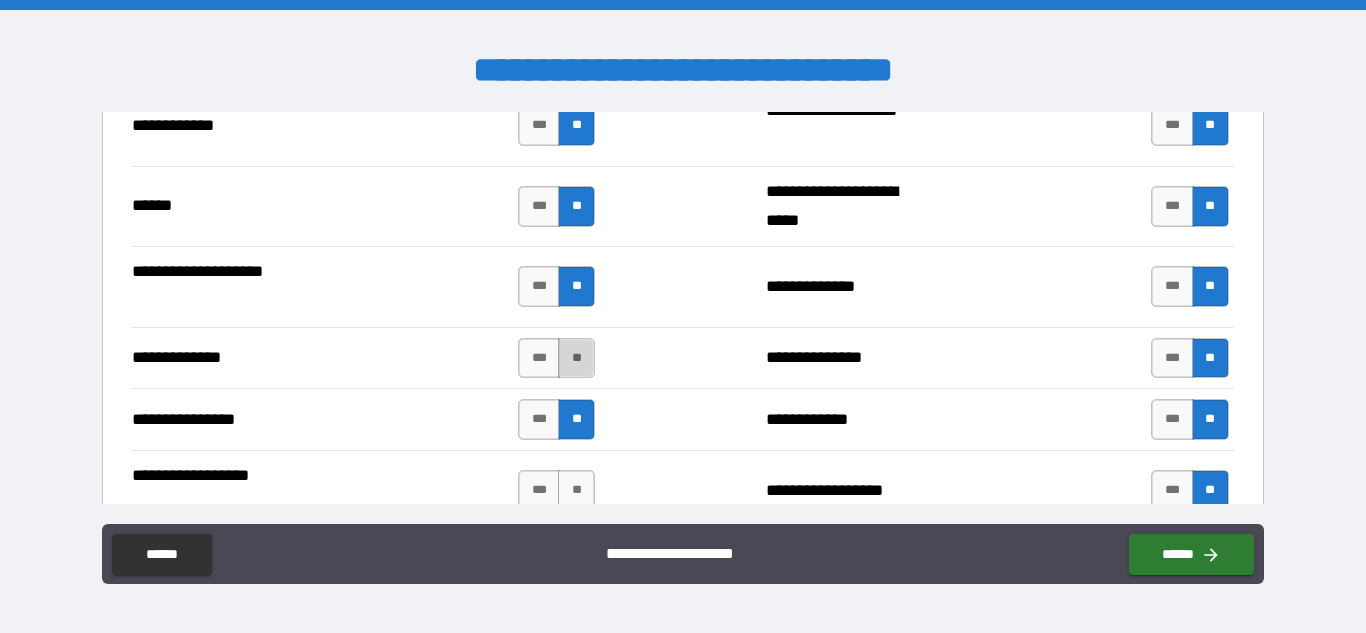 click on "**" at bounding box center (576, 358) 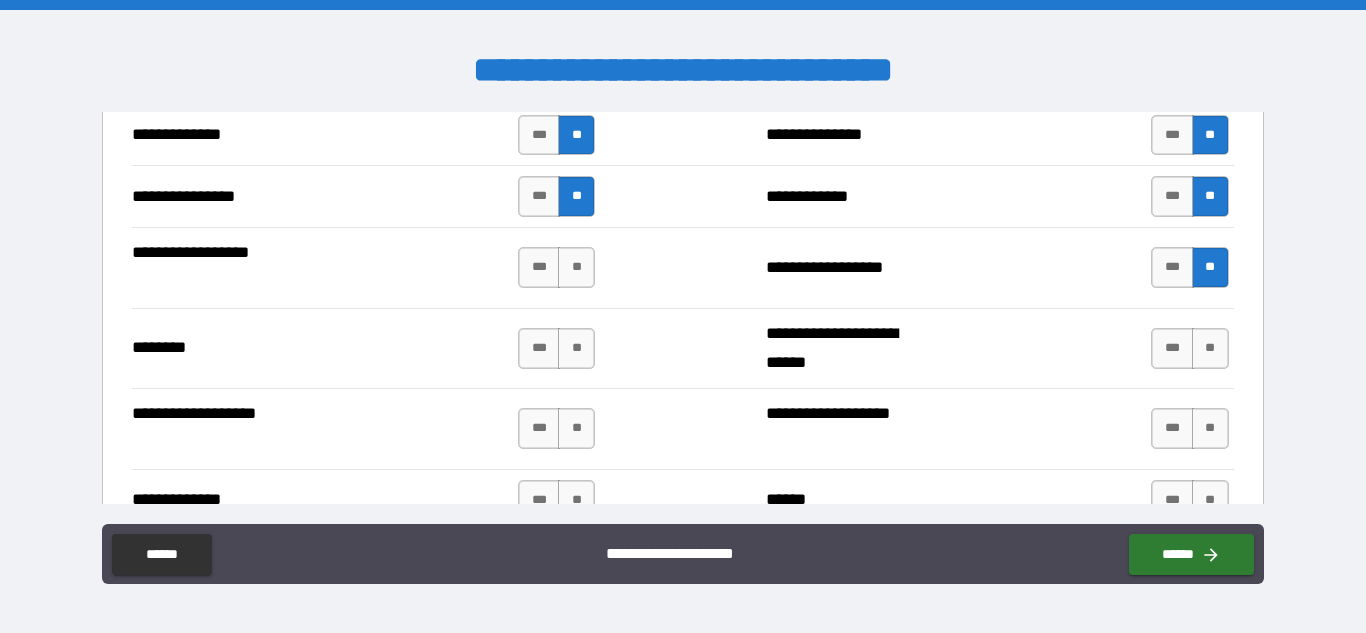 scroll, scrollTop: 3345, scrollLeft: 0, axis: vertical 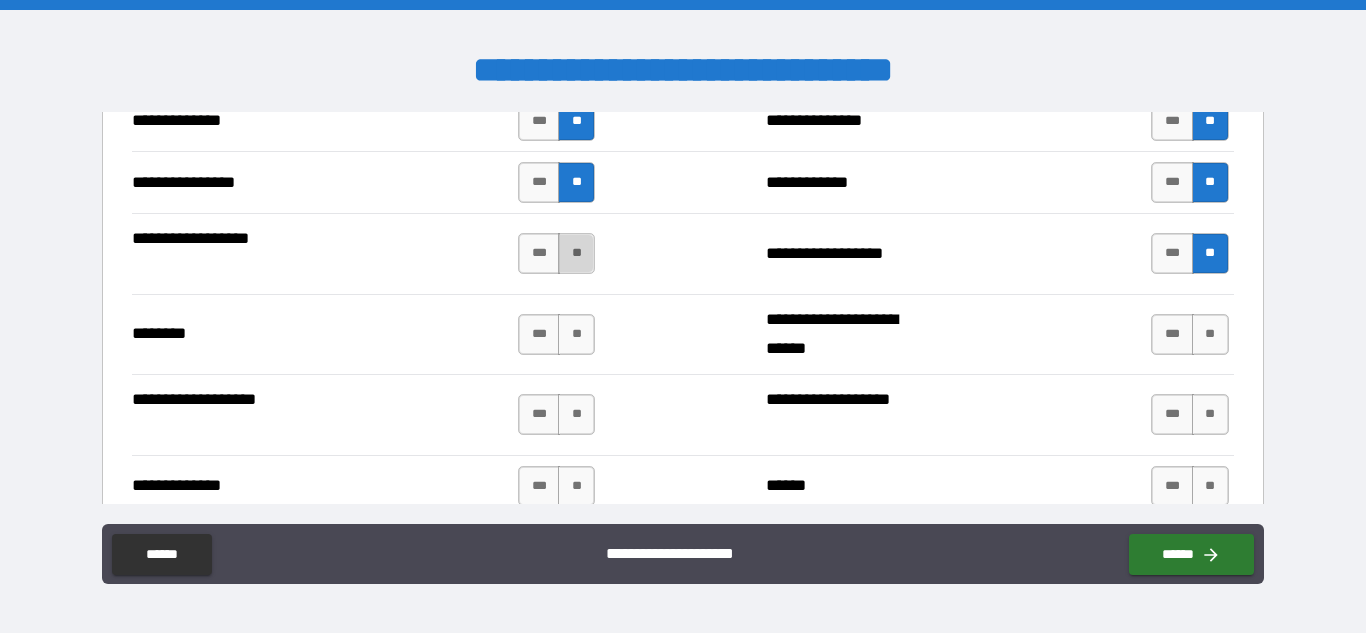 click on "**" at bounding box center (576, 253) 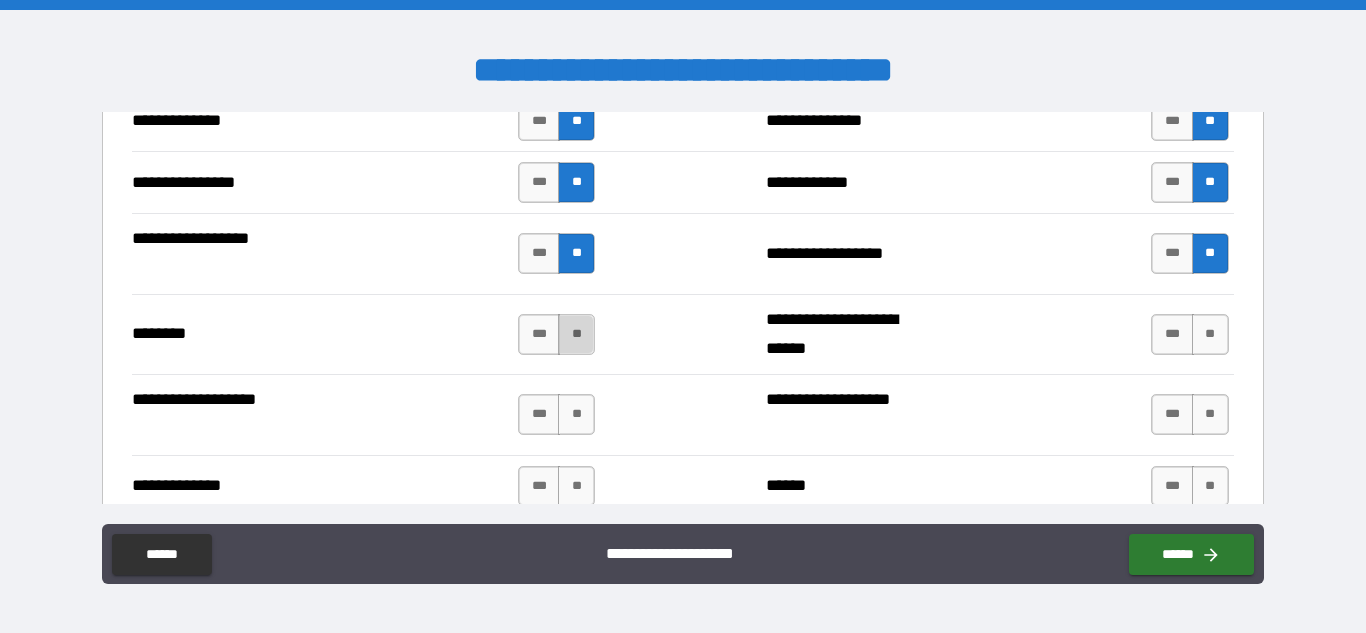 click on "**" at bounding box center (576, 334) 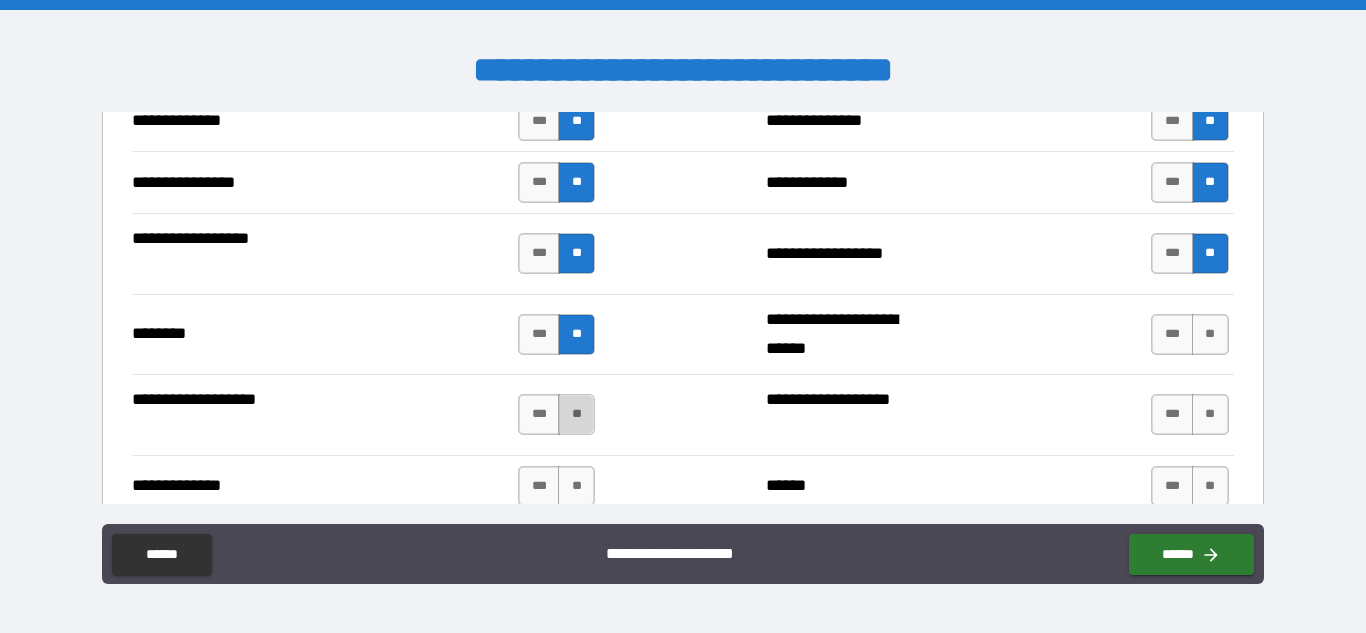 click on "**" at bounding box center (576, 414) 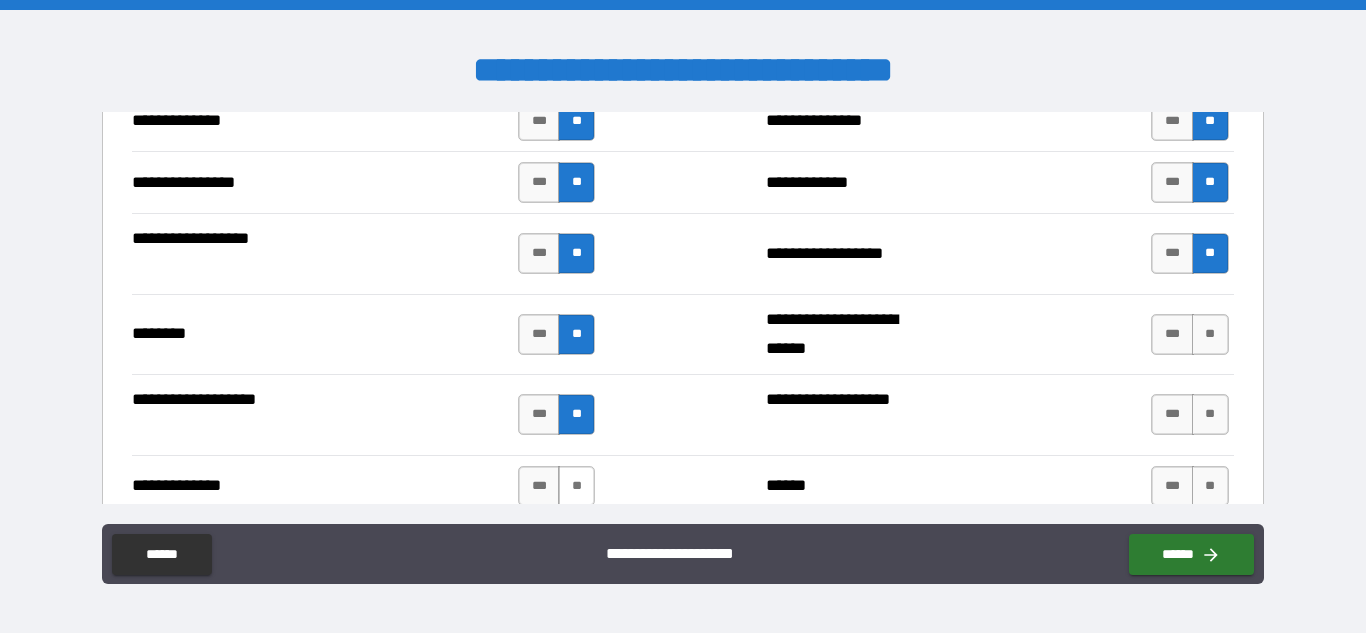 click on "**" at bounding box center (576, 486) 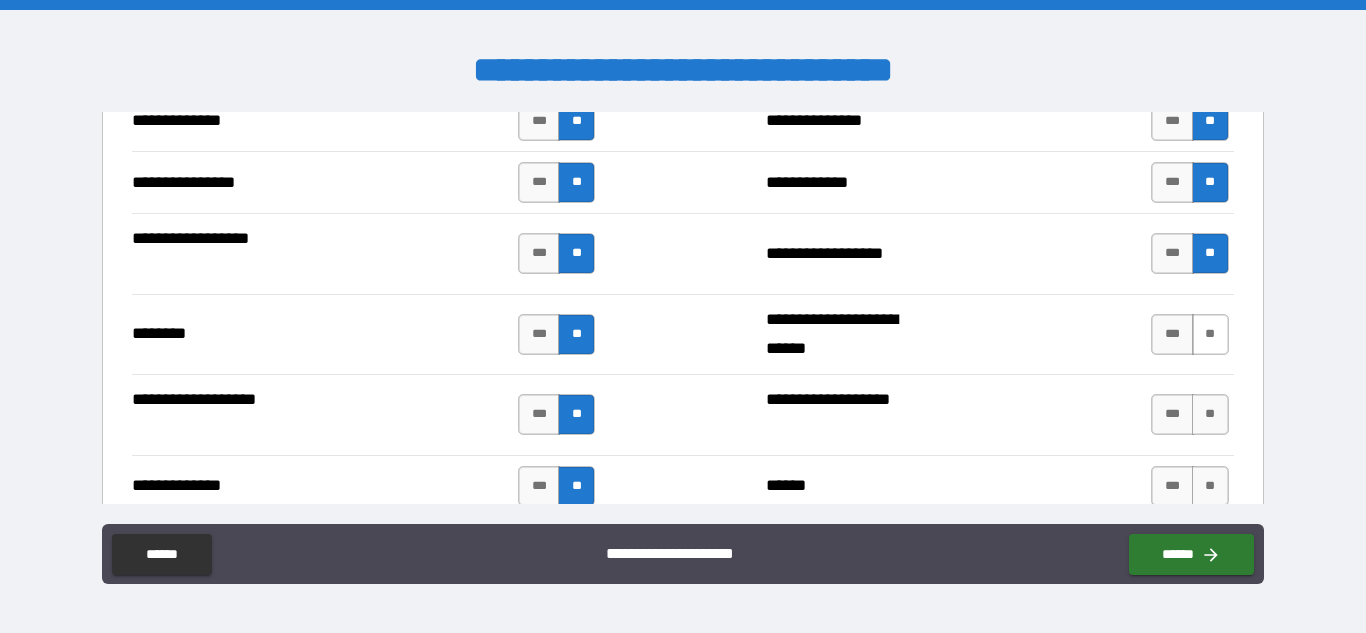 click on "**" at bounding box center (1210, 334) 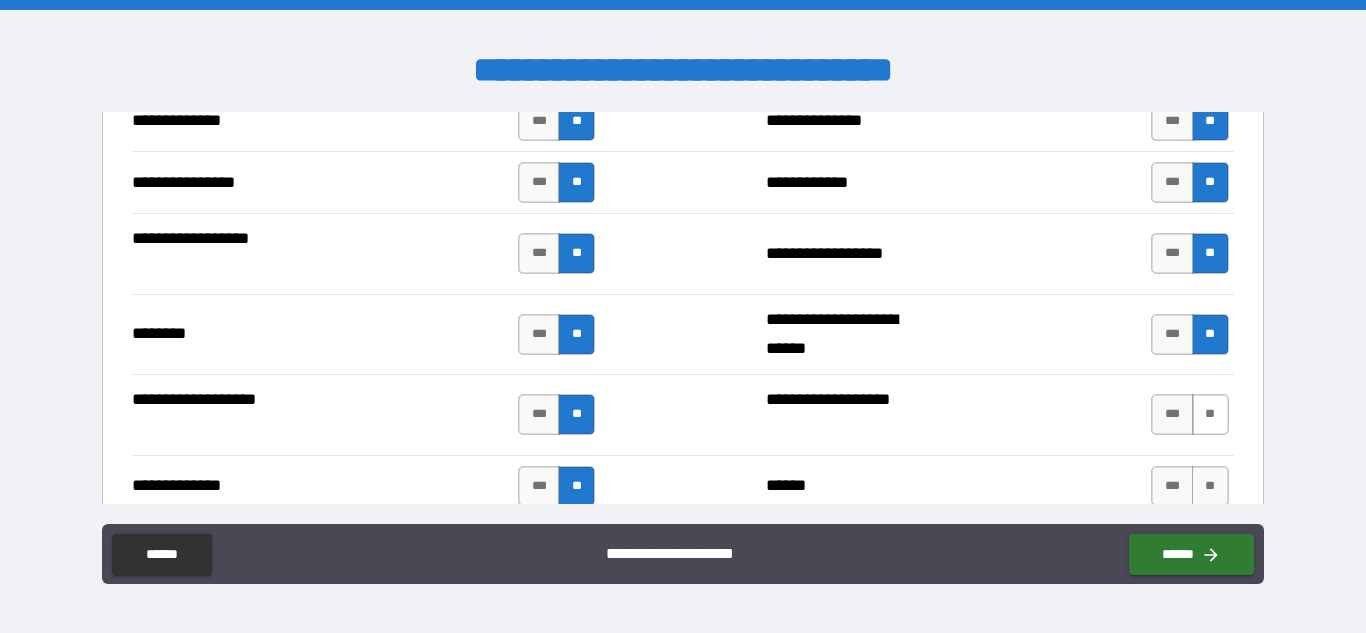 click on "**" at bounding box center [1210, 414] 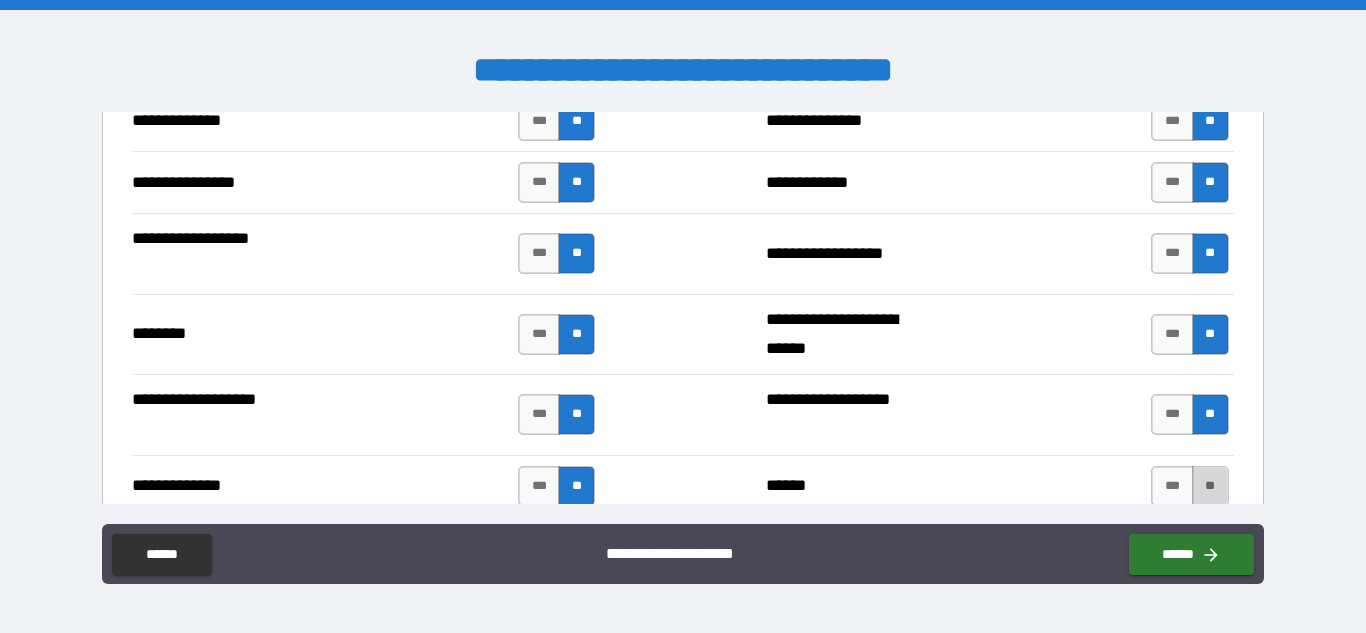 click on "**" at bounding box center [1210, 486] 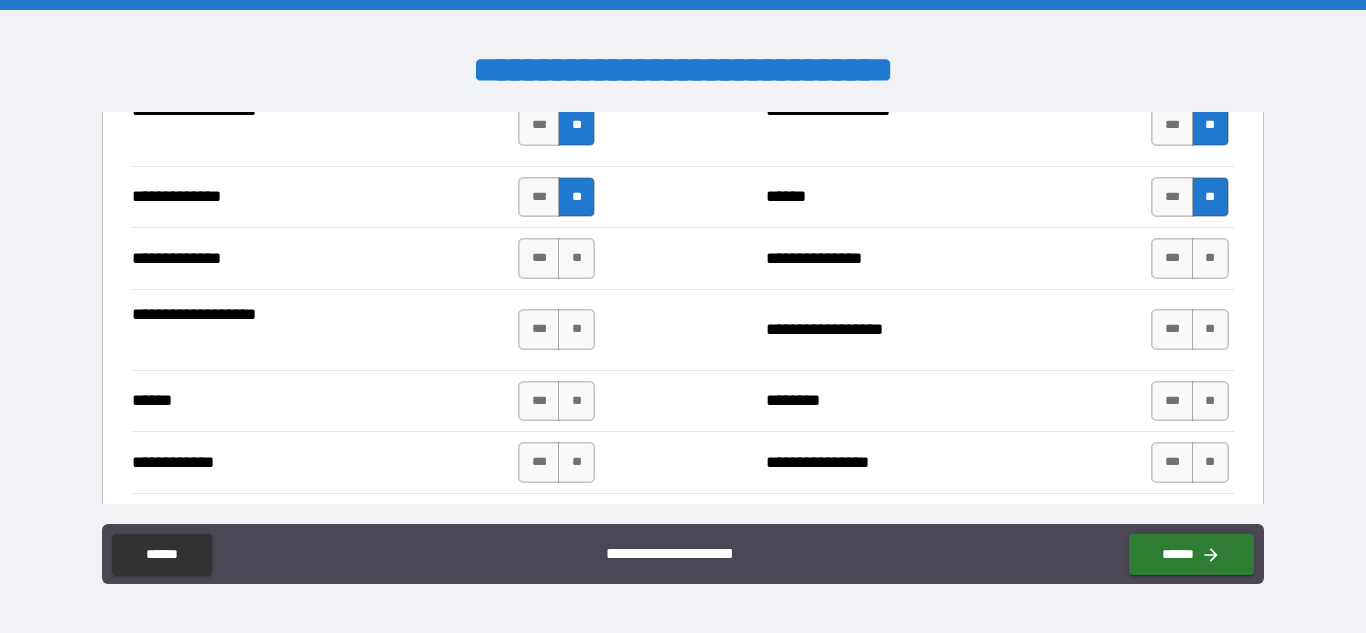 scroll, scrollTop: 3687, scrollLeft: 0, axis: vertical 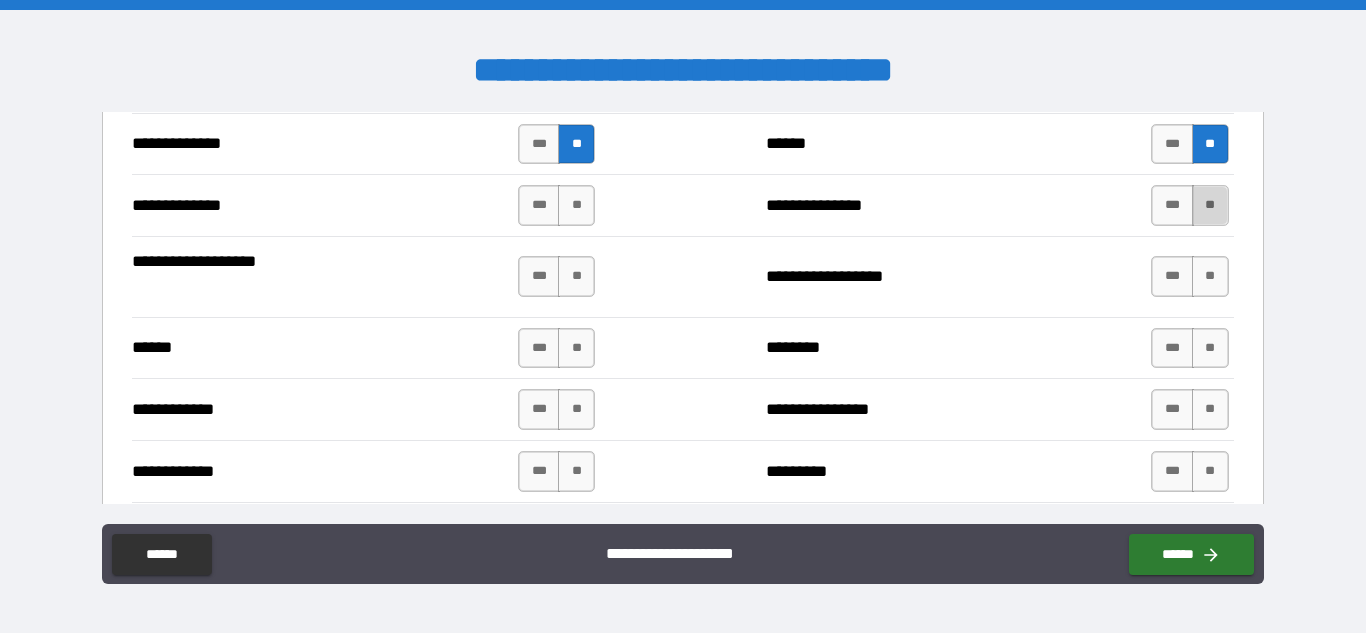 click on "**" at bounding box center (1210, 205) 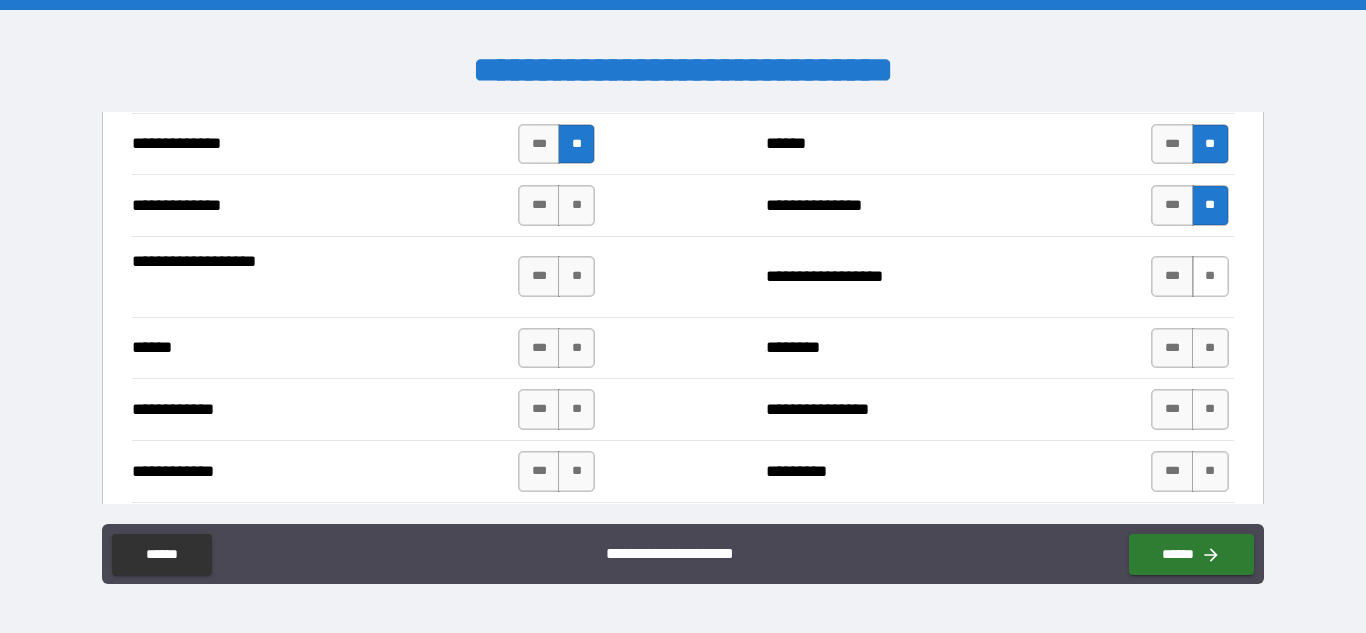 click on "**" at bounding box center (1210, 276) 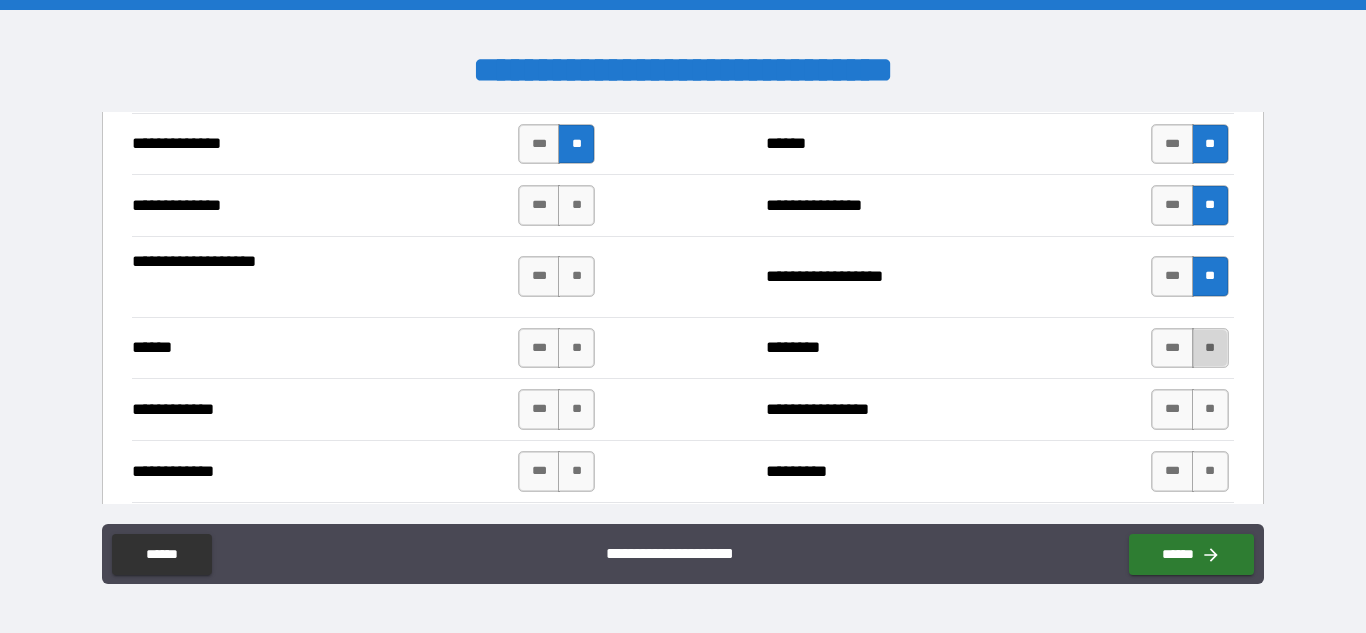 click on "**" at bounding box center (1210, 348) 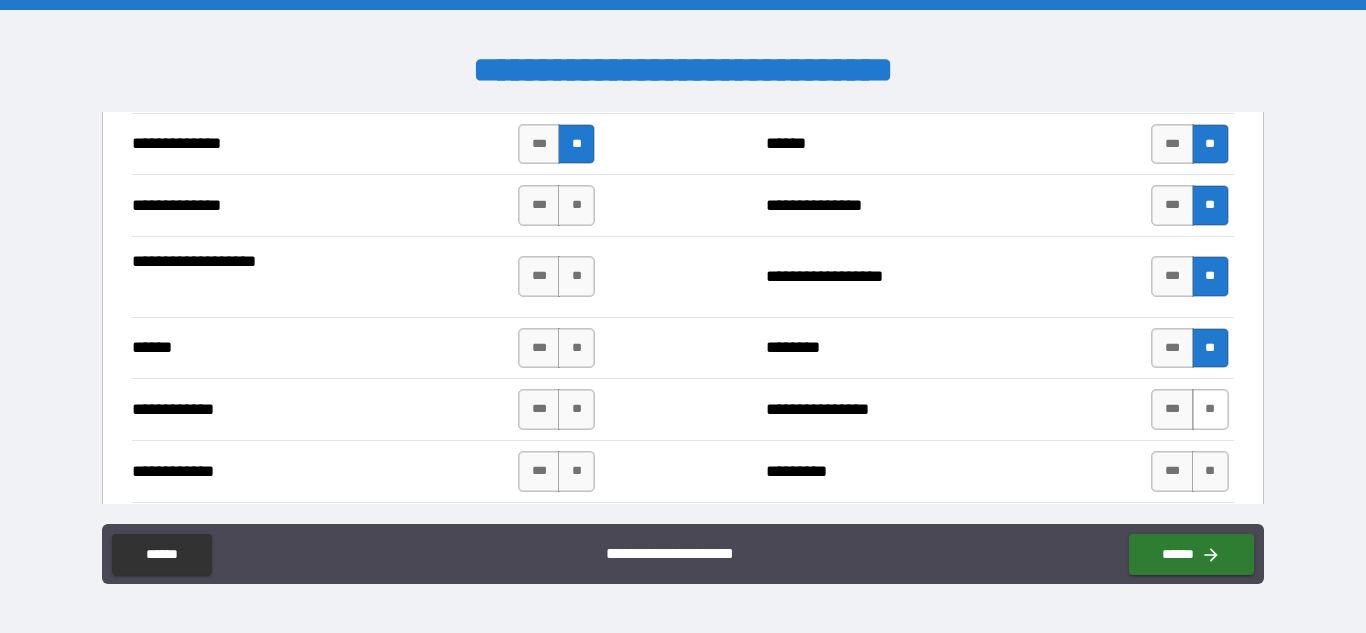 click on "**" at bounding box center [1210, 409] 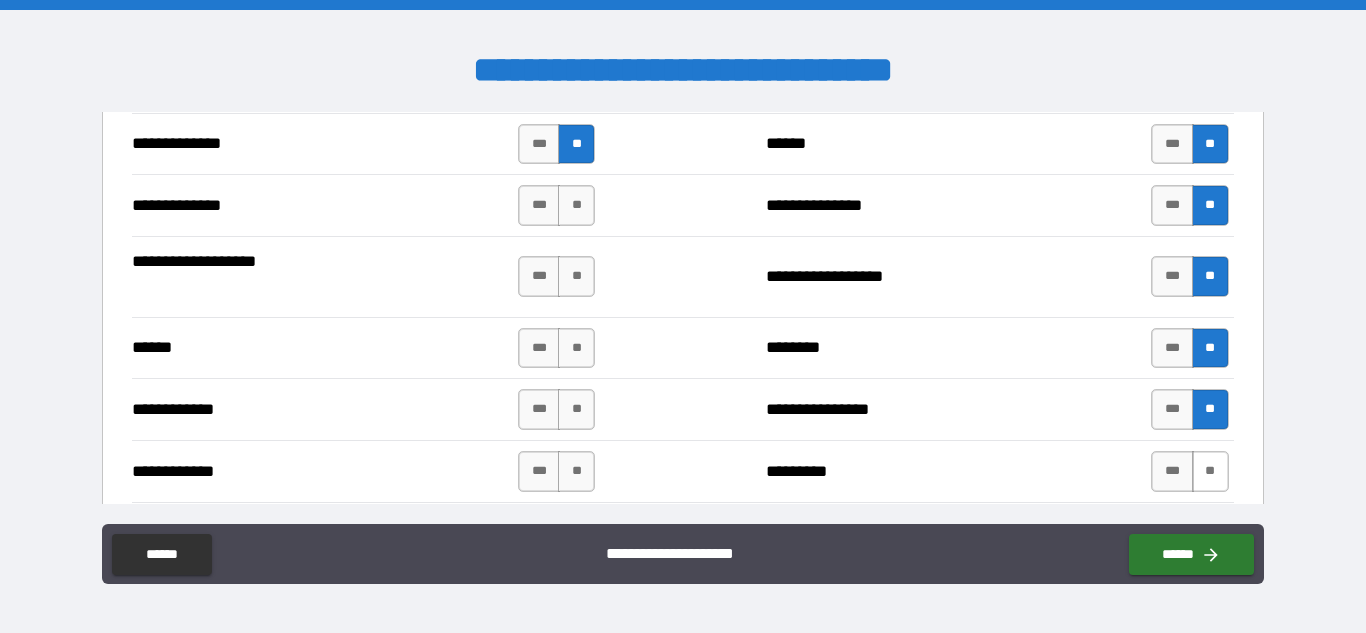 click on "**" at bounding box center (1210, 471) 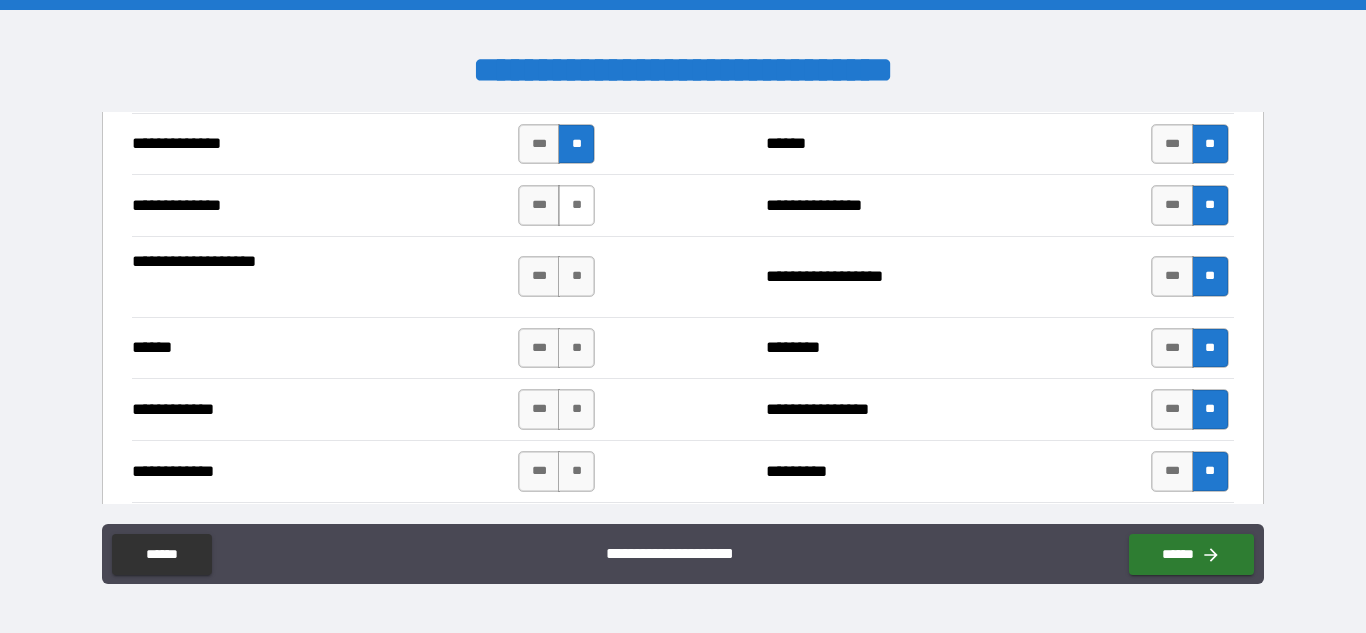 click on "**" at bounding box center [576, 205] 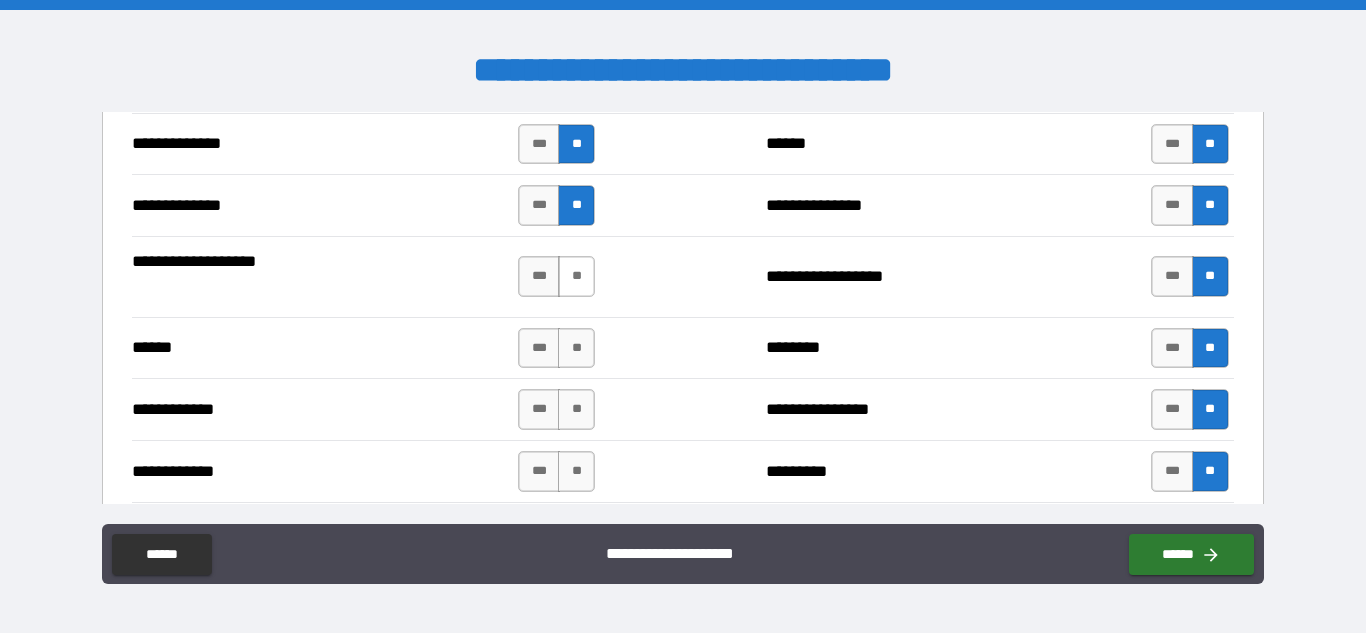 click on "**" at bounding box center (576, 276) 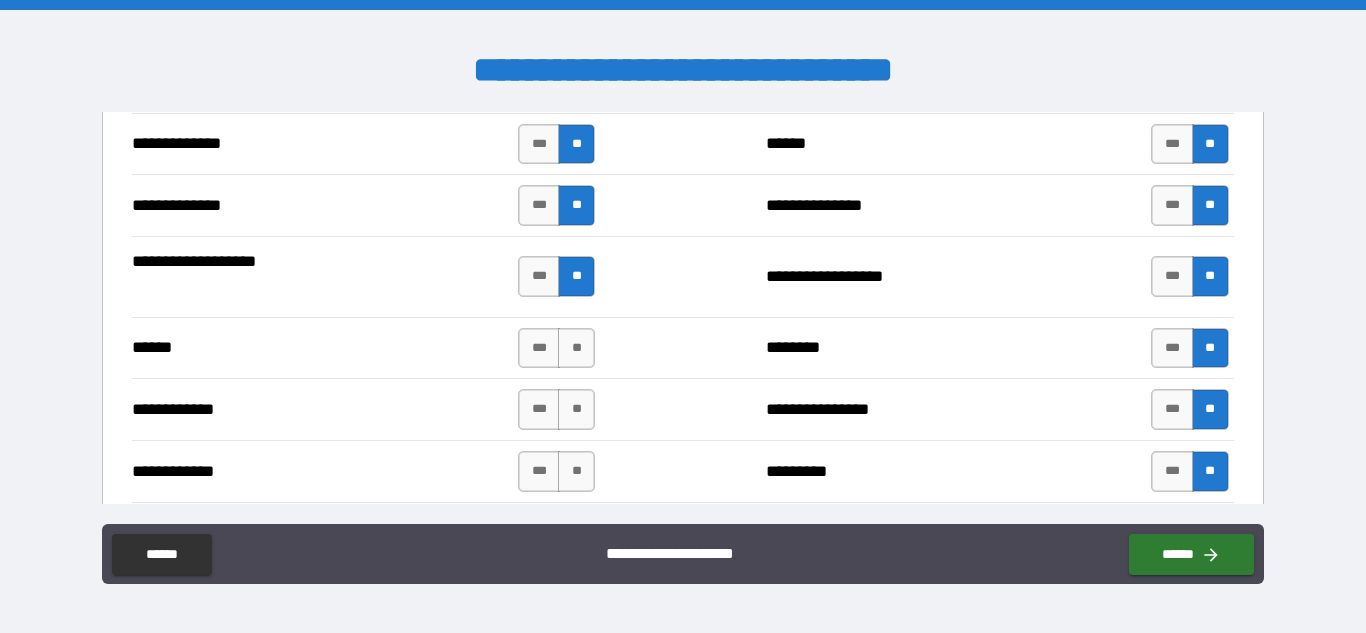 click on "****** *** ** ******** *** **" at bounding box center (682, 348) 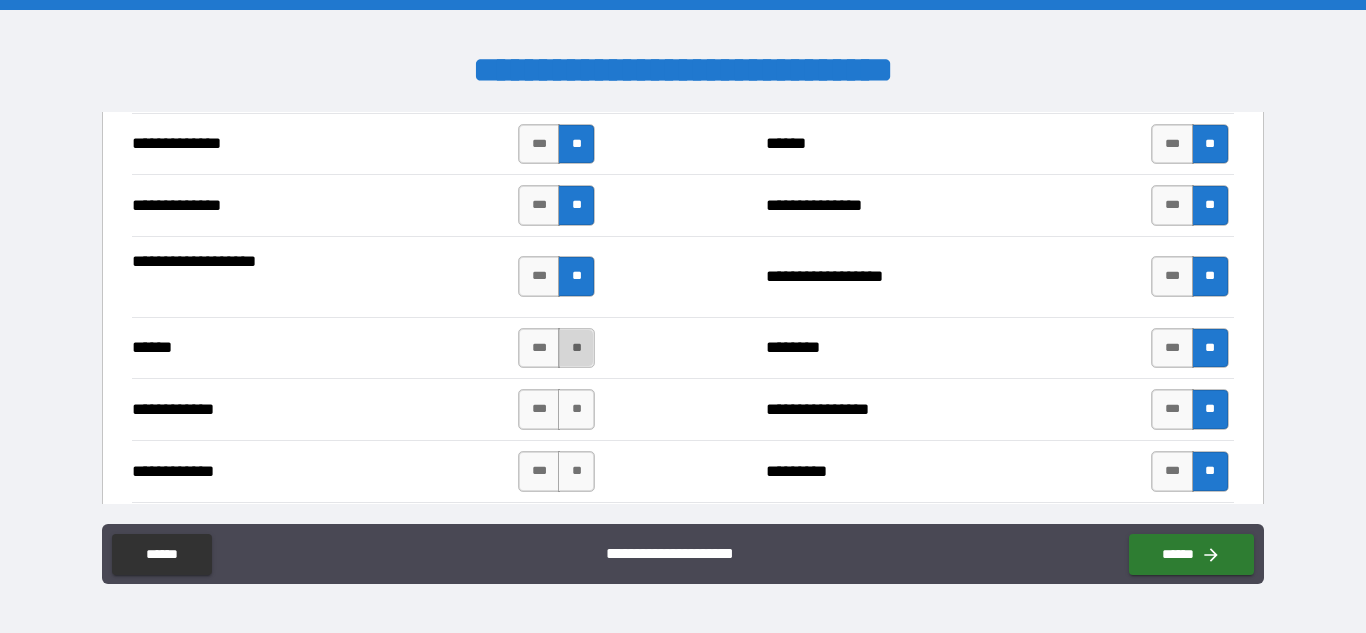 click on "**" at bounding box center [576, 348] 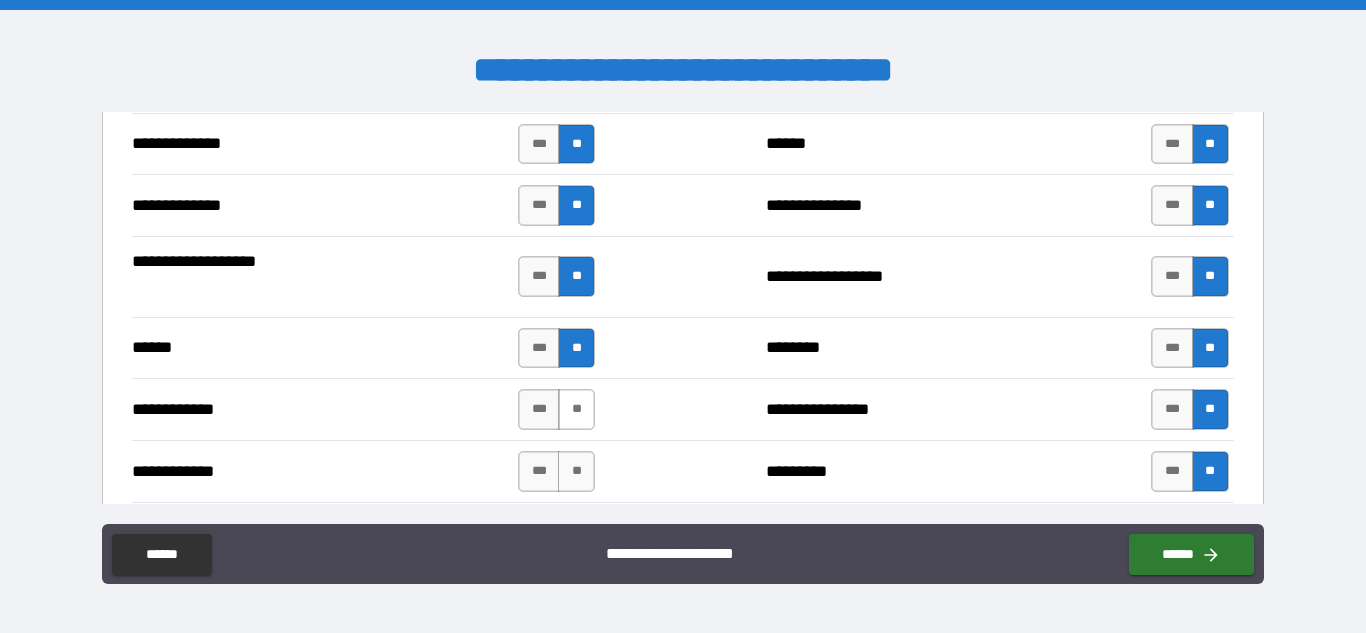 click on "**" at bounding box center [576, 409] 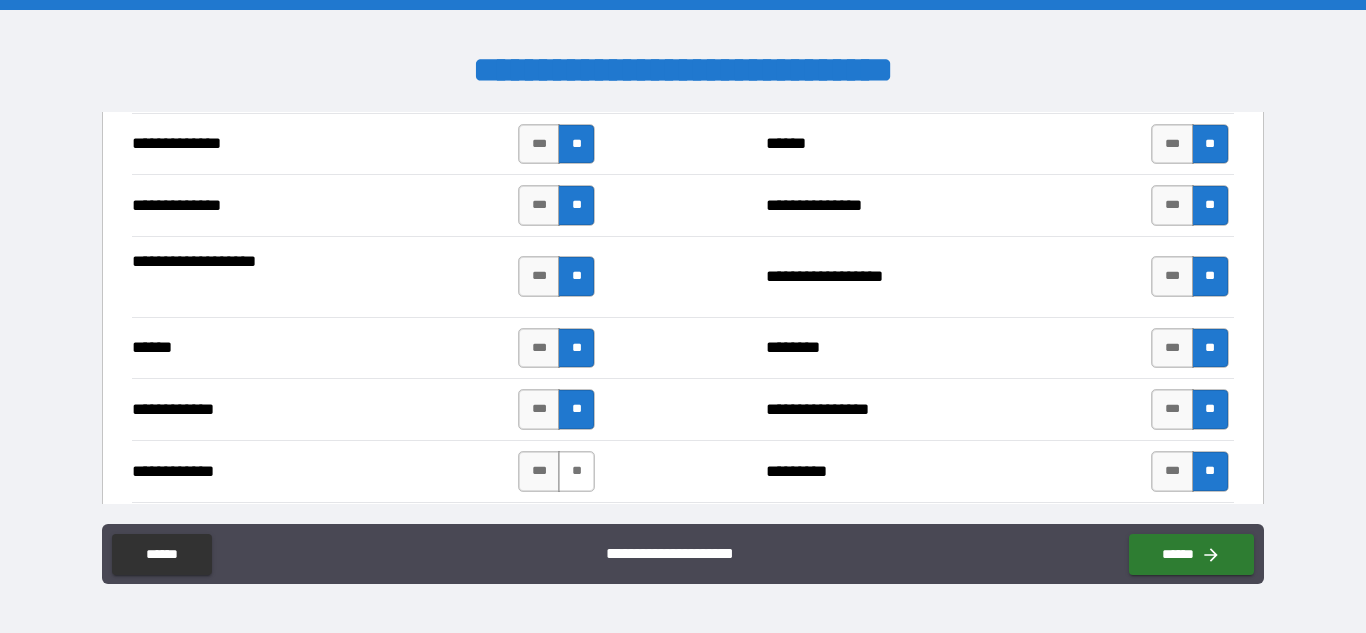 click on "**" at bounding box center (576, 471) 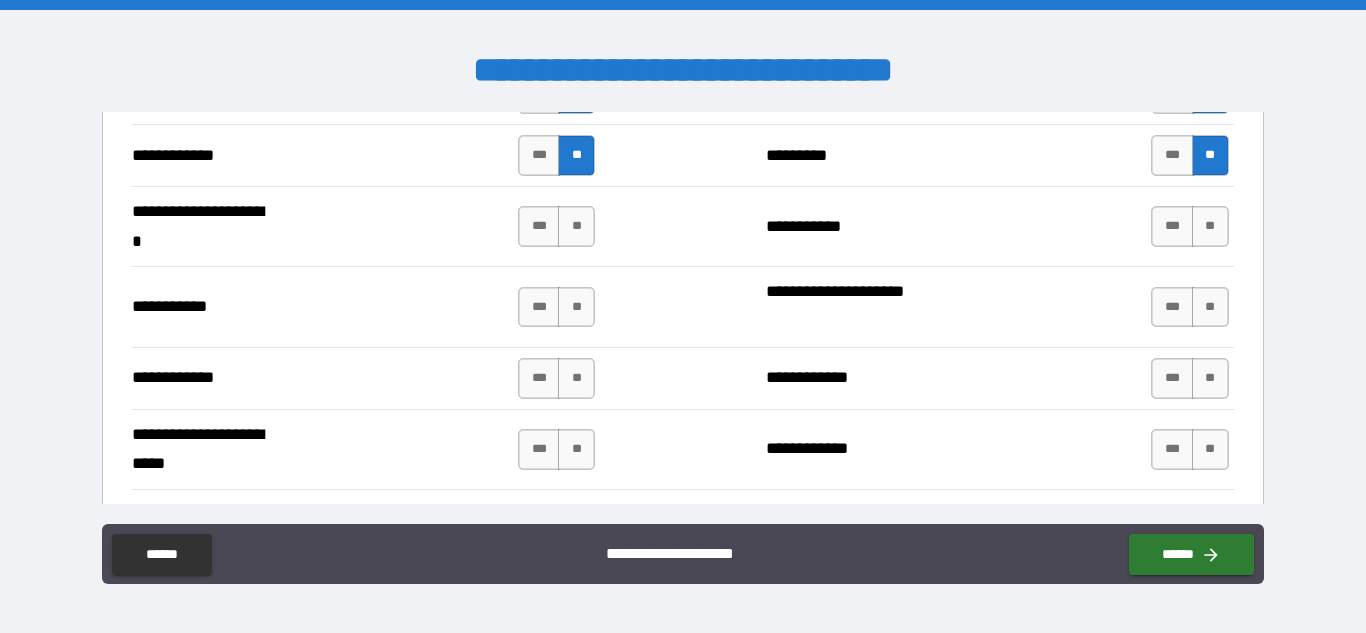 scroll, scrollTop: 4004, scrollLeft: 0, axis: vertical 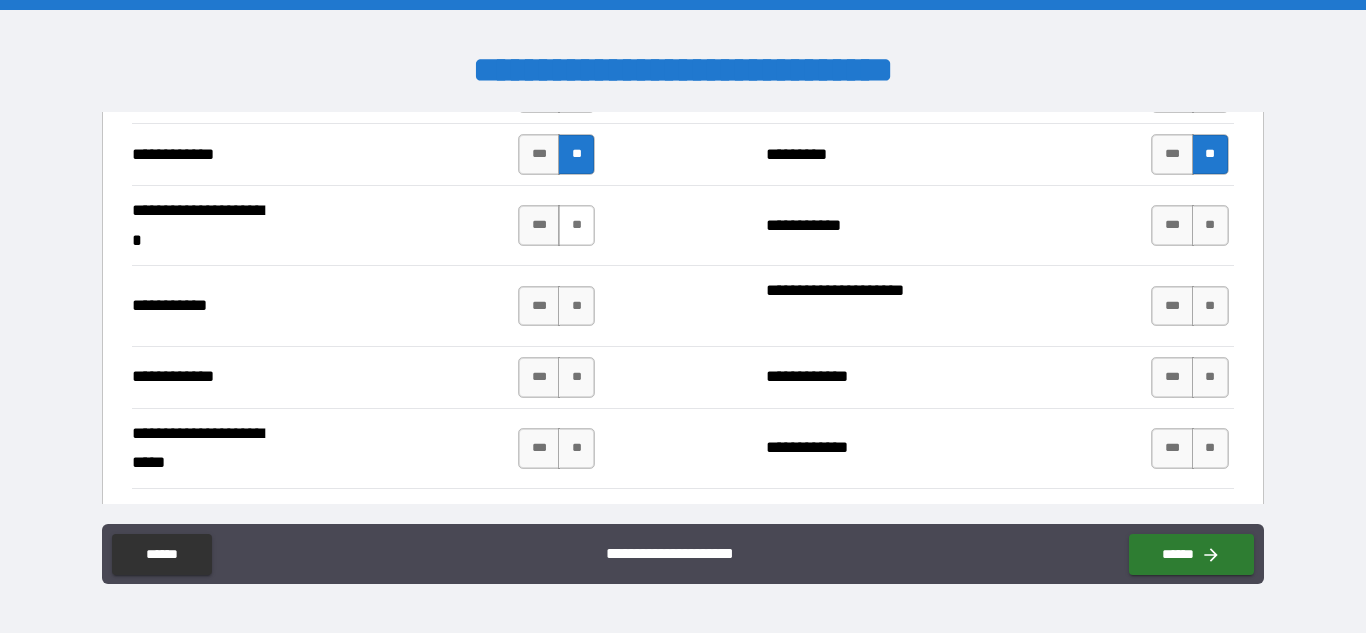 click on "**" at bounding box center (576, 225) 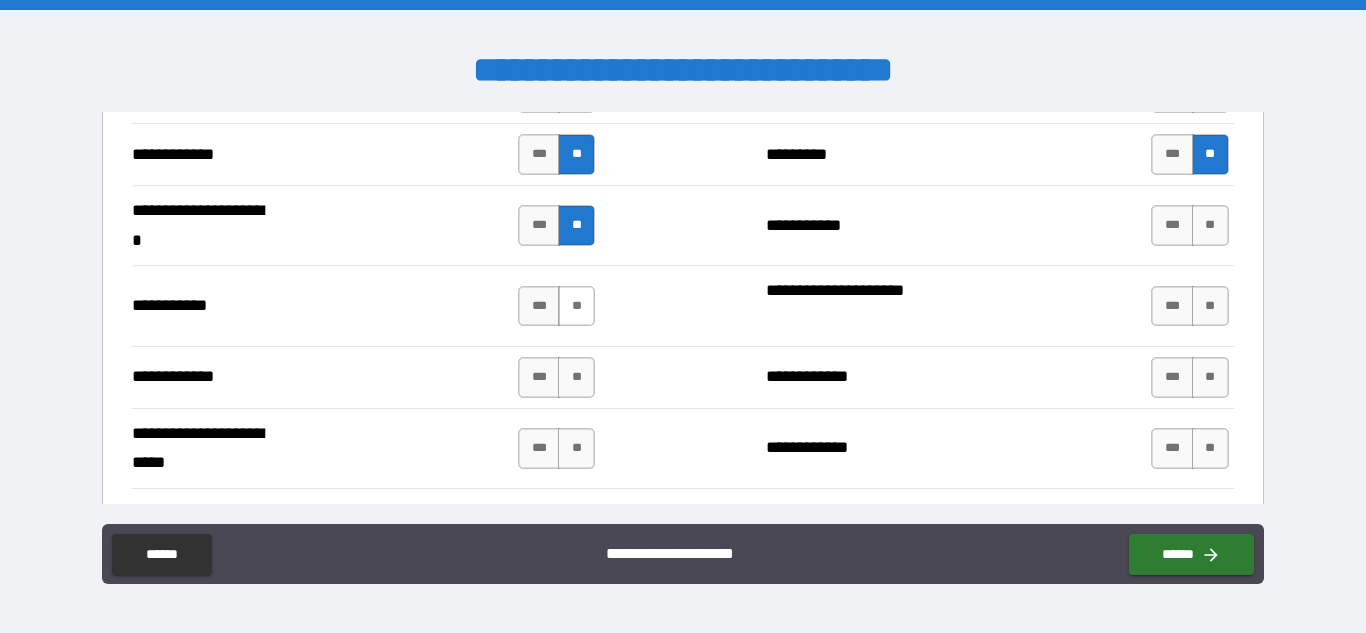 click on "**" at bounding box center [576, 306] 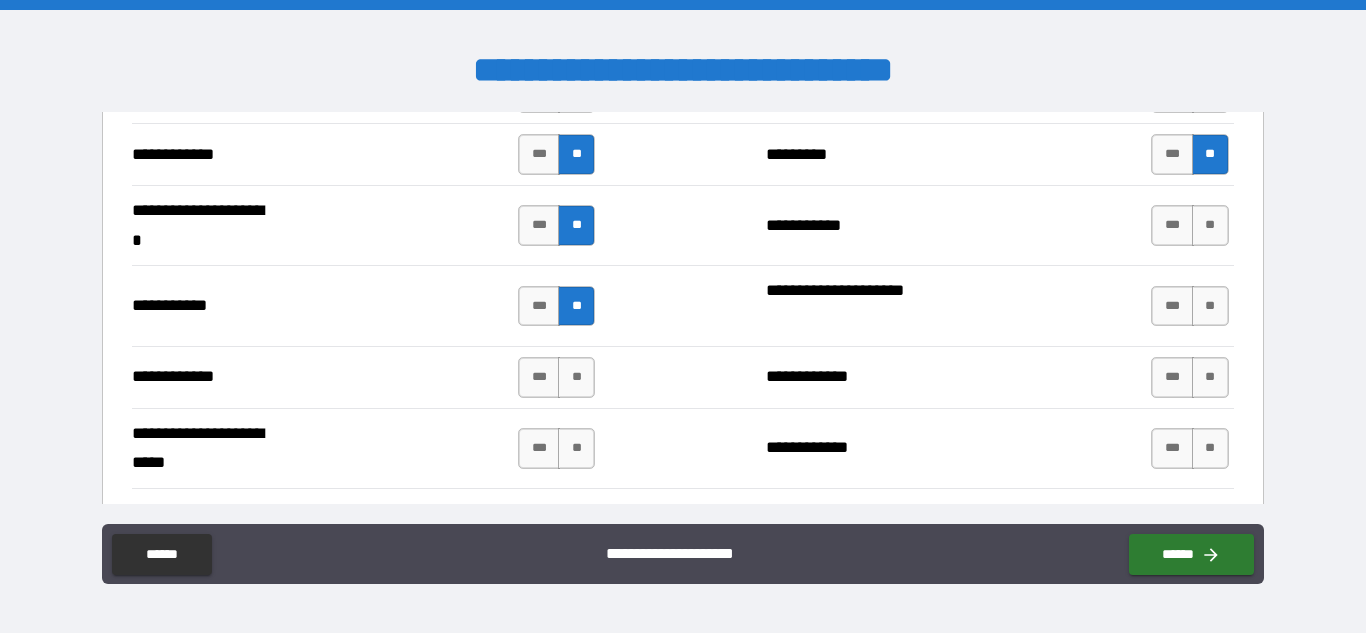 click on "**********" at bounding box center [682, 377] 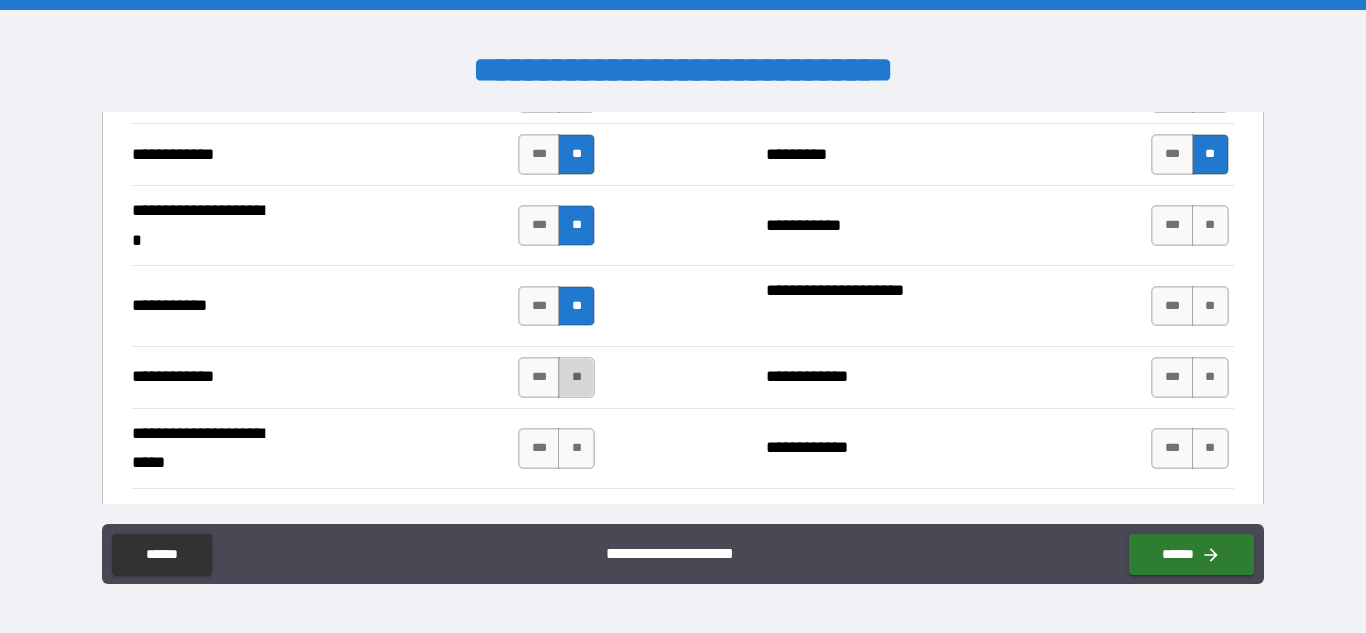 click on "**" at bounding box center (576, 377) 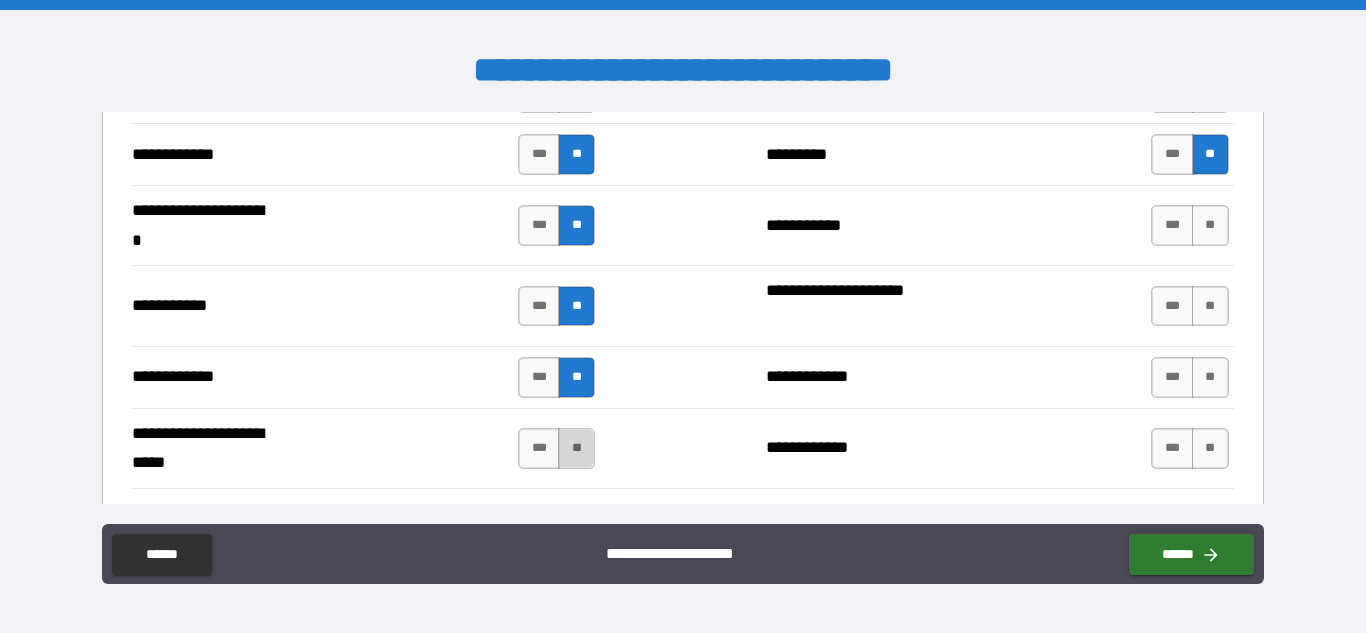 click on "**" at bounding box center (576, 448) 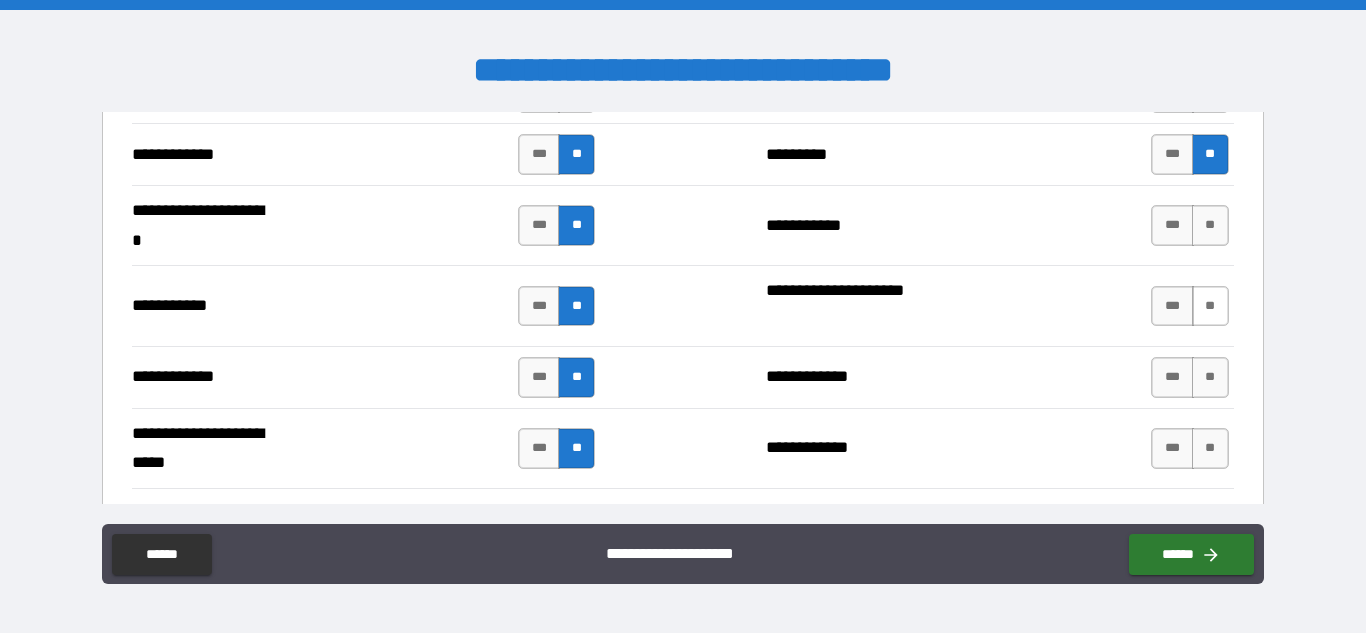 click on "**" at bounding box center [1210, 306] 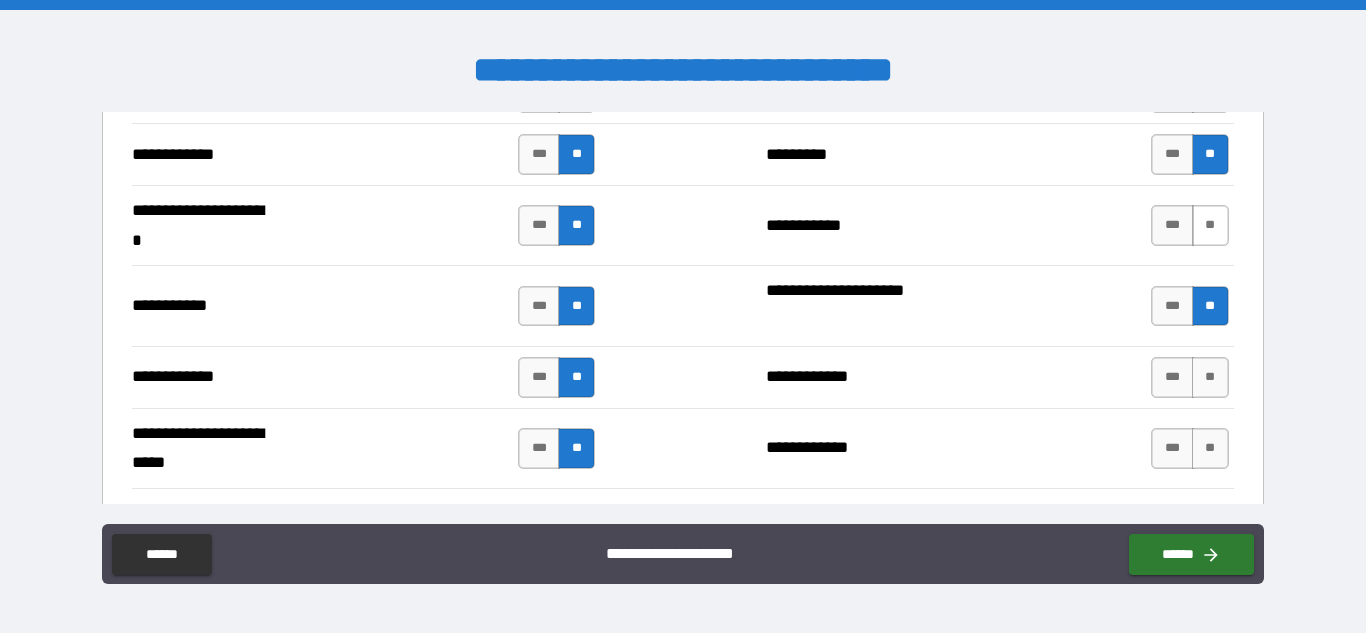 click on "**" at bounding box center (1210, 225) 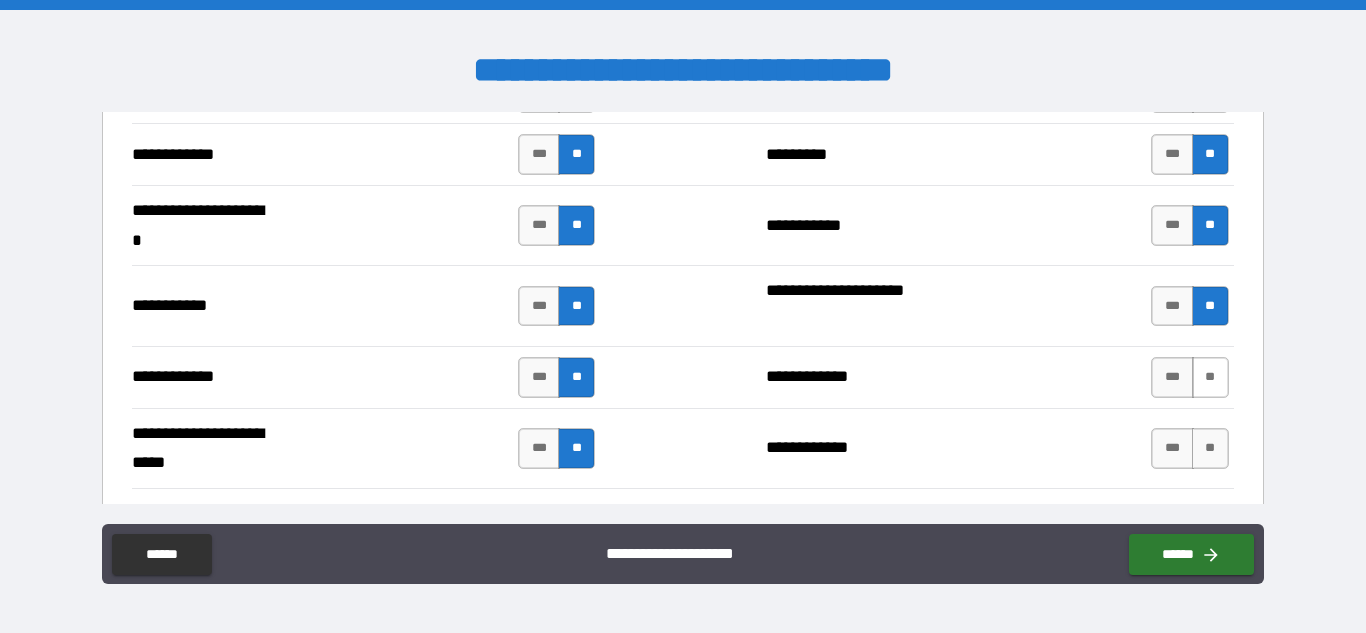 click on "**" at bounding box center [1210, 377] 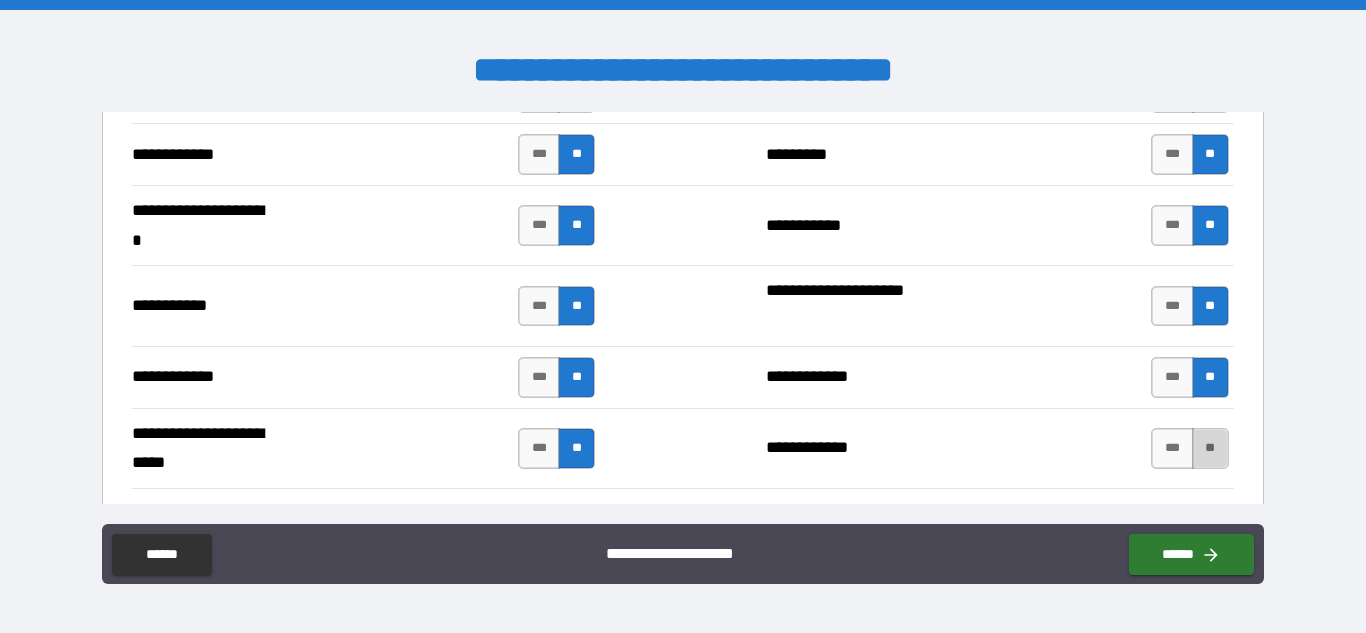click on "**" at bounding box center (1210, 448) 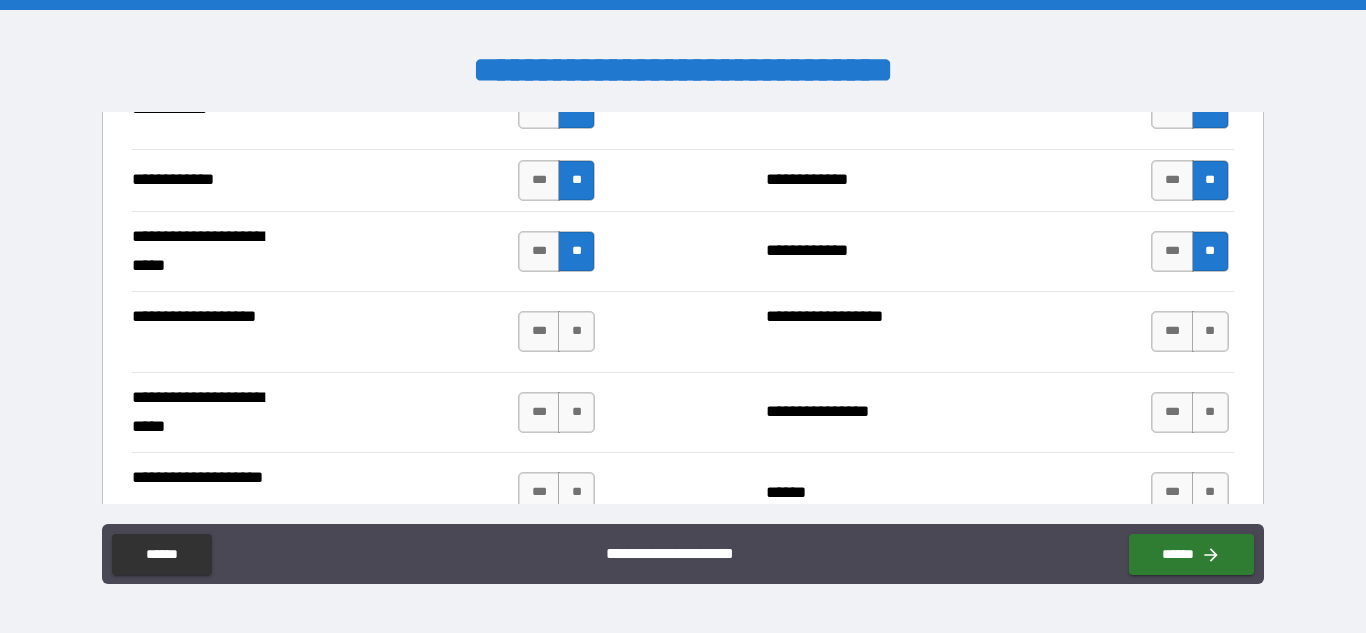 scroll, scrollTop: 4214, scrollLeft: 0, axis: vertical 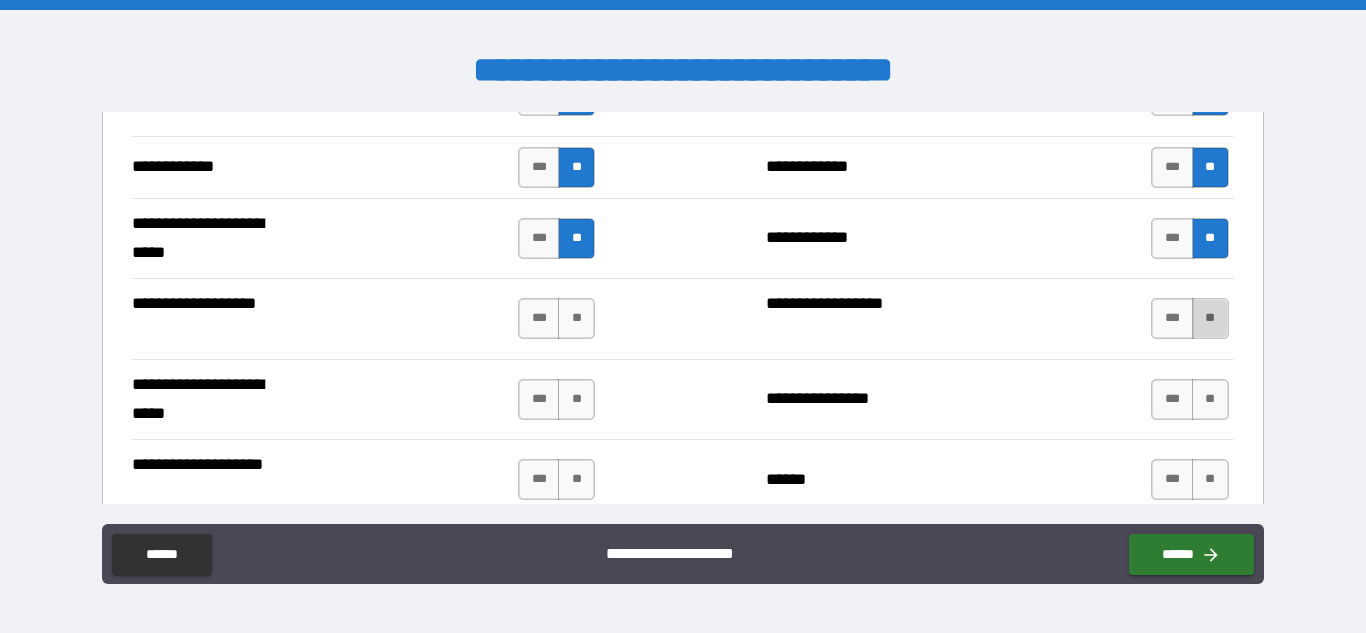 click on "**" at bounding box center (1210, 318) 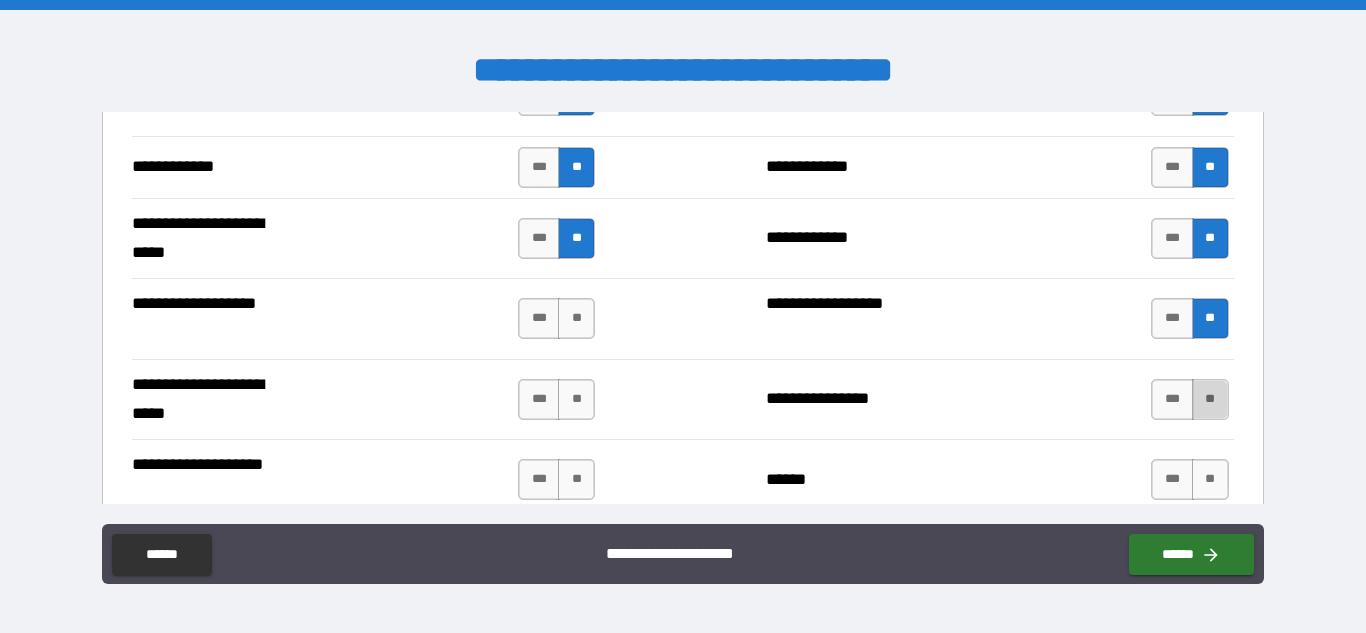click on "**" at bounding box center (1210, 399) 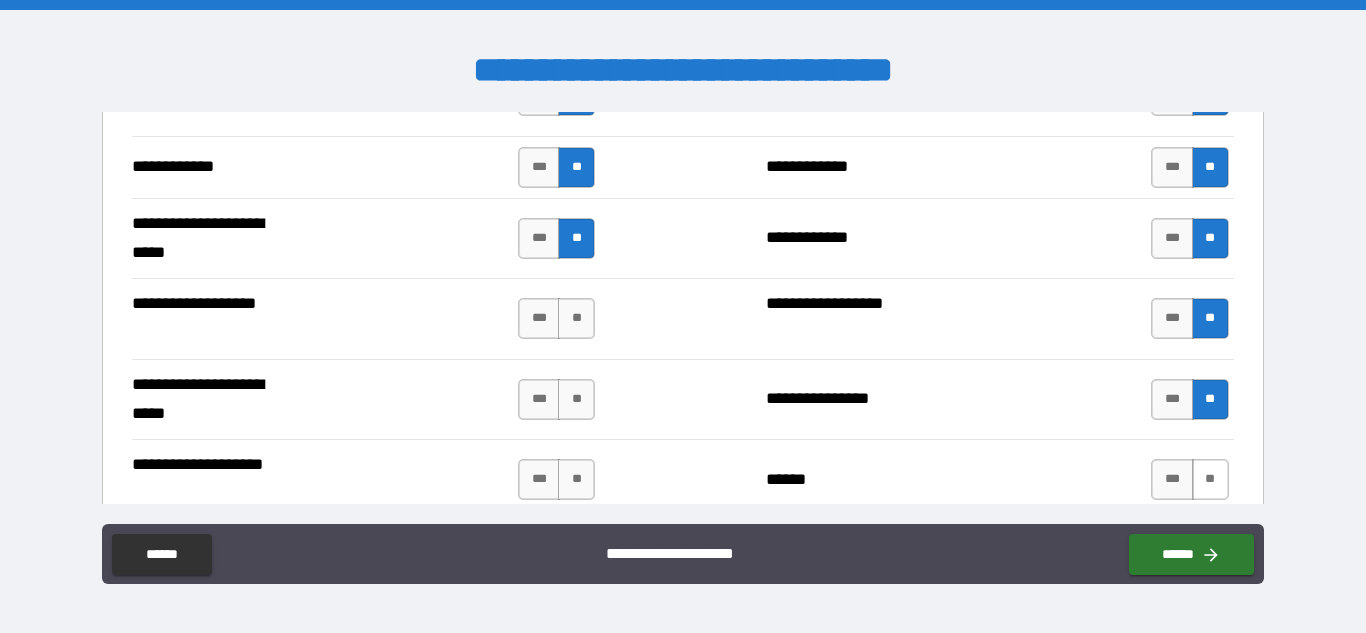 click on "**" at bounding box center [1210, 479] 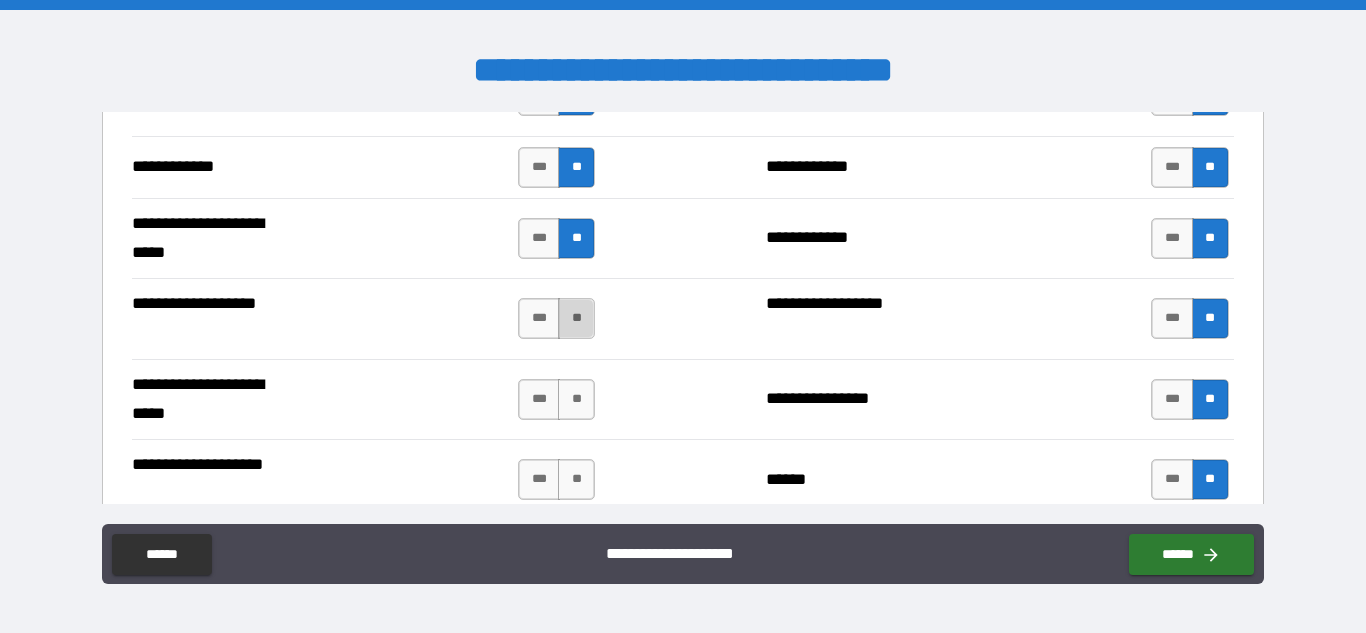 click on "**" at bounding box center [576, 318] 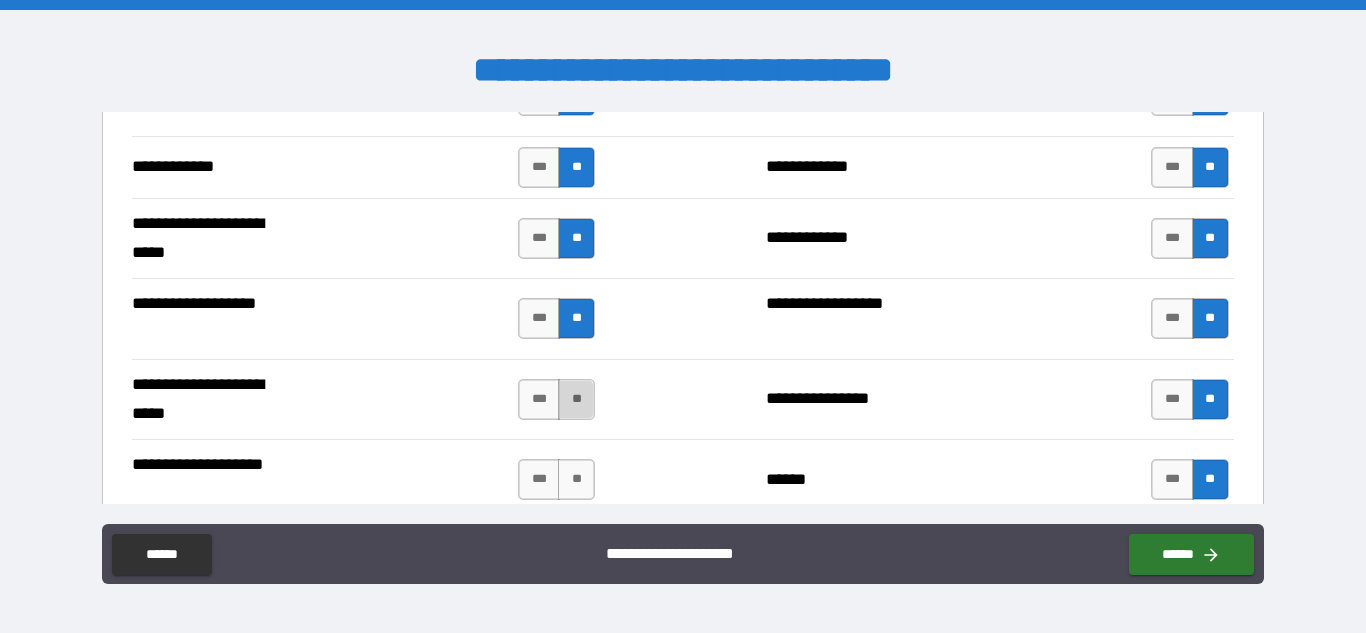click on "**" at bounding box center [576, 399] 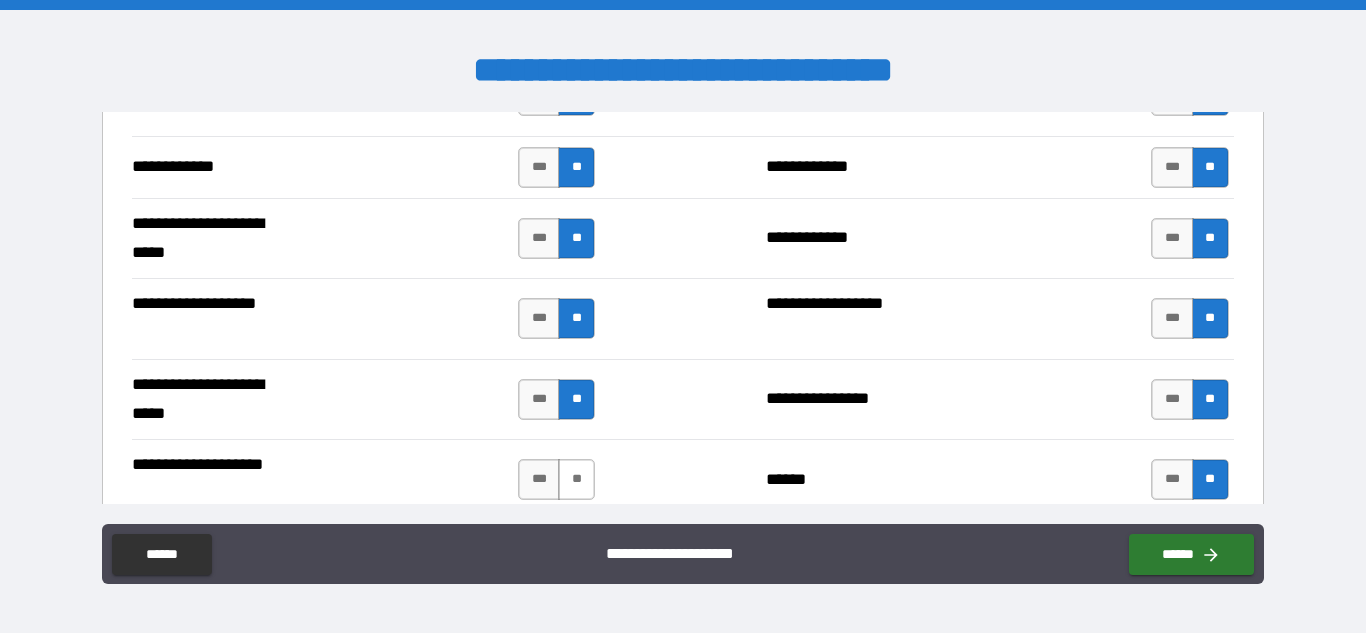 click on "**" at bounding box center (576, 479) 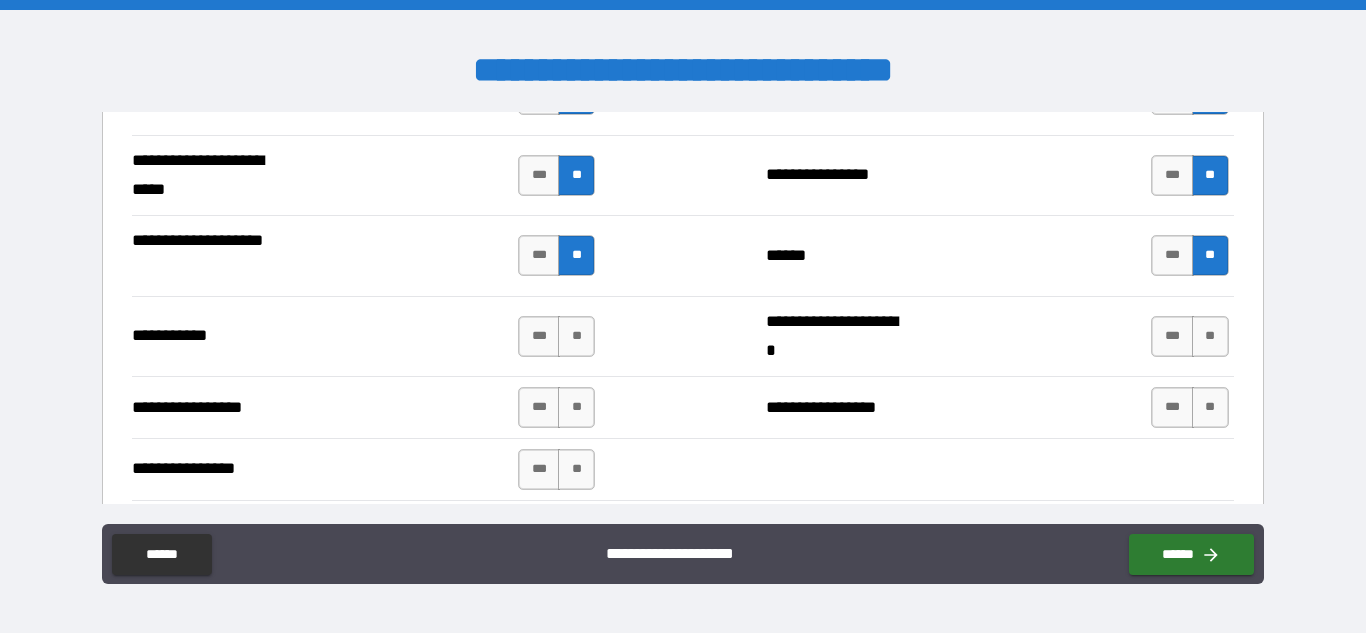 scroll, scrollTop: 4478, scrollLeft: 0, axis: vertical 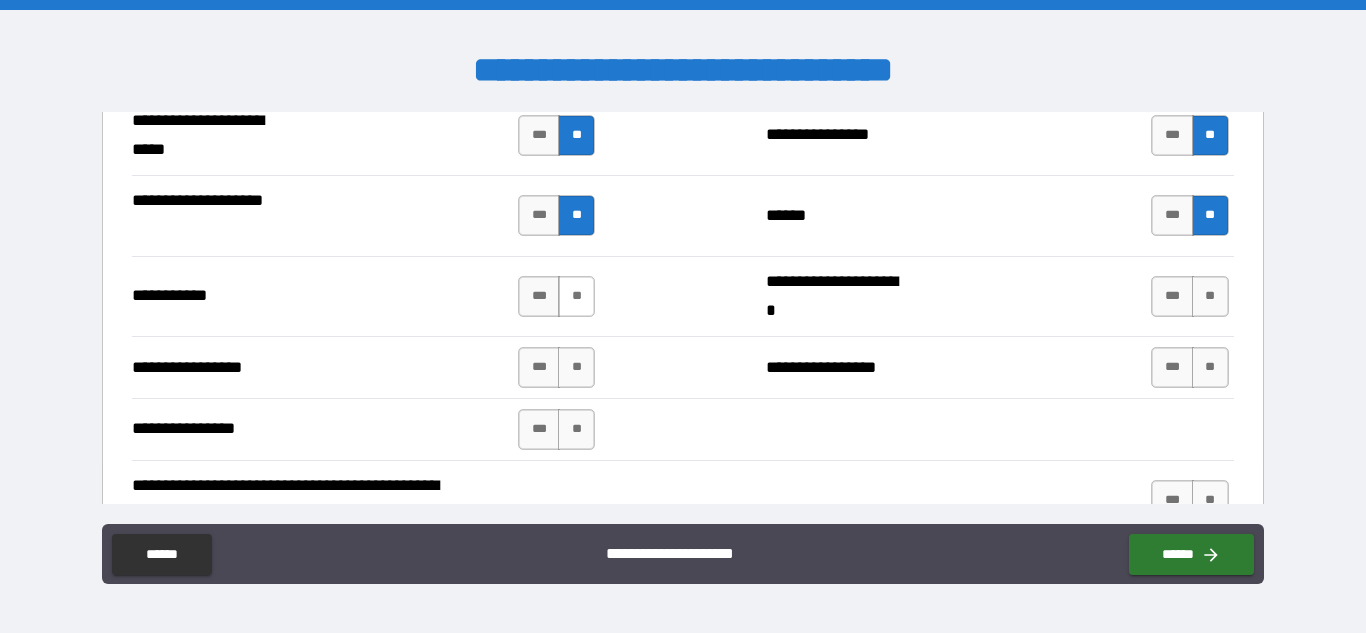 click on "**" at bounding box center [576, 296] 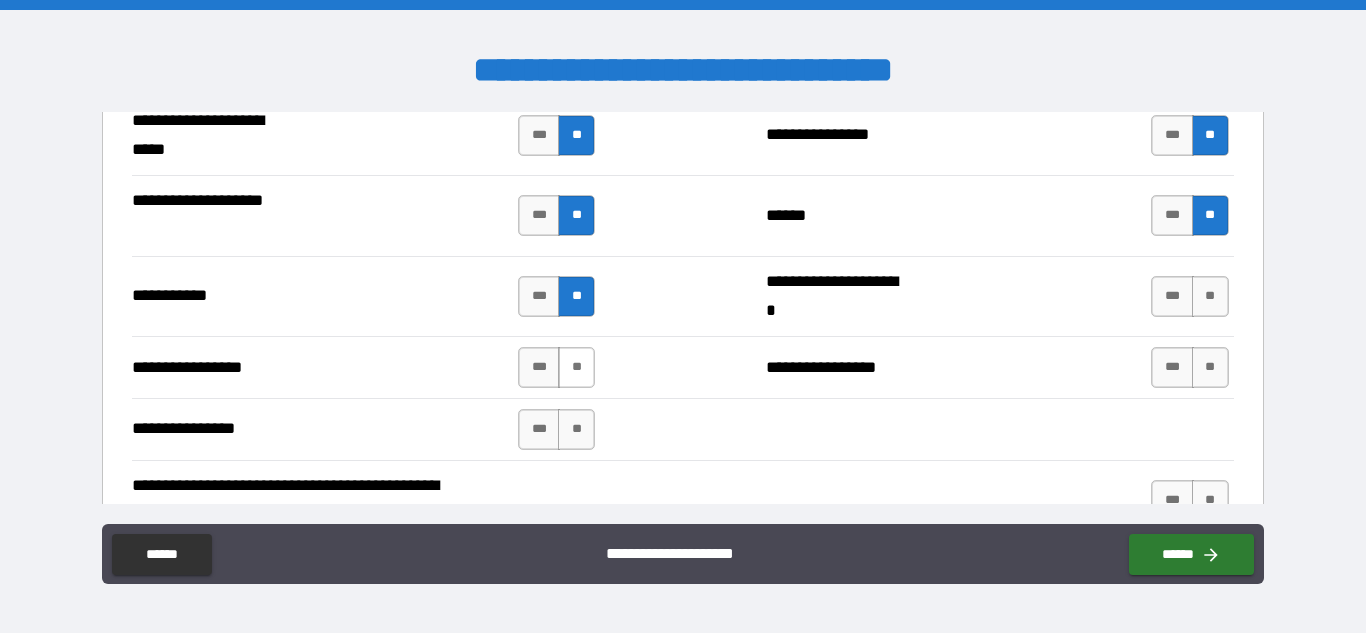 click on "**" at bounding box center [576, 367] 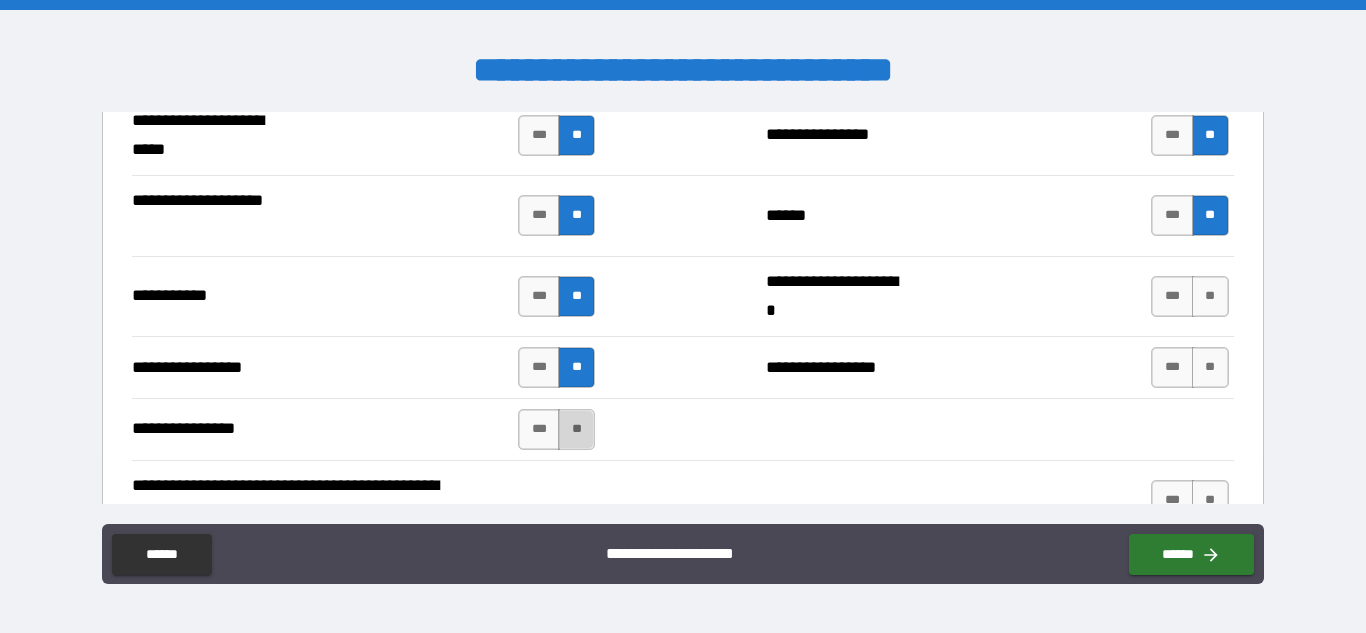 click on "**" at bounding box center [576, 429] 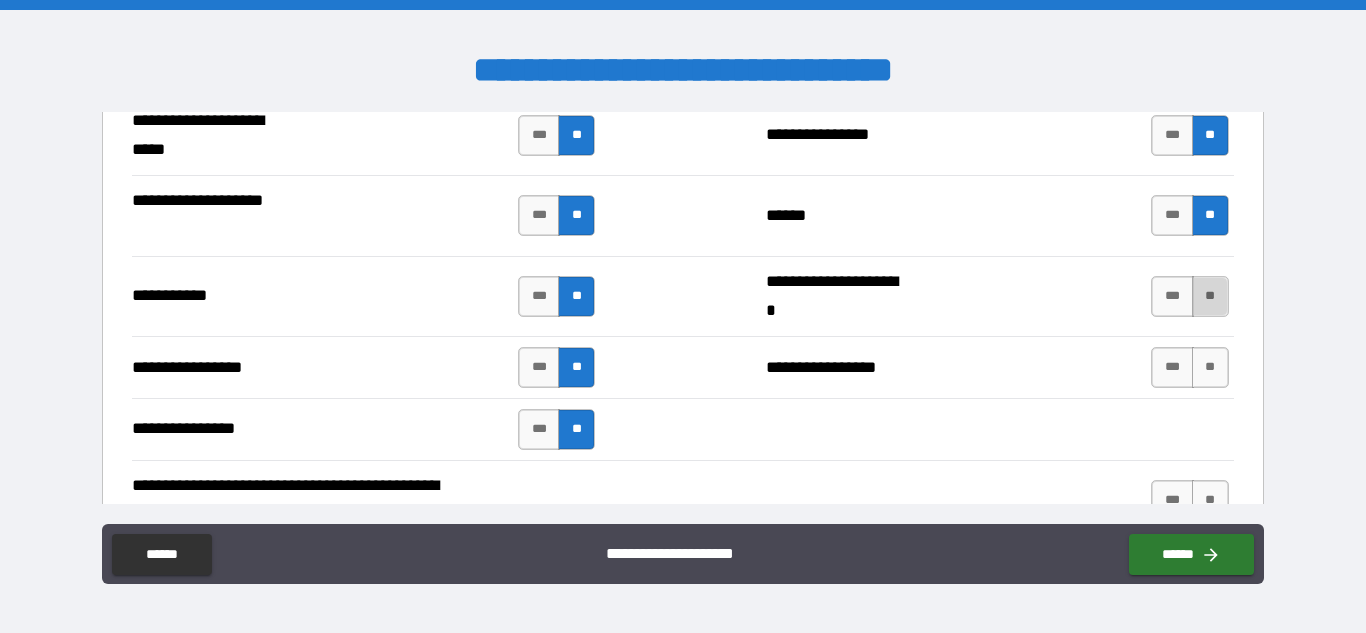 click on "**" at bounding box center [1210, 296] 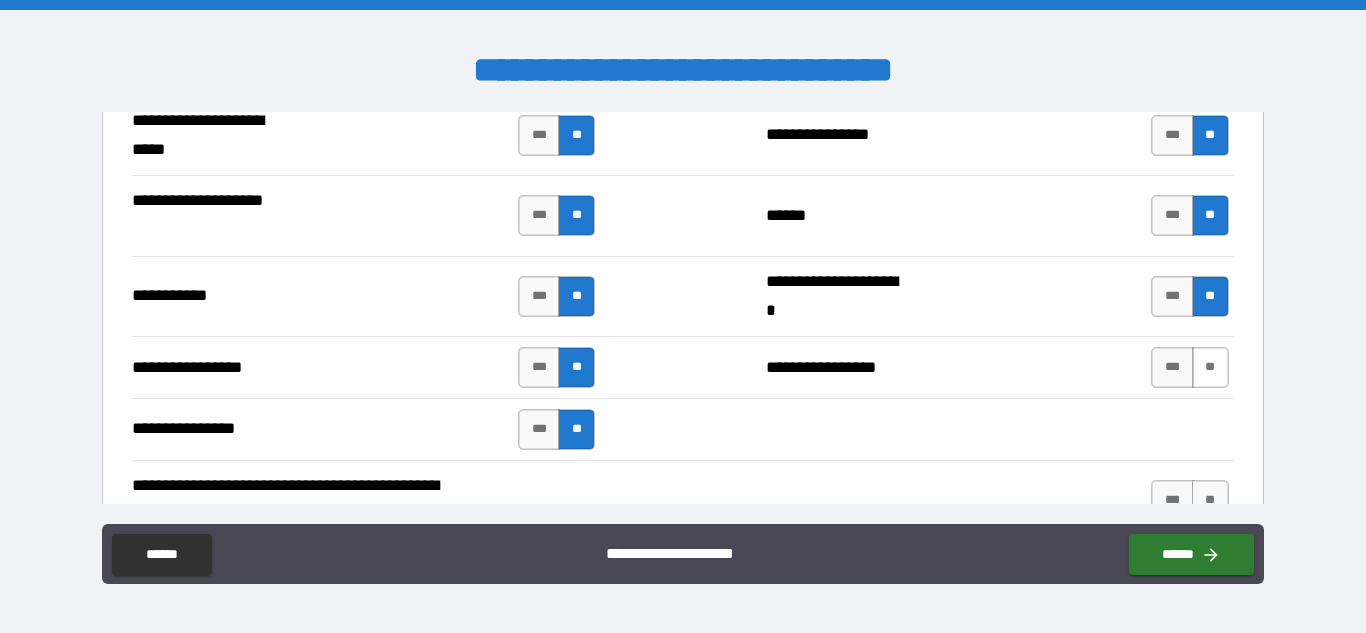 click on "**" at bounding box center [1210, 367] 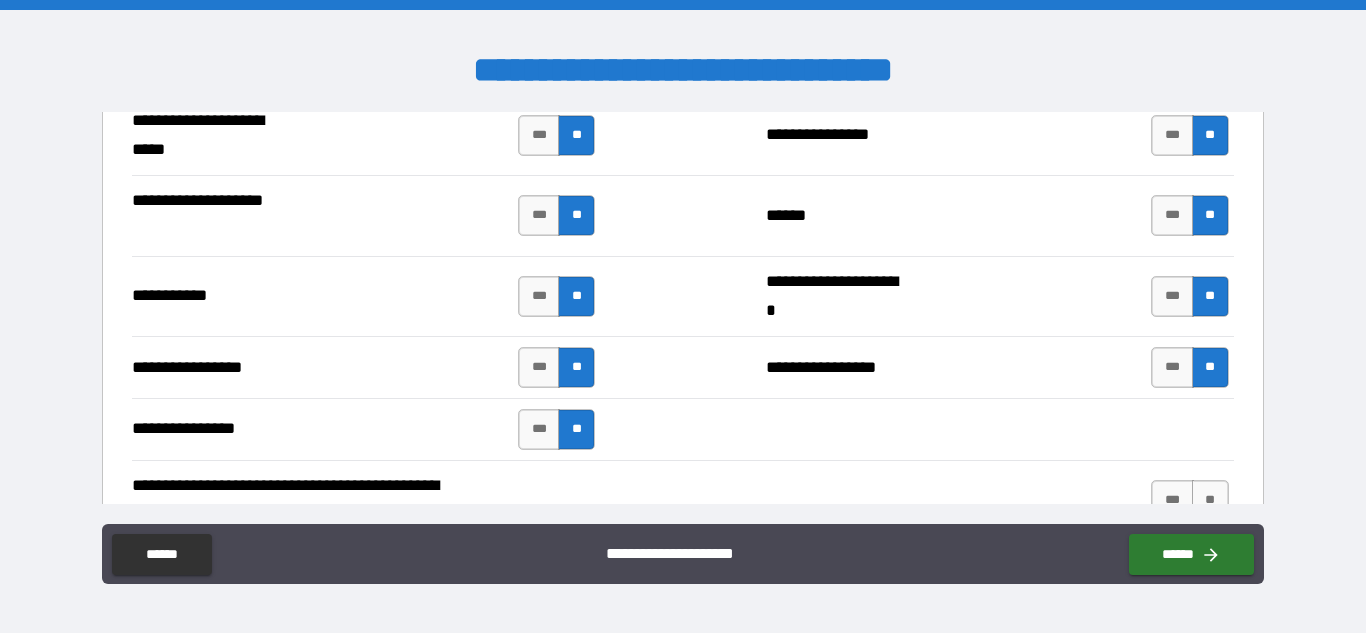 scroll, scrollTop: 4767, scrollLeft: 0, axis: vertical 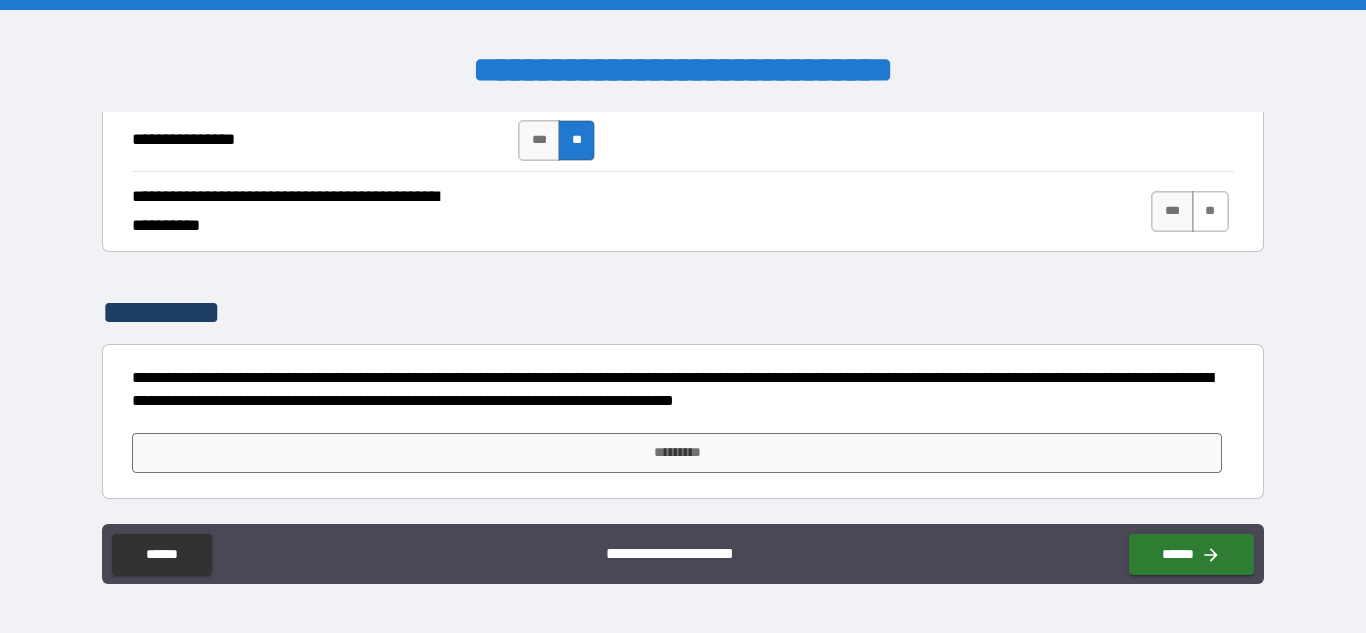 click on "**" at bounding box center [1210, 211] 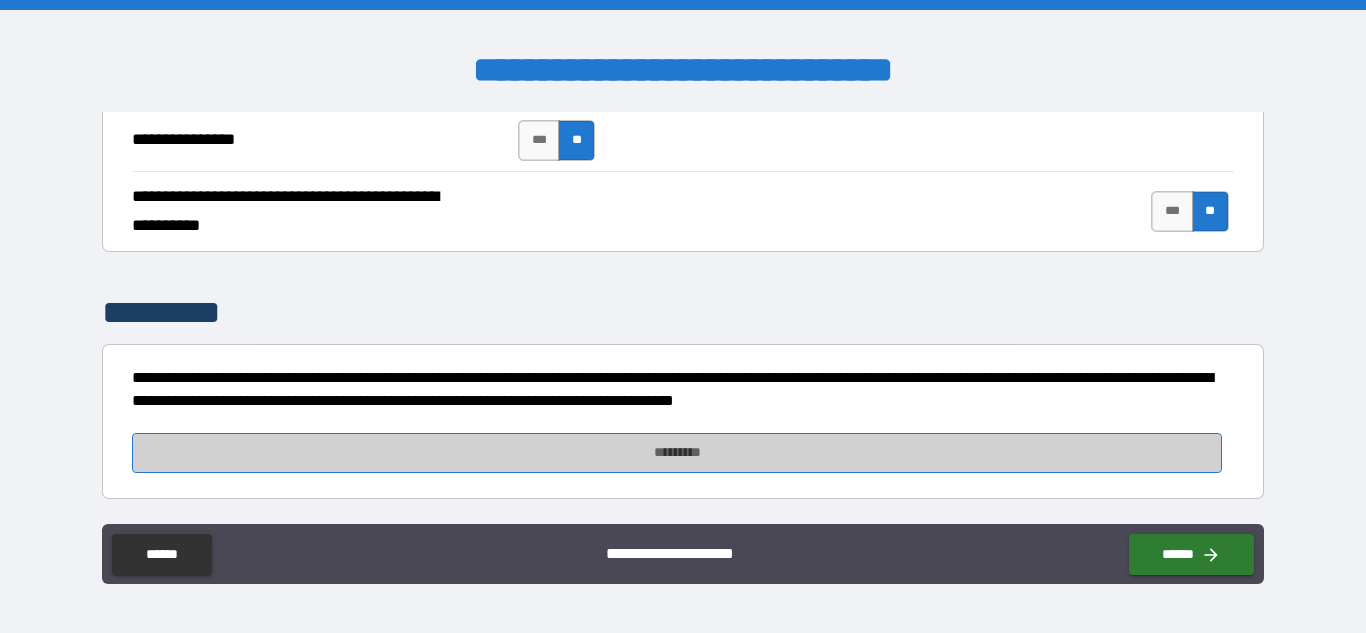 click on "*********" at bounding box center (677, 453) 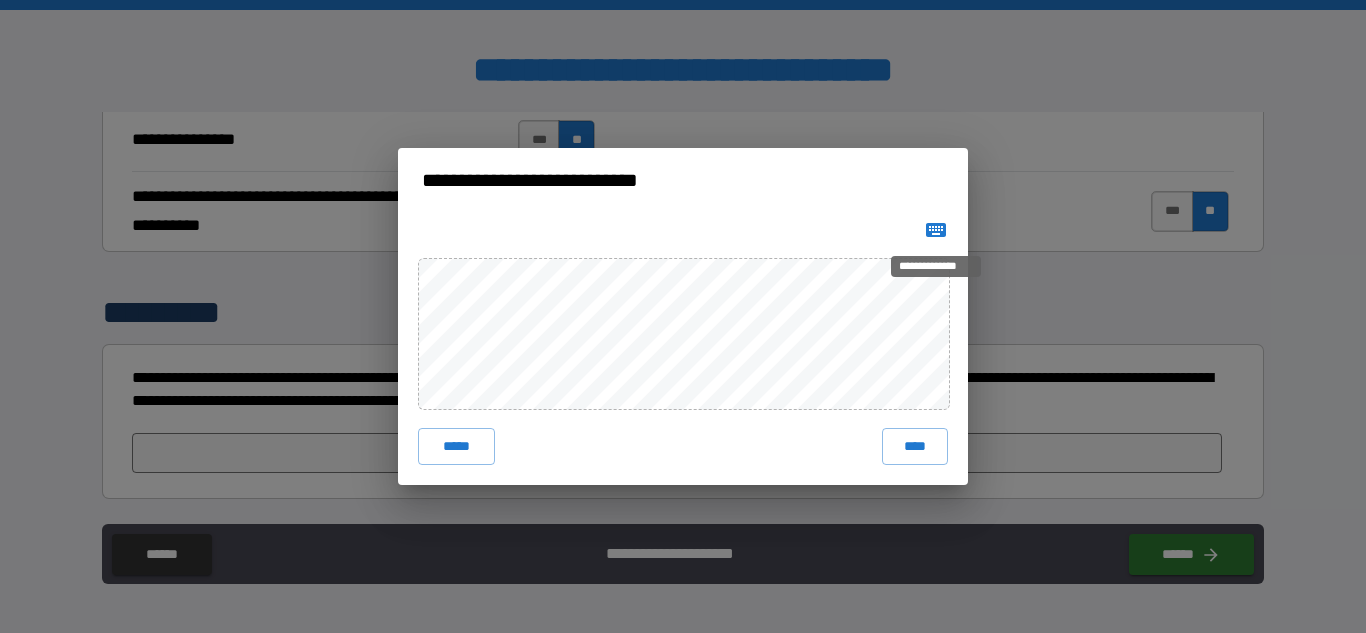 click 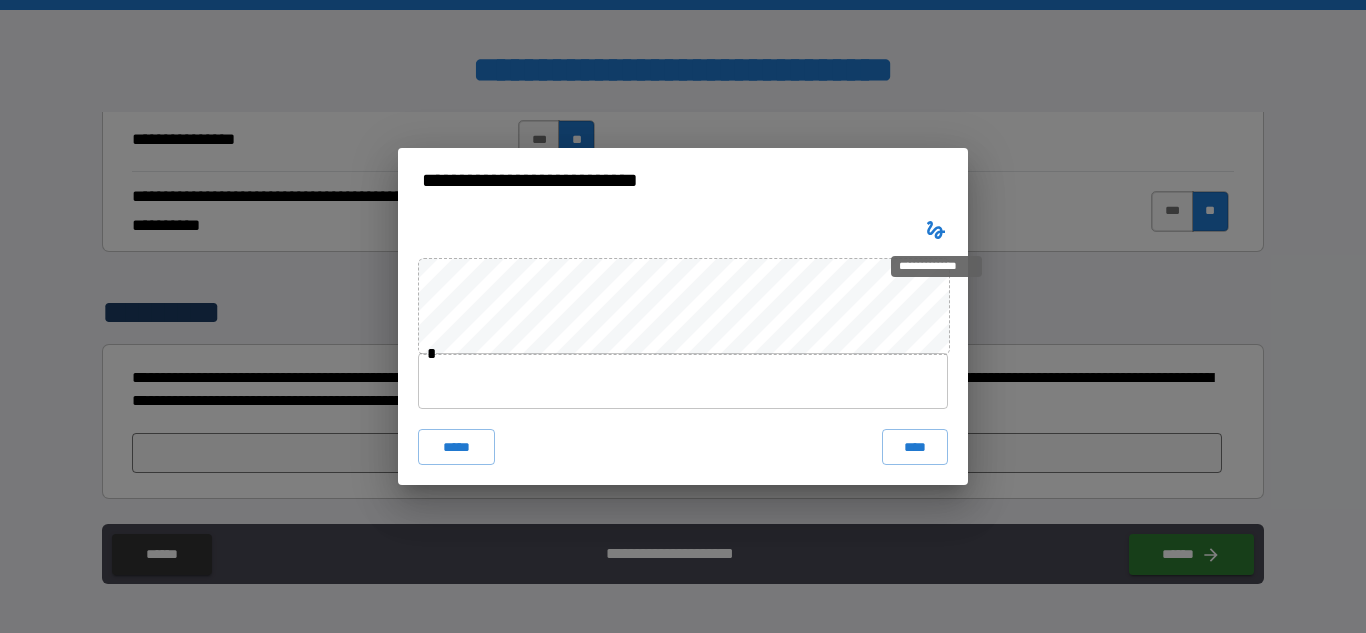 type 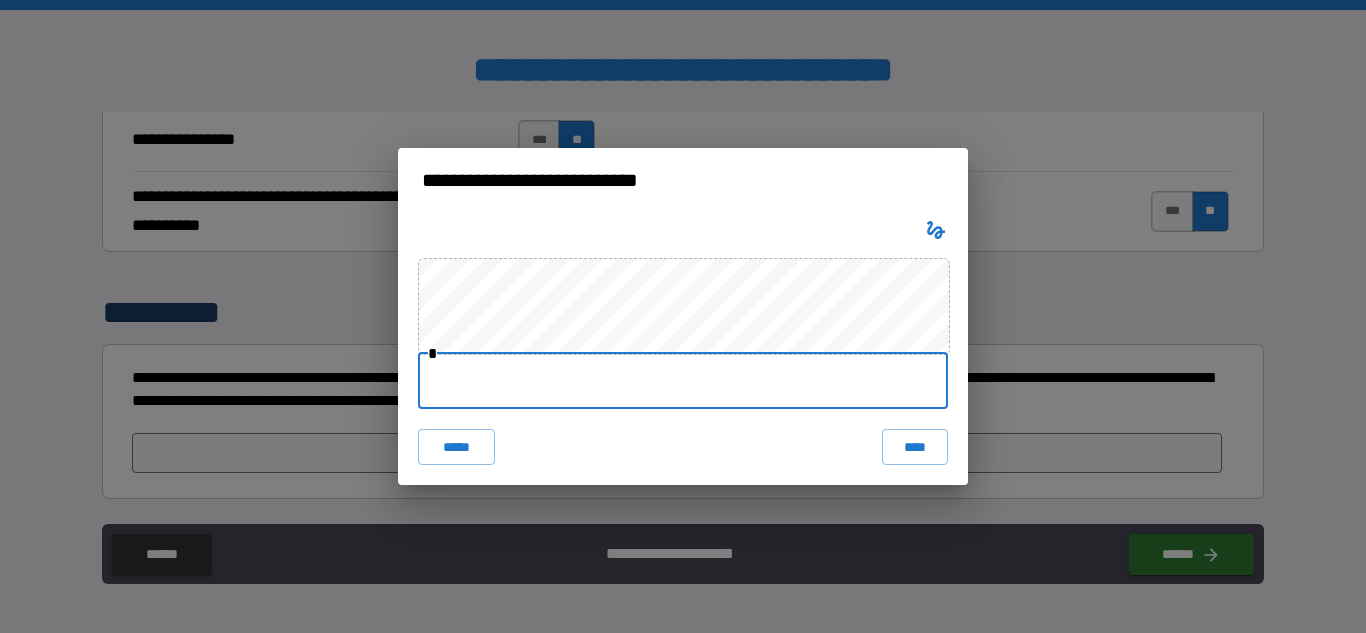 click at bounding box center (683, 381) 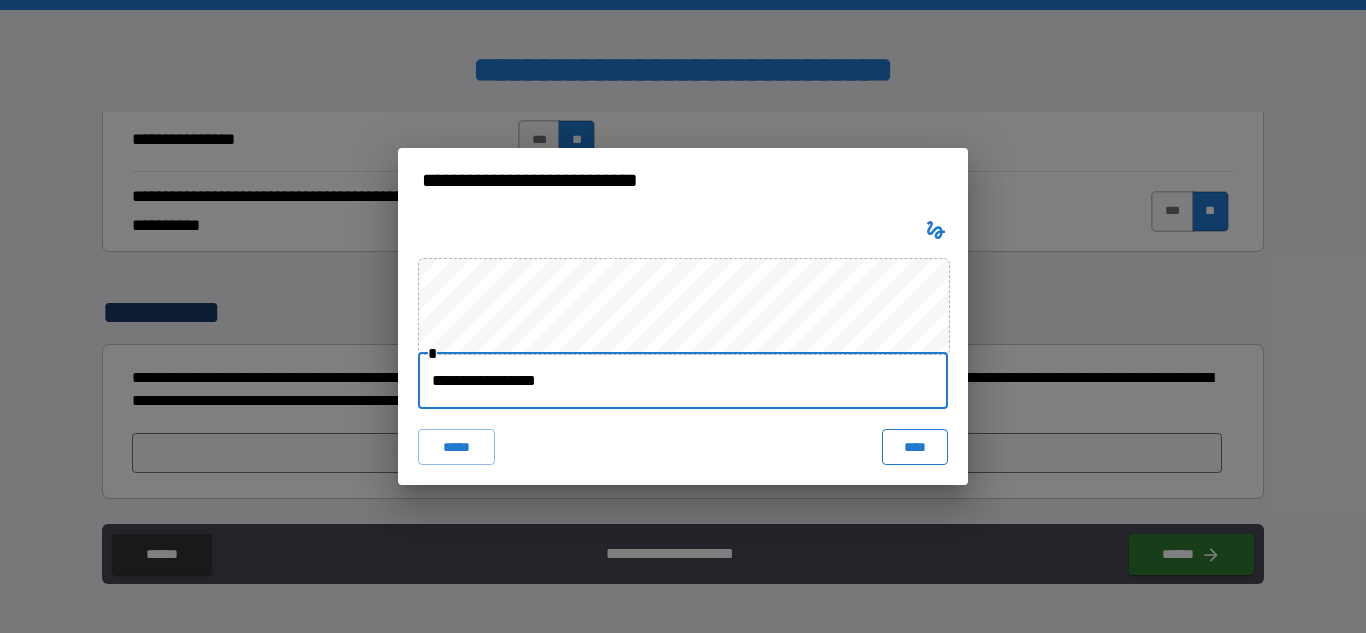 type on "**********" 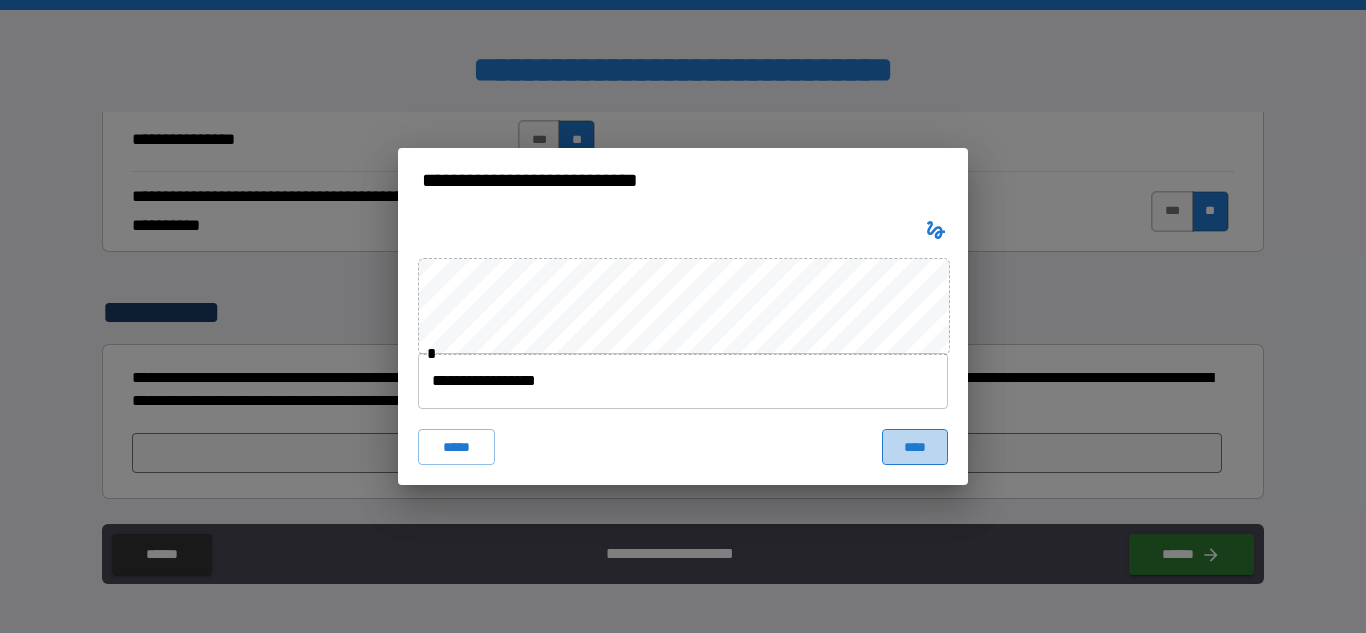 click on "****" at bounding box center (915, 447) 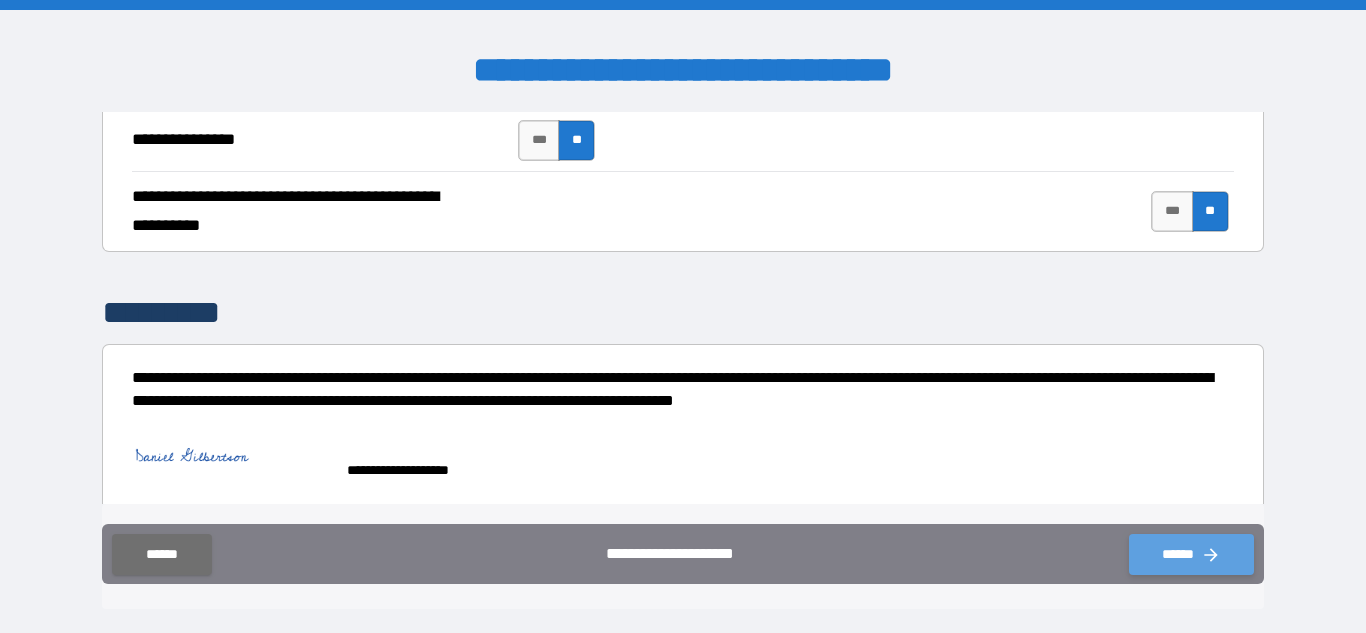 click on "******" at bounding box center [1191, 554] 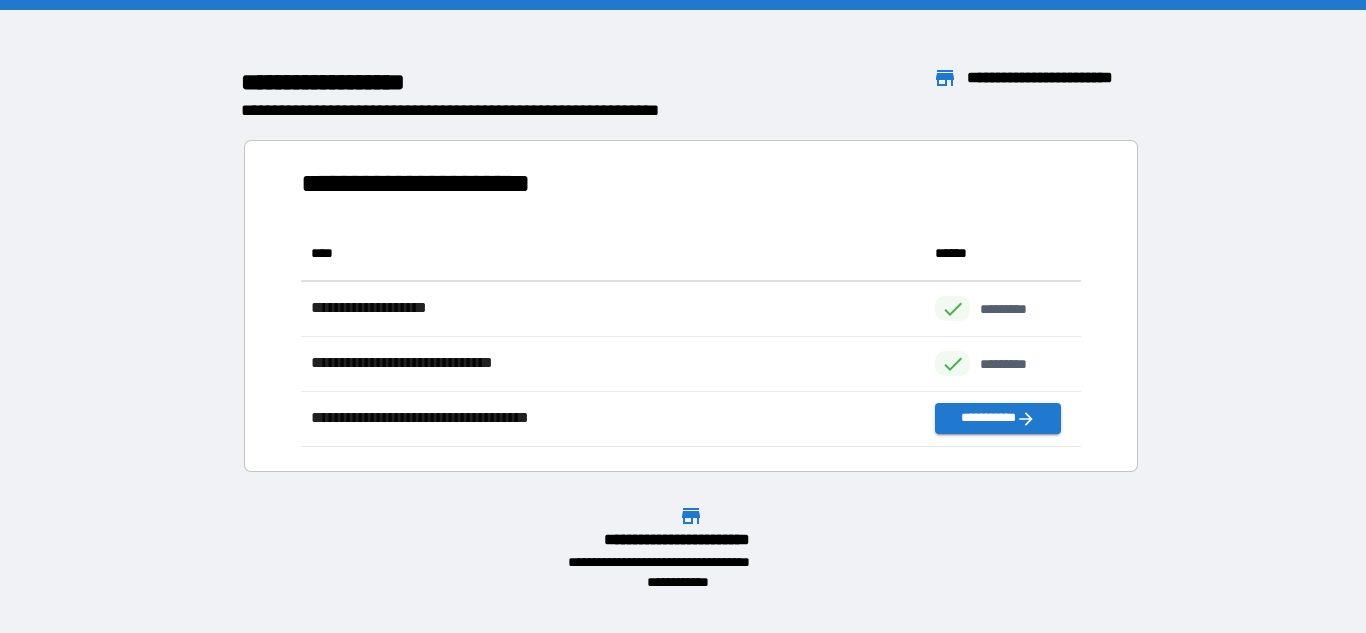 scroll, scrollTop: 16, scrollLeft: 16, axis: both 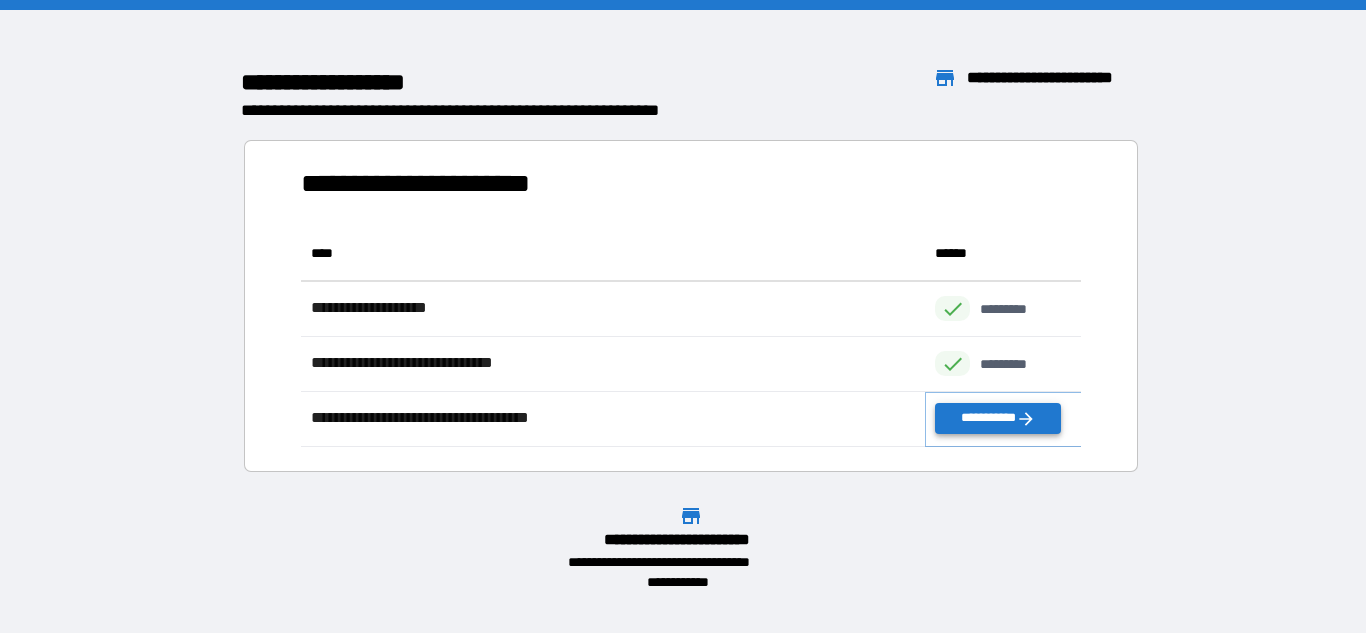 click on "**********" at bounding box center (997, 418) 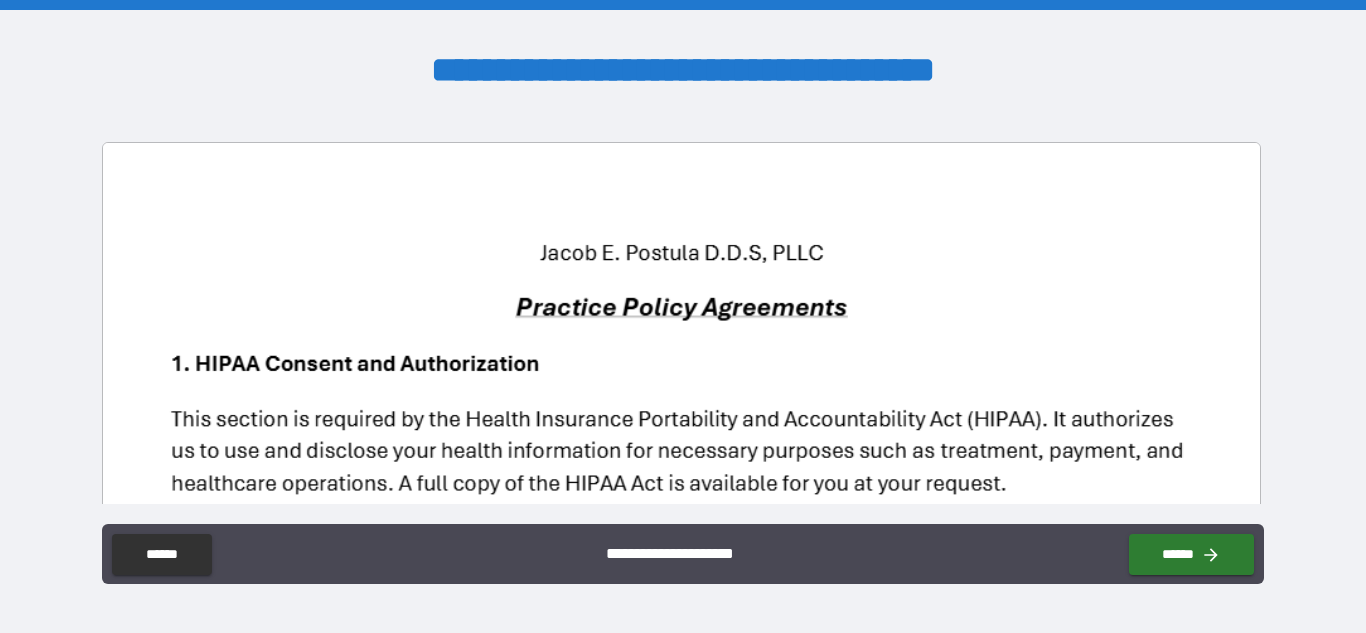 drag, startPoint x: 1265, startPoint y: 130, endPoint x: 1264, endPoint y: 184, distance: 54.00926 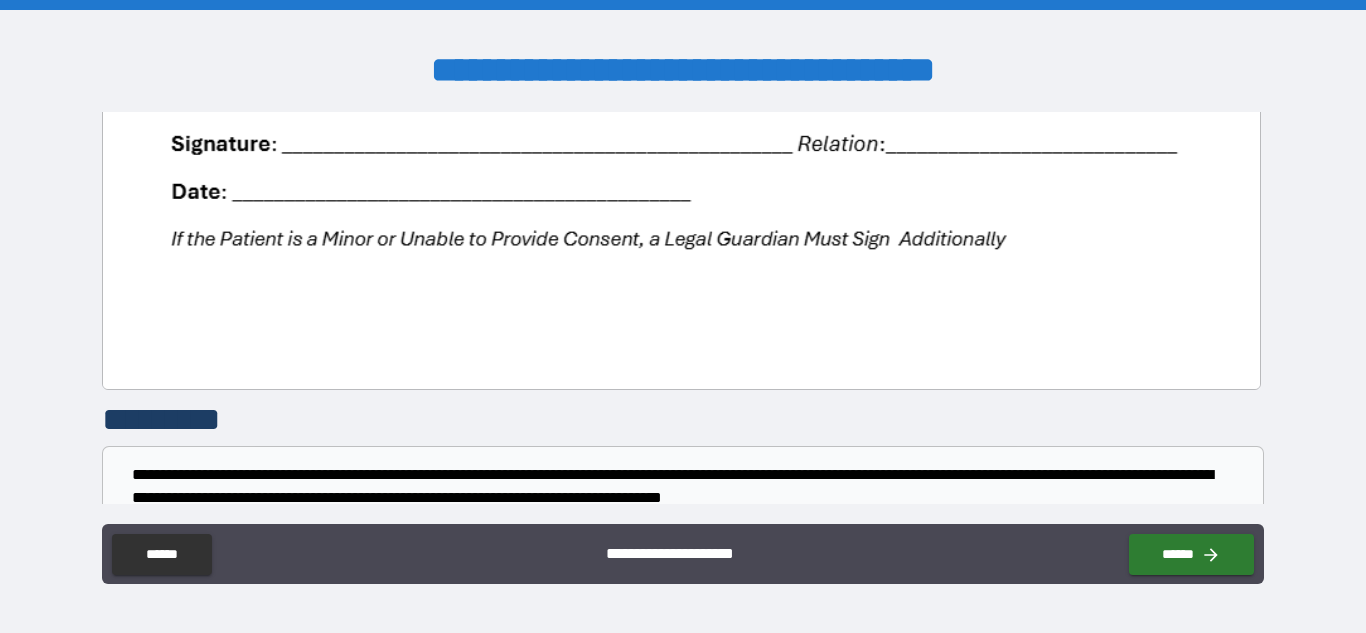 scroll, scrollTop: 2925, scrollLeft: 0, axis: vertical 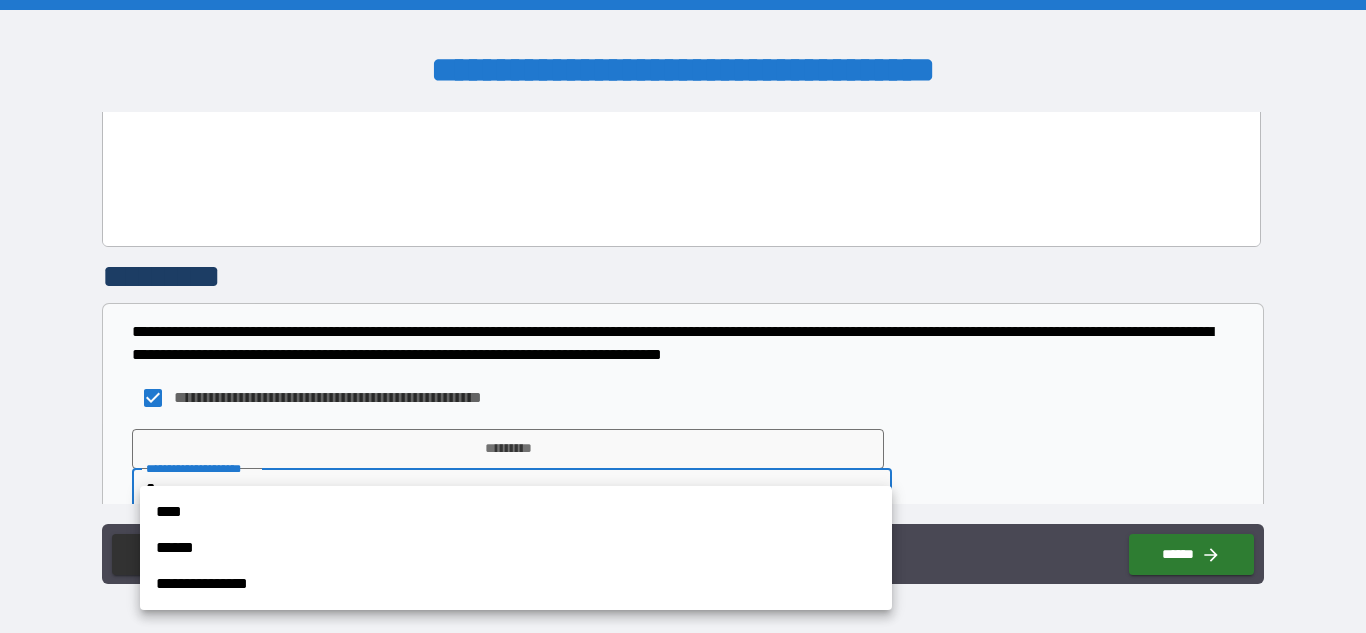 click on "**********" at bounding box center (683, 316) 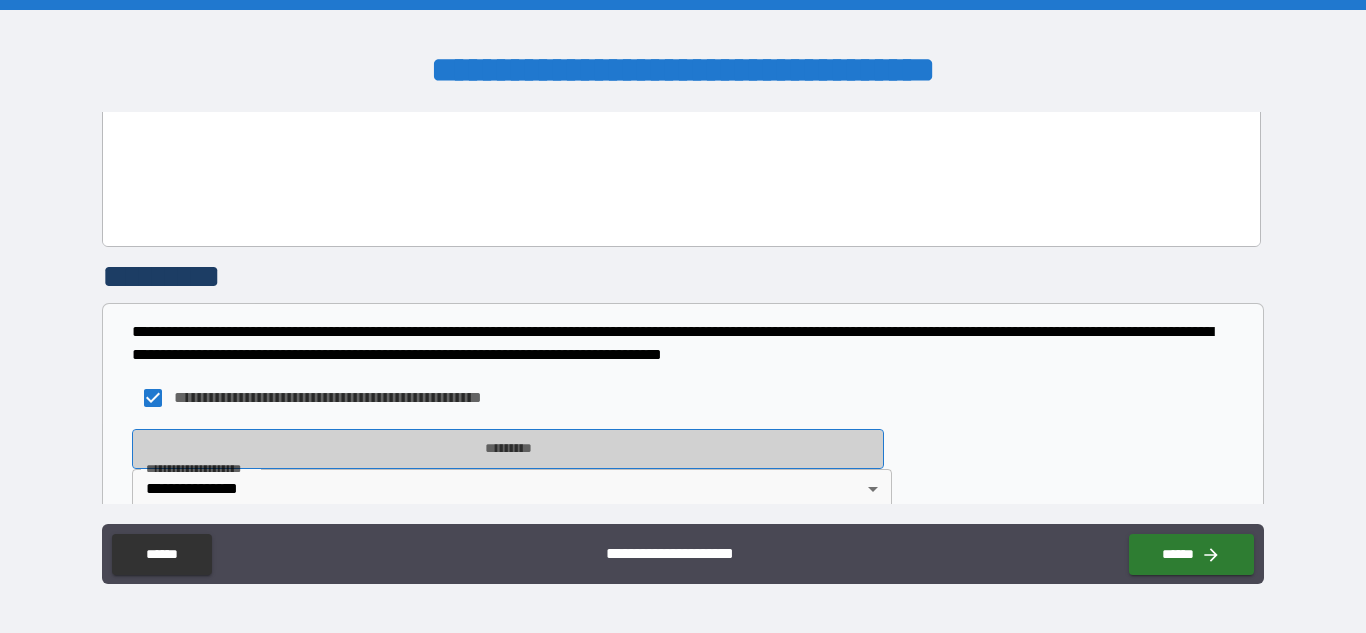click on "*********" at bounding box center (508, 449) 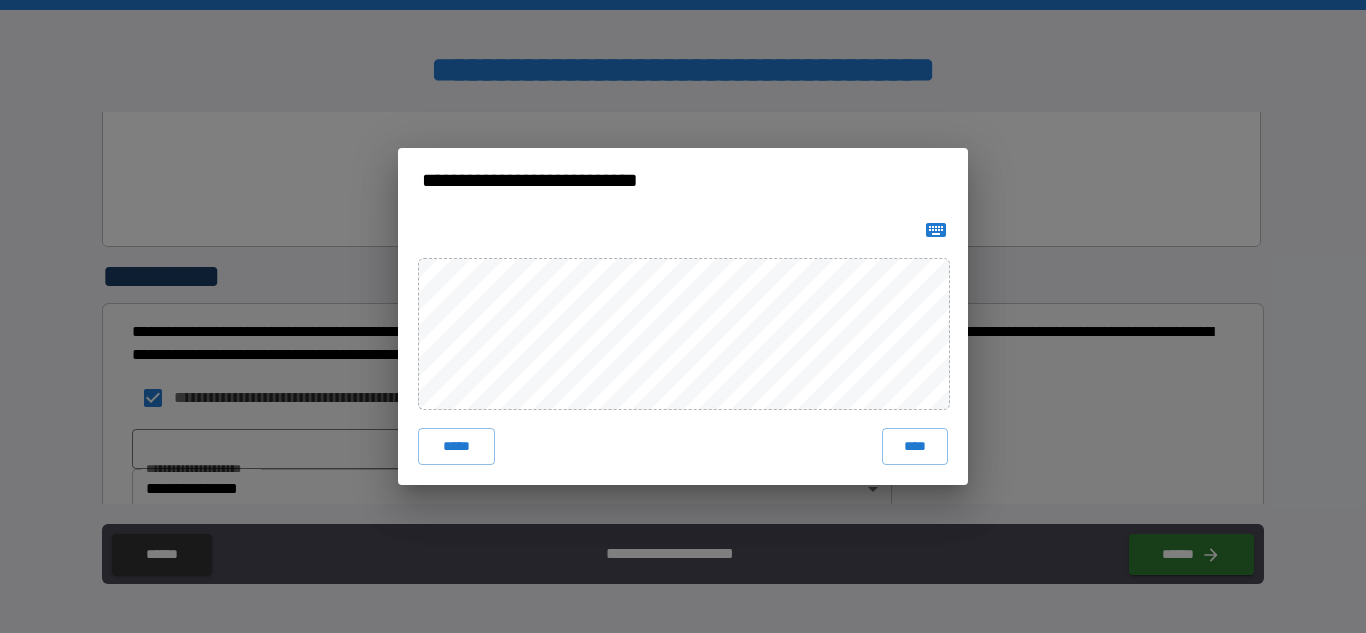 click 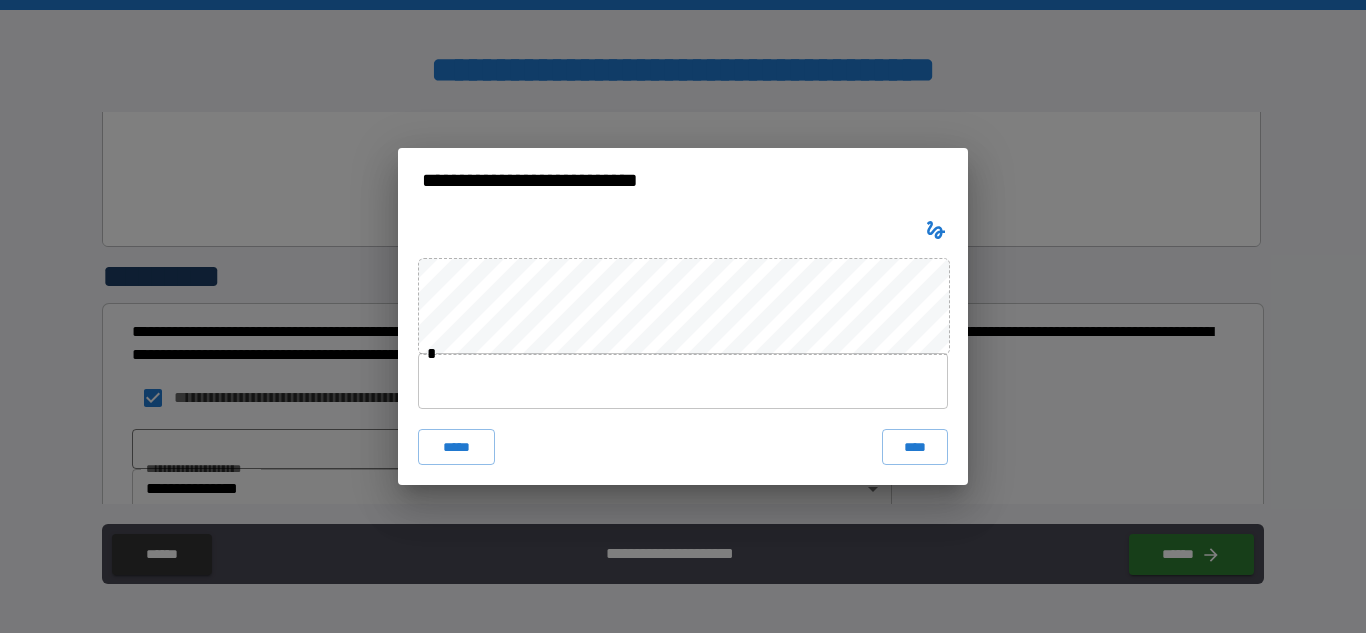 click at bounding box center [683, 381] 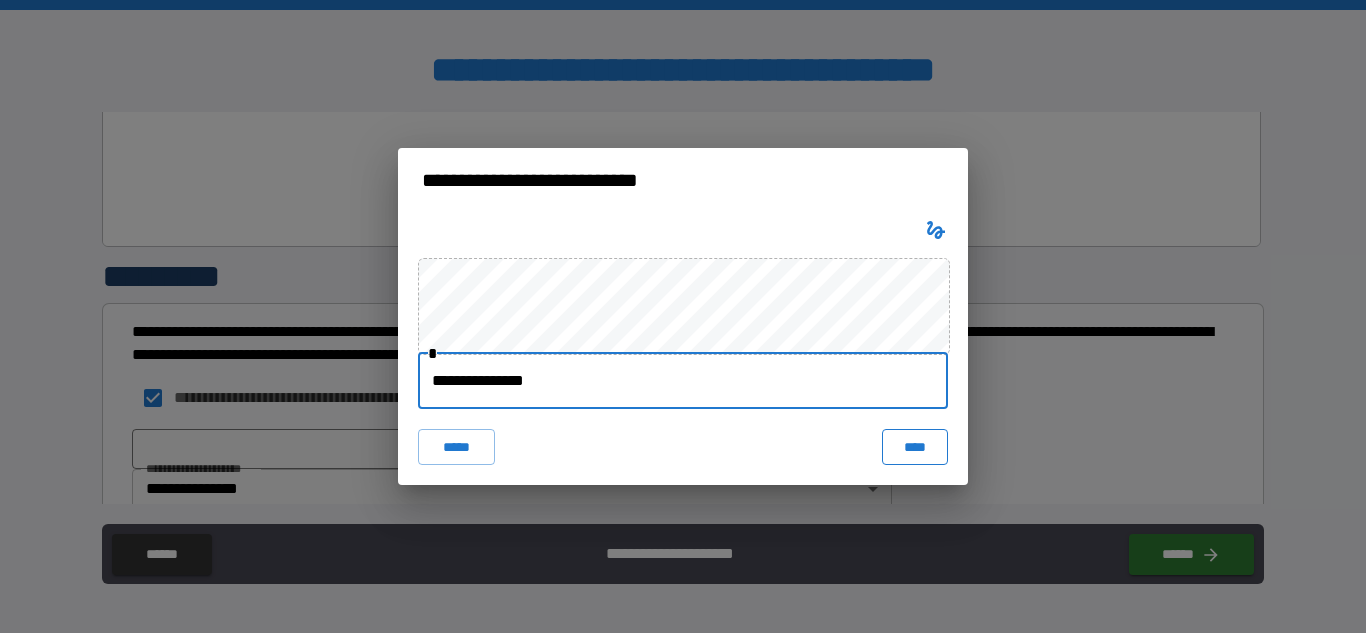 type on "**********" 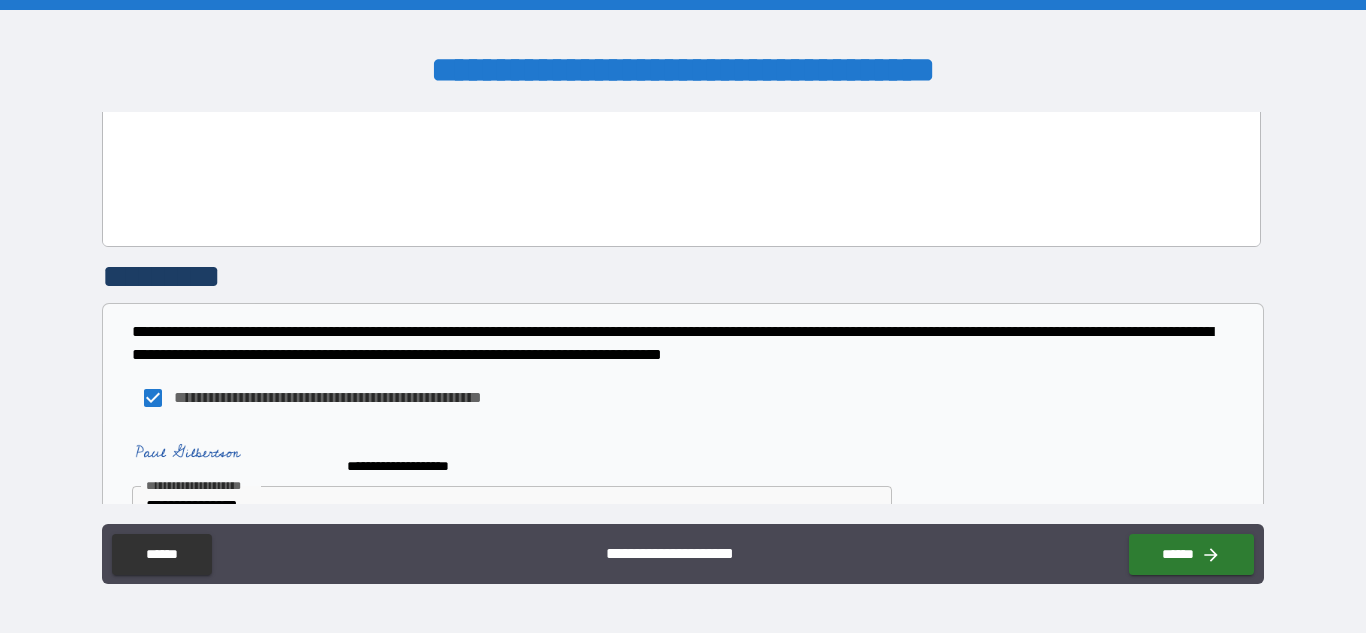 scroll, scrollTop: 2942, scrollLeft: 0, axis: vertical 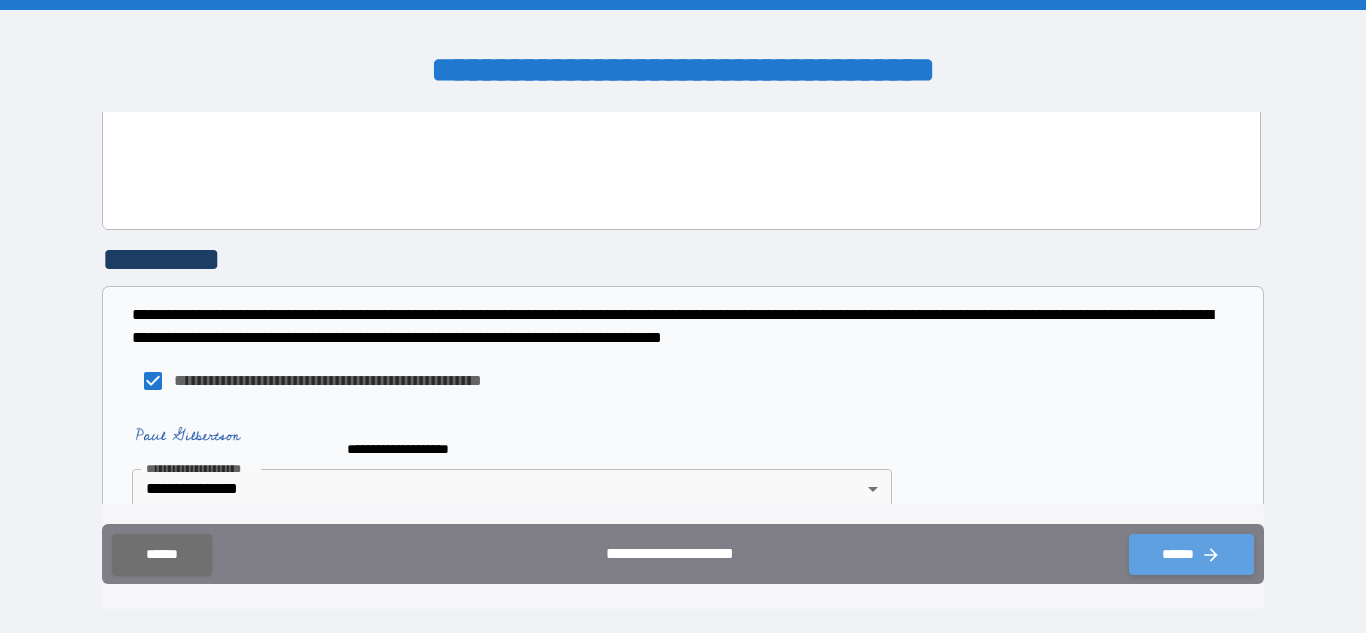 click 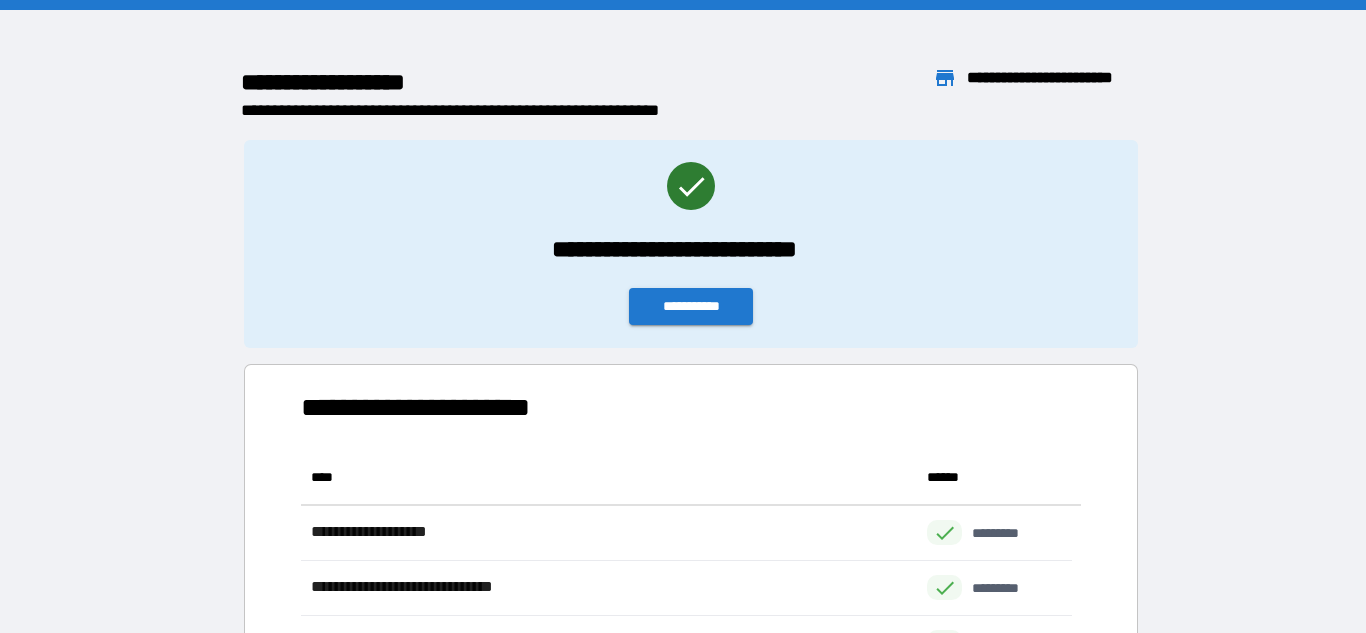 scroll, scrollTop: 16, scrollLeft: 16, axis: both 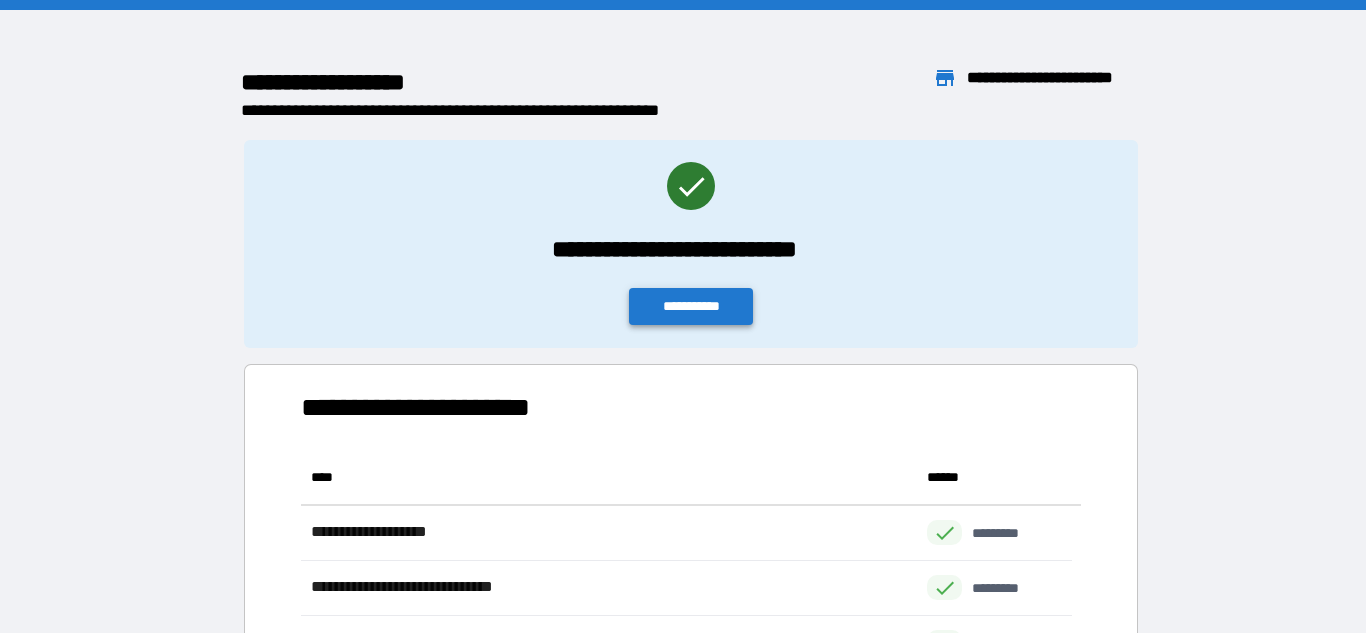 click on "**********" at bounding box center [691, 306] 